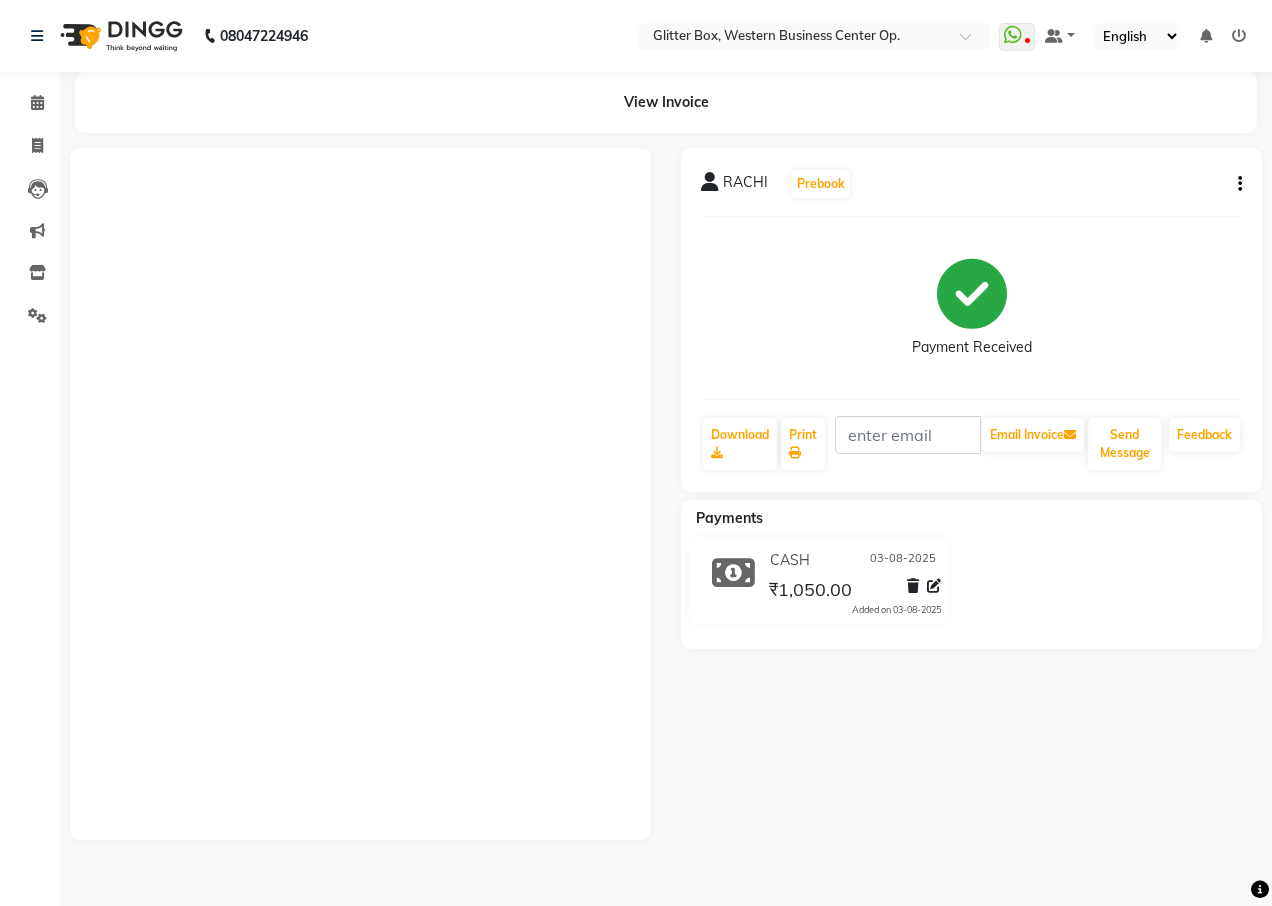 scroll, scrollTop: 0, scrollLeft: 0, axis: both 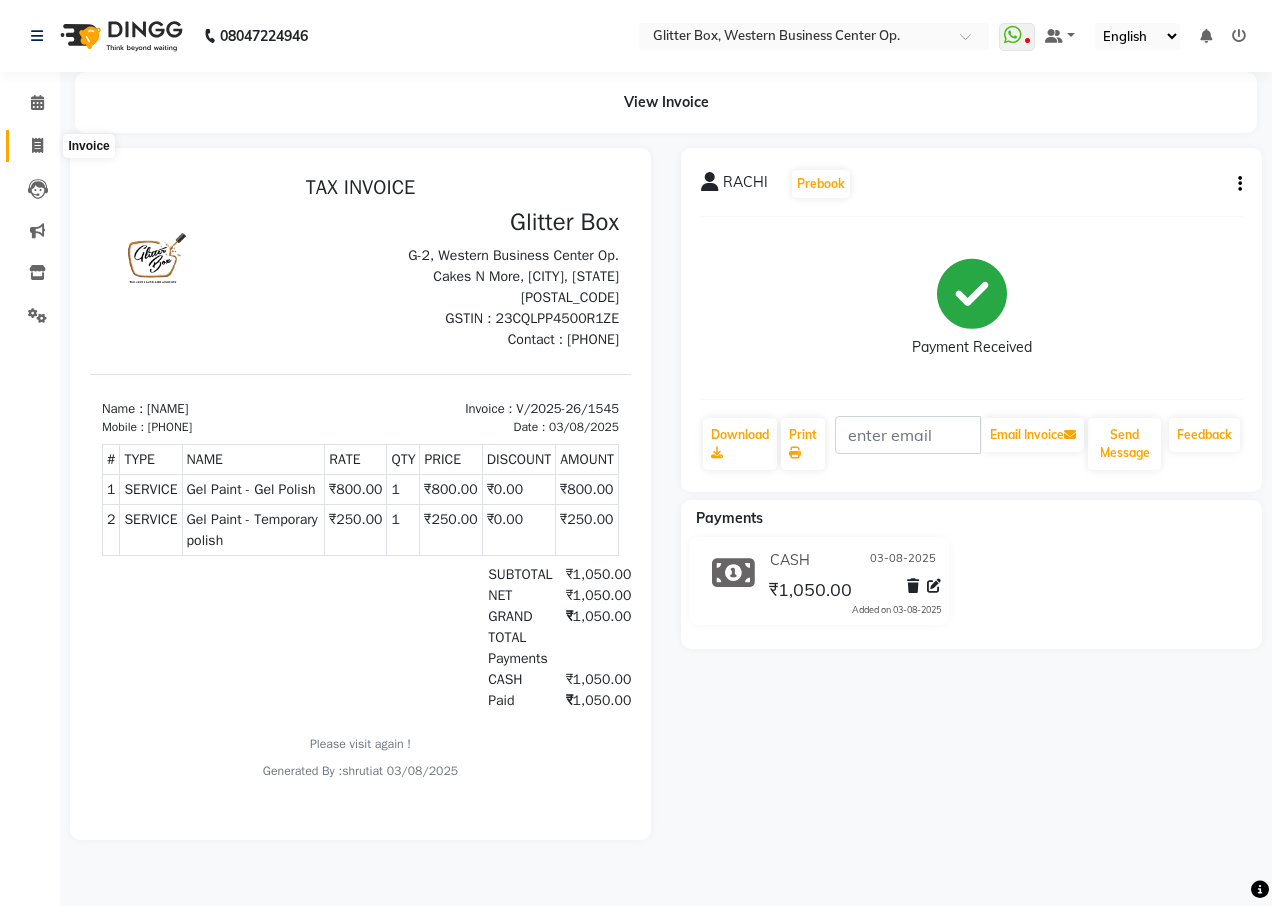 click 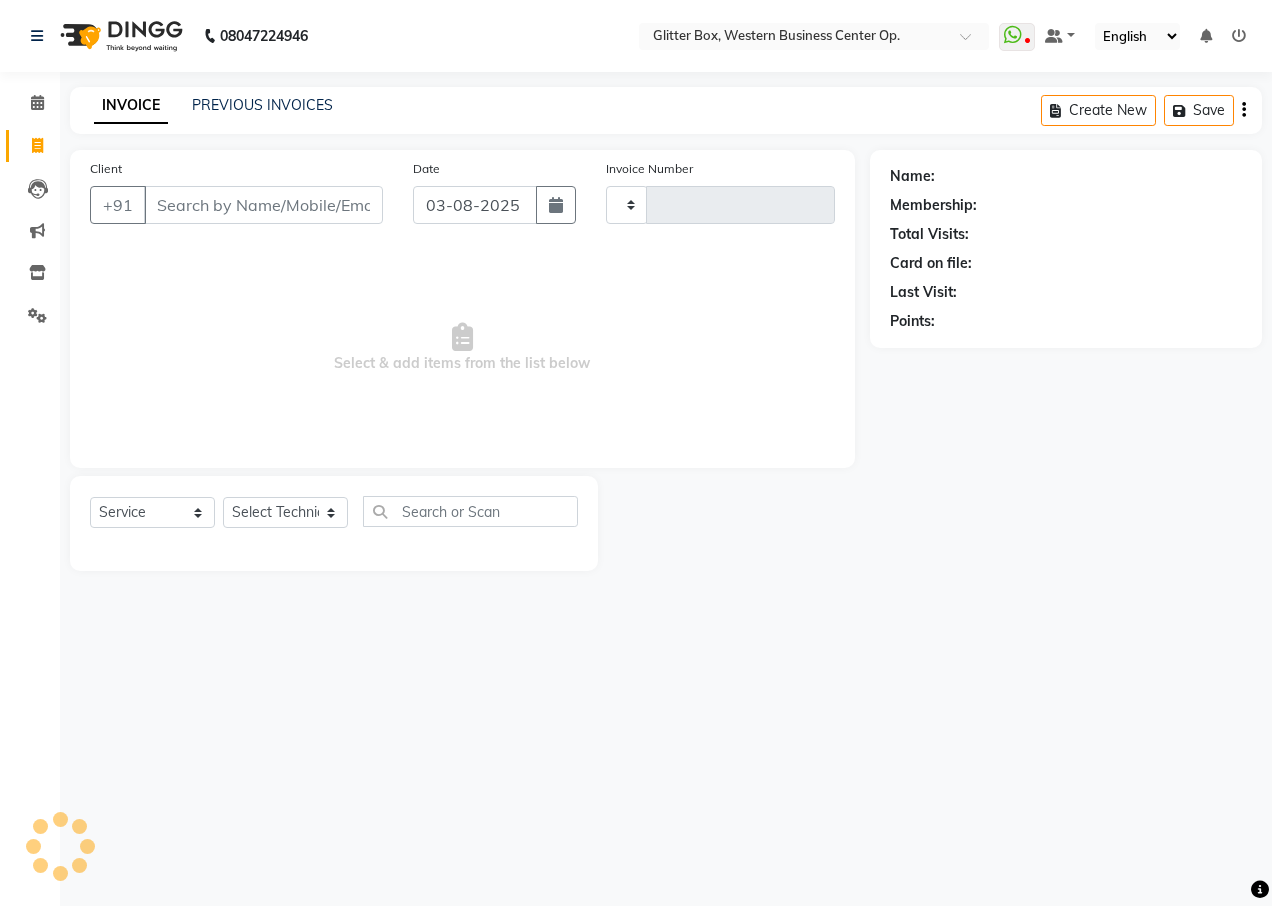 type on "1546" 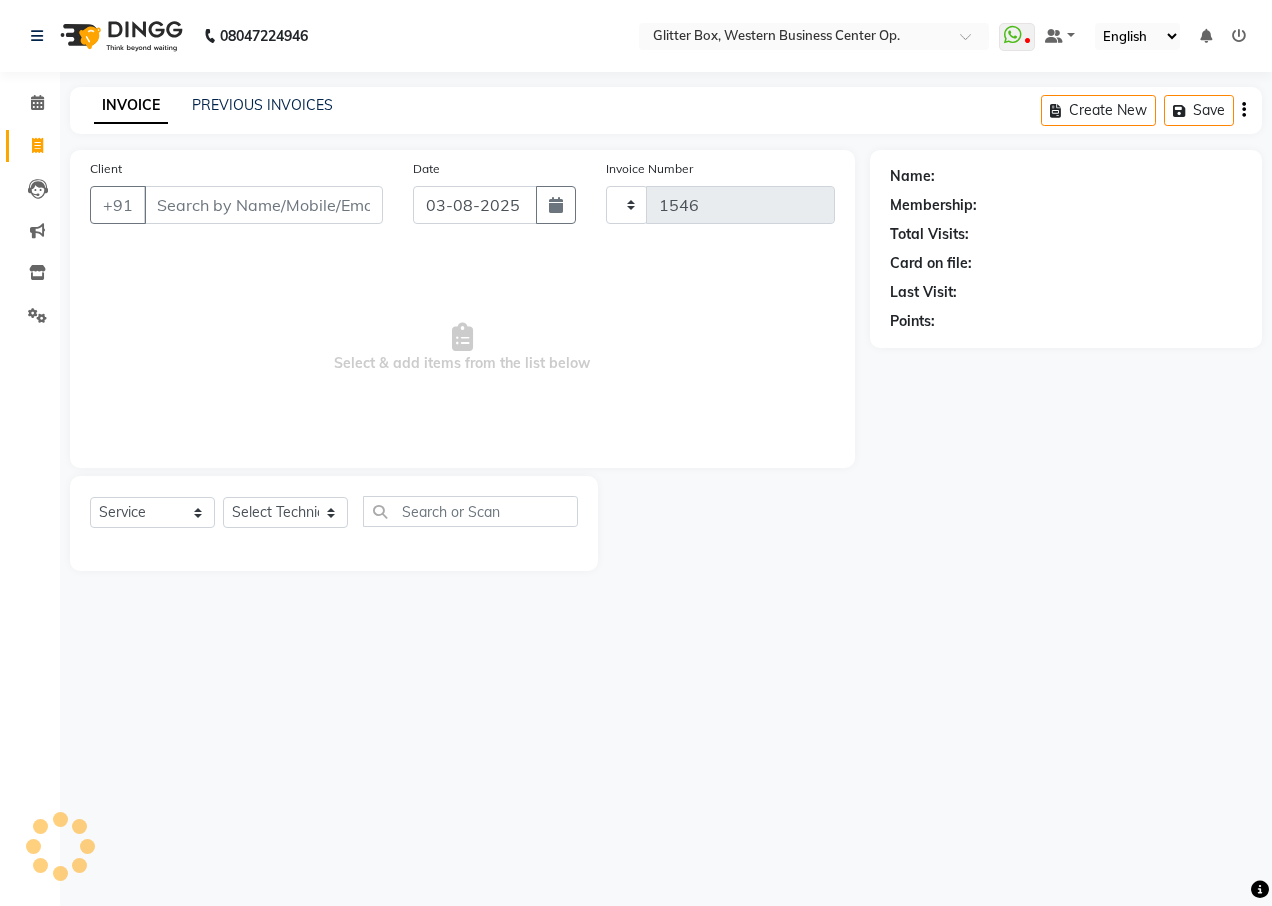 select on "5563" 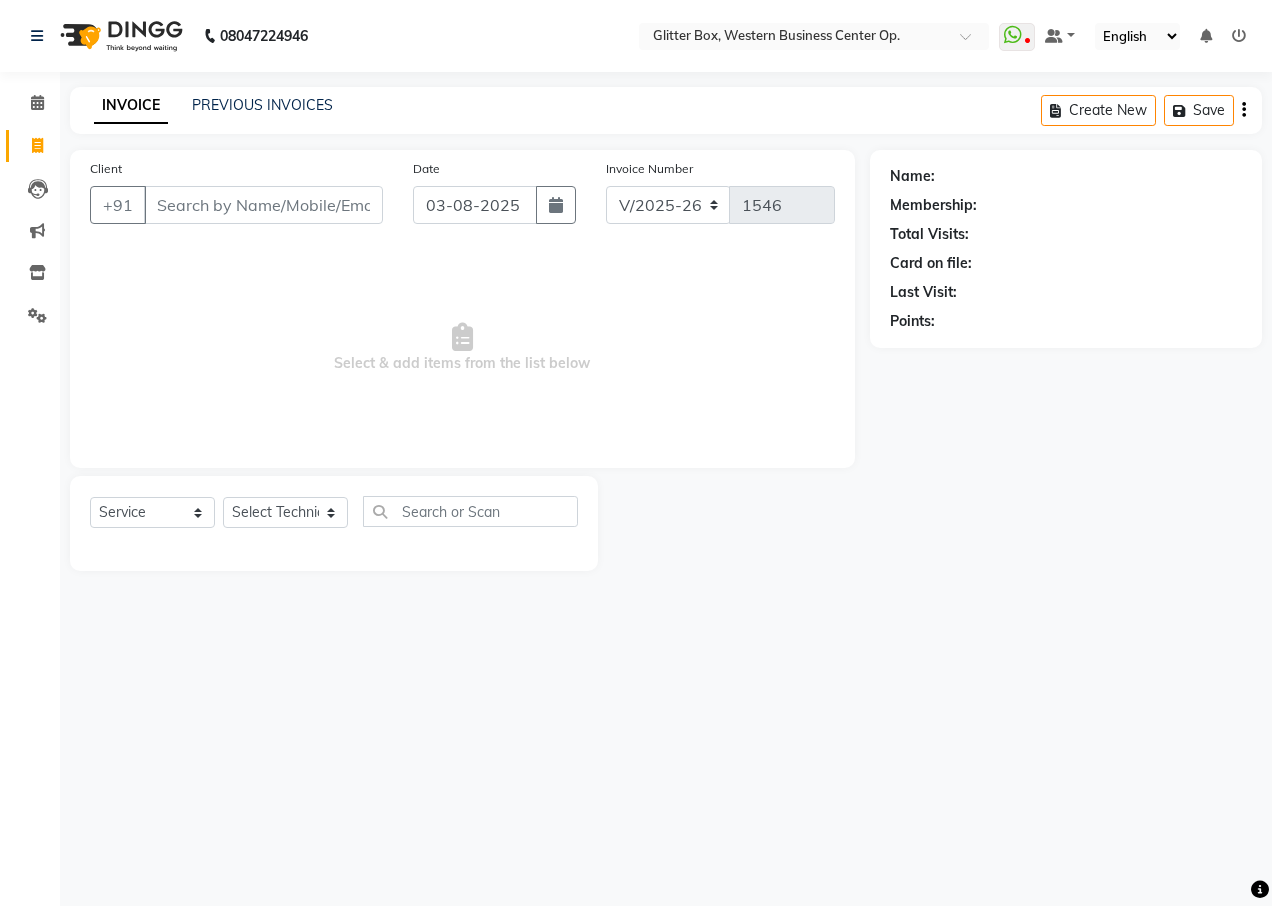 click on "Client" at bounding box center [263, 205] 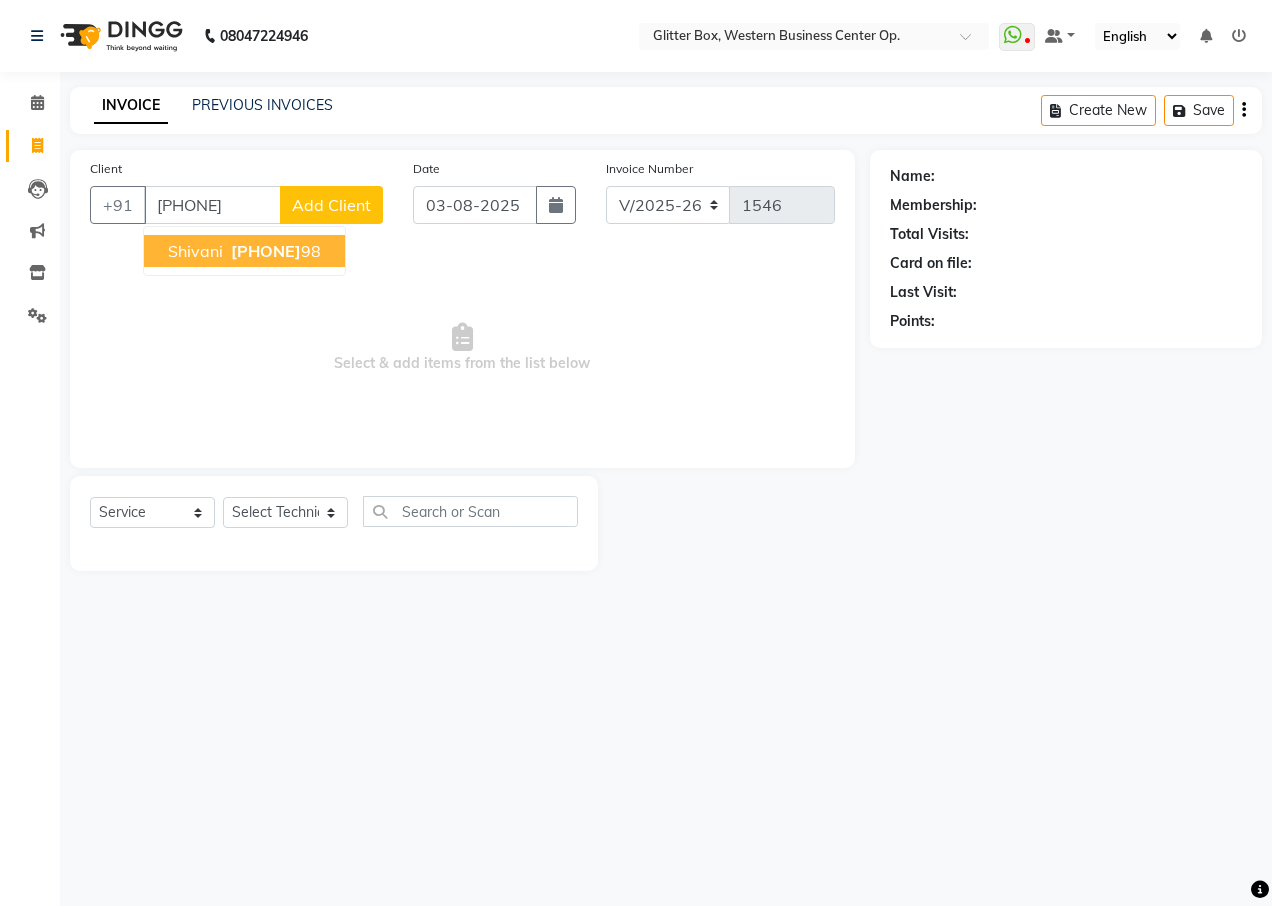 click on "[PHONE]" at bounding box center (266, 251) 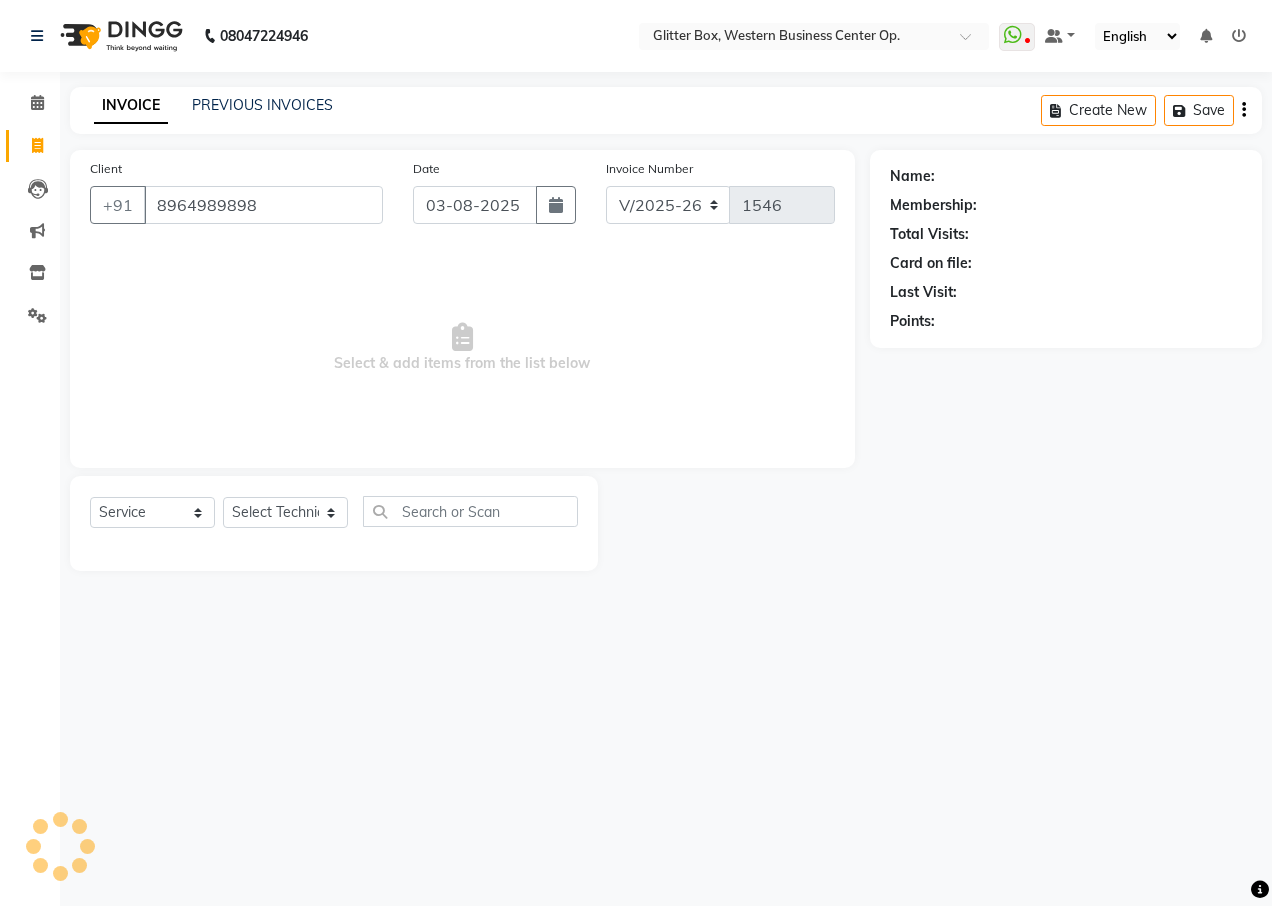 type on "8964989898" 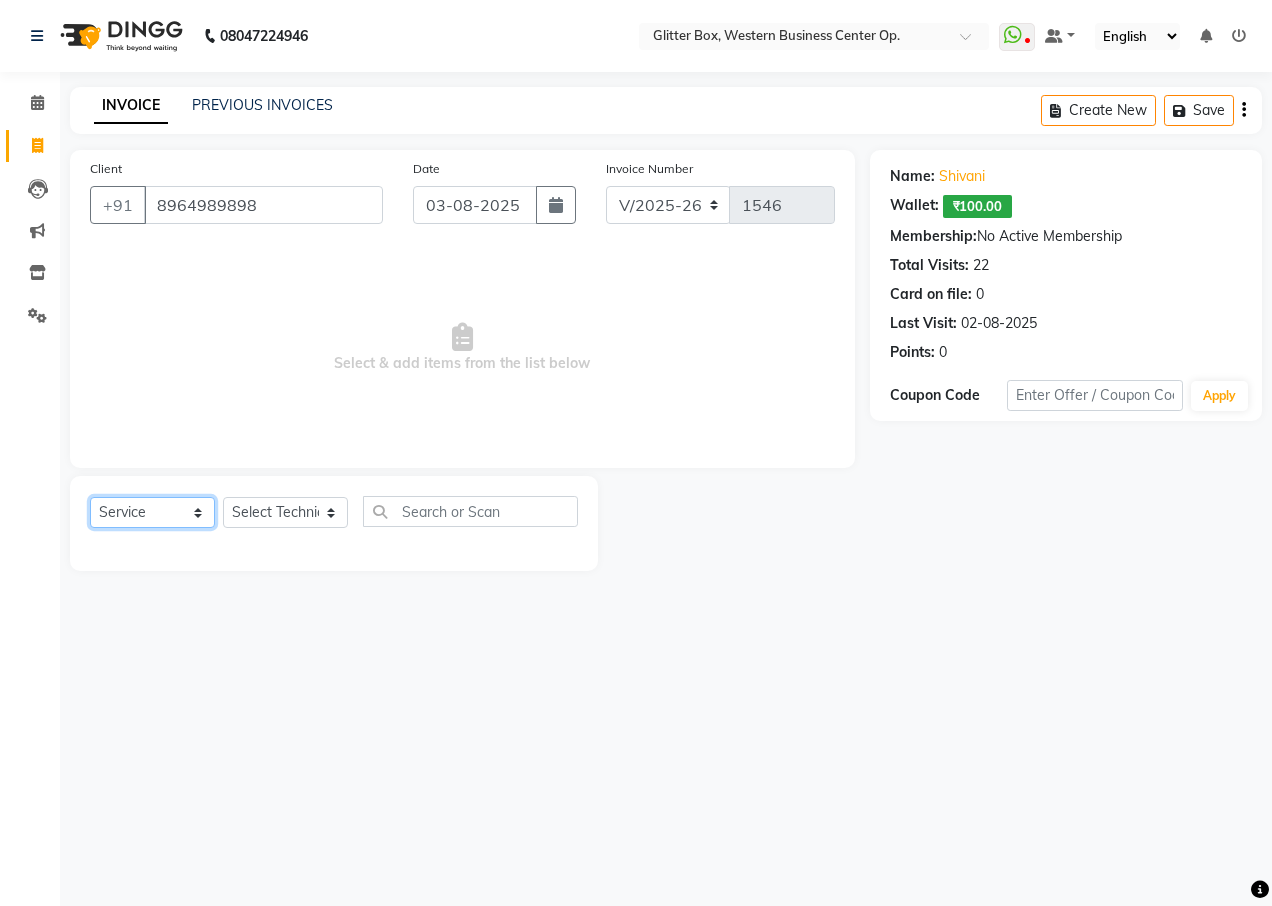 click on "Select  Service  Product  Membership  Package Voucher Prepaid Gift Card" 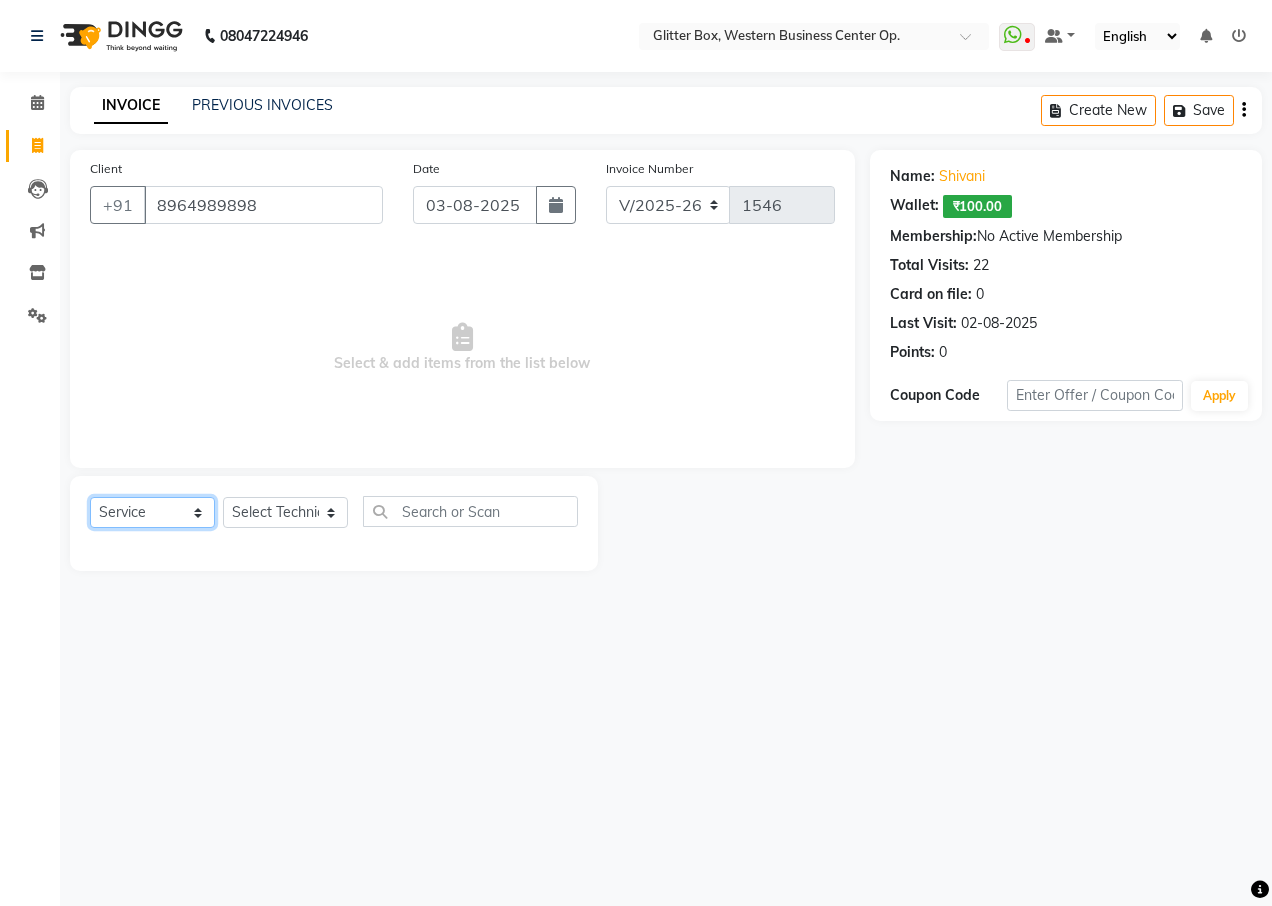 select on "membership" 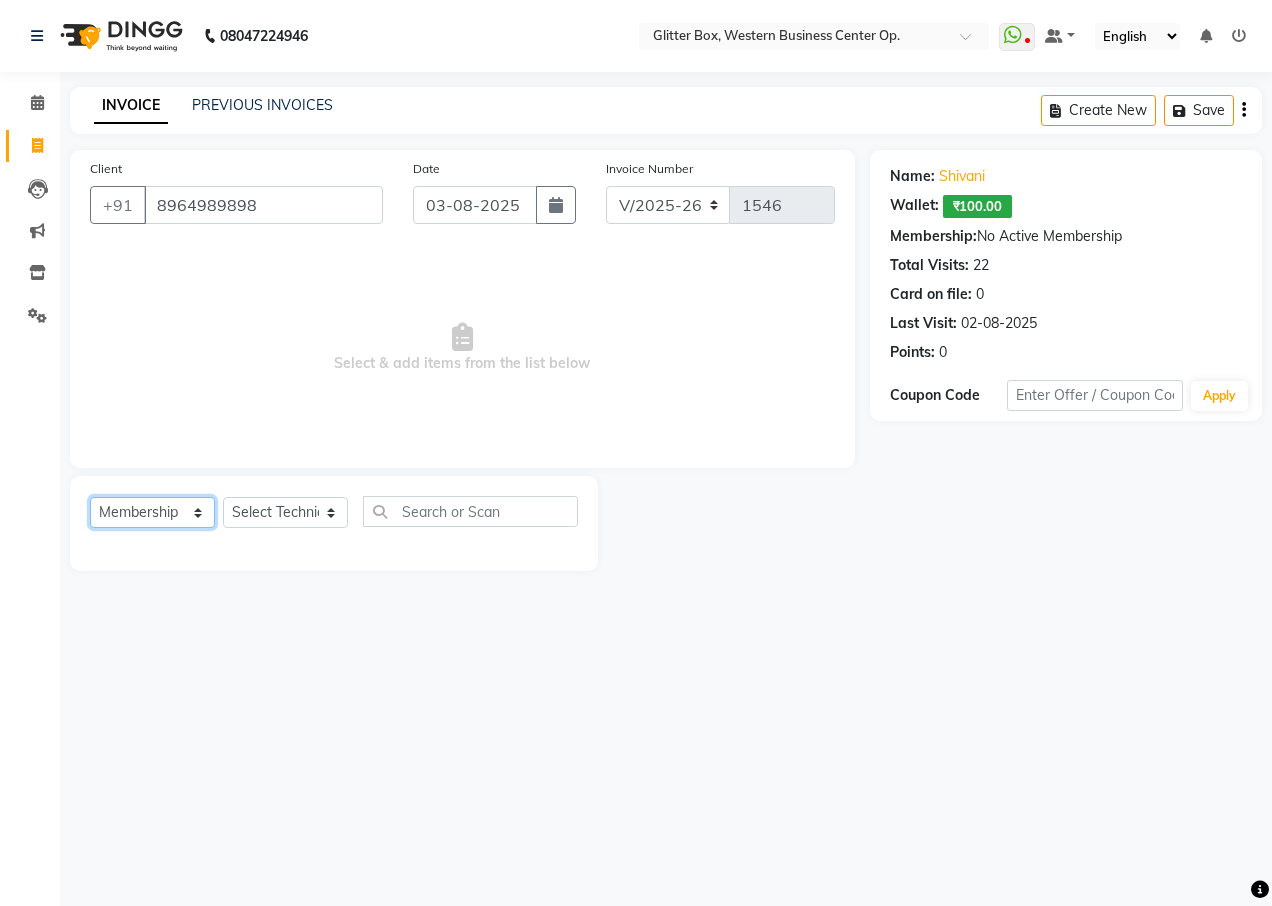 click on "Select  Service  Product  Membership  Package Voucher Prepaid Gift Card" 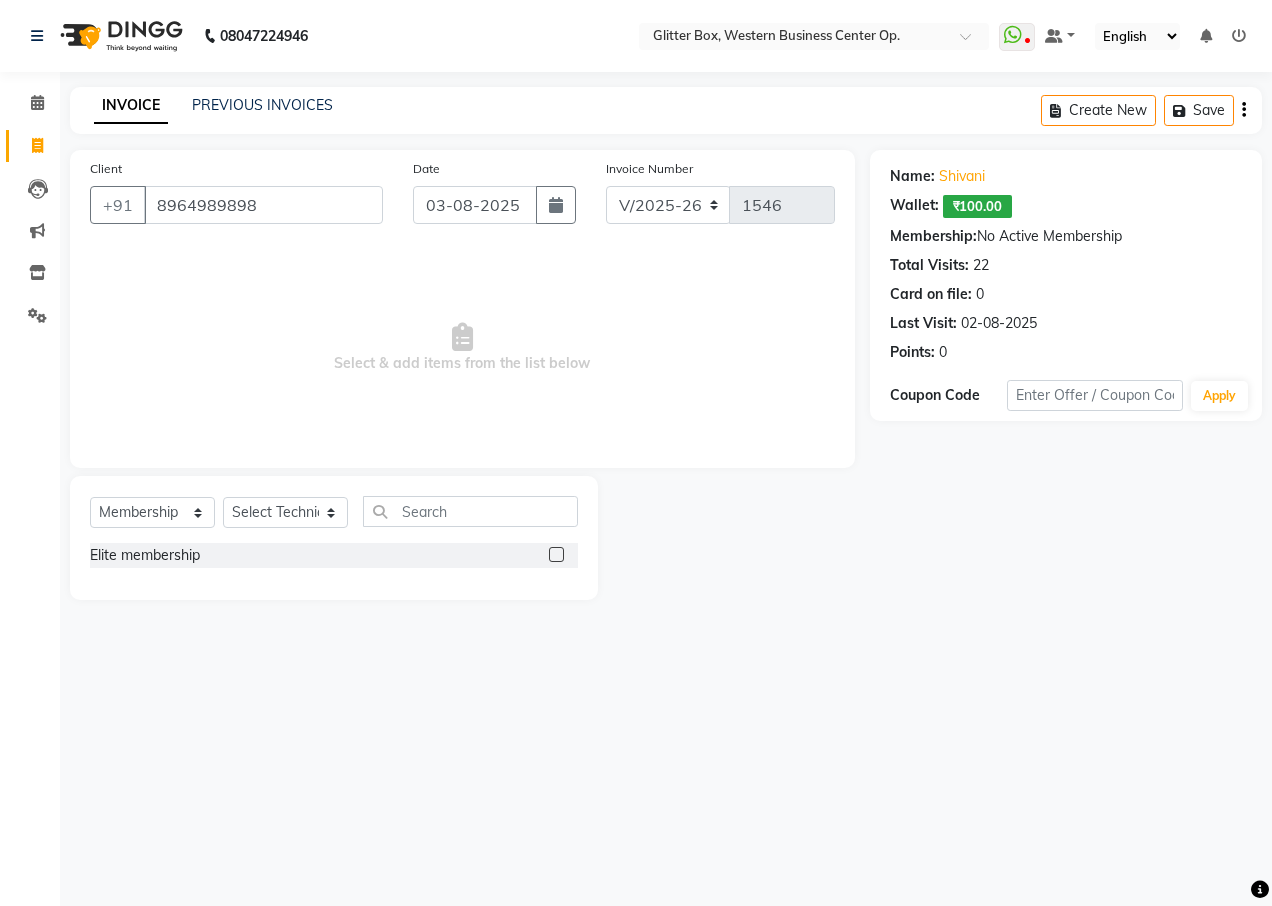 click on "Elite membership" 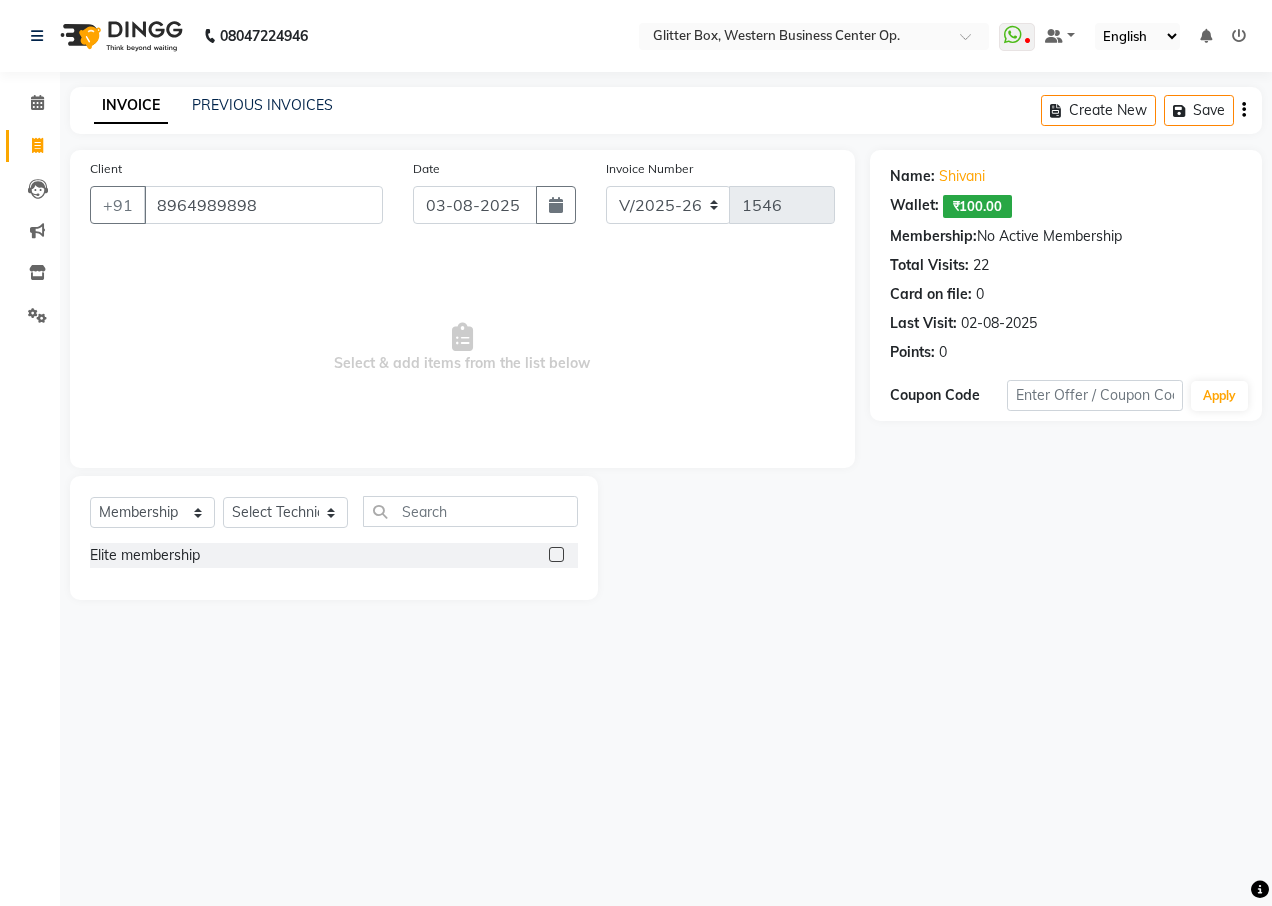 click 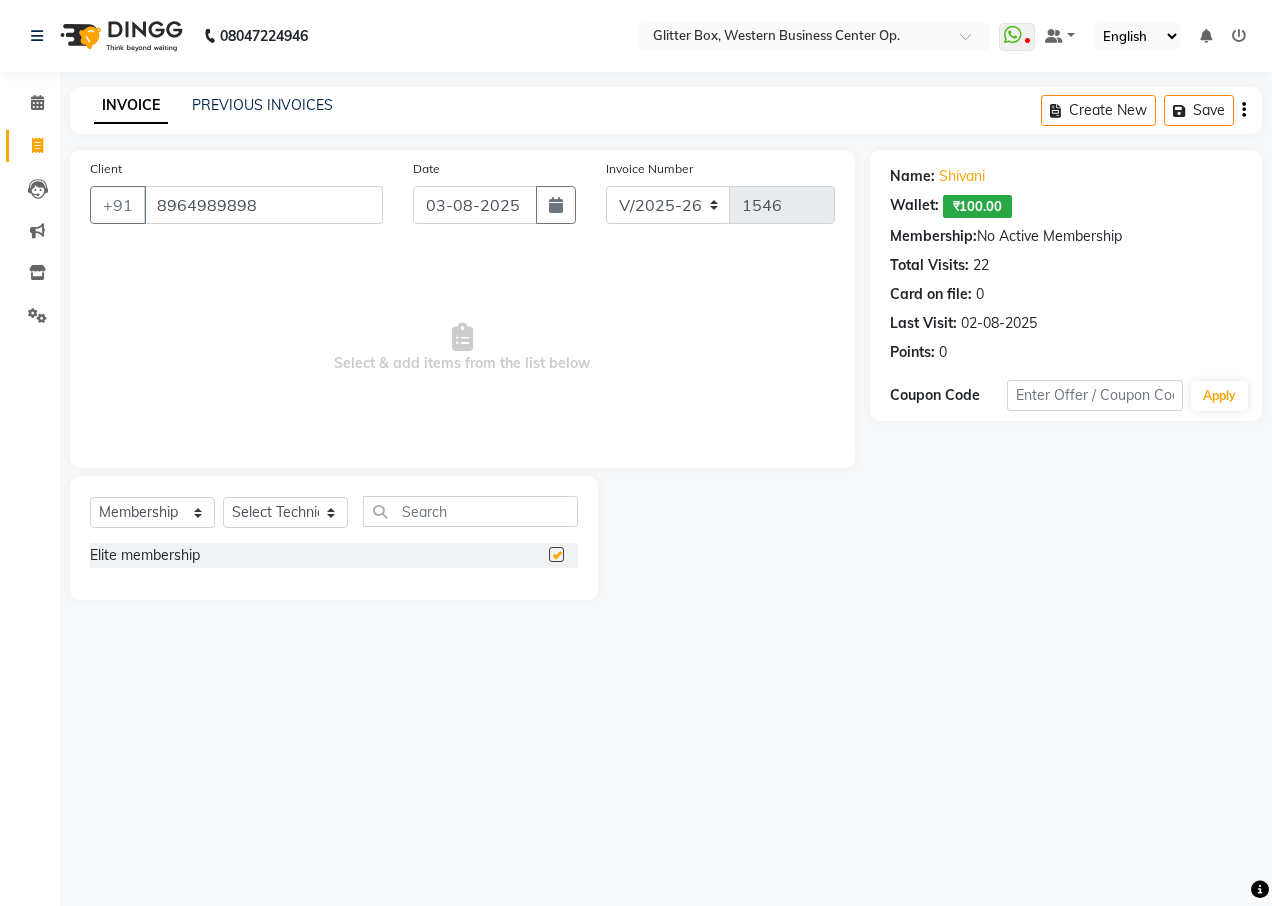 checkbox on "false" 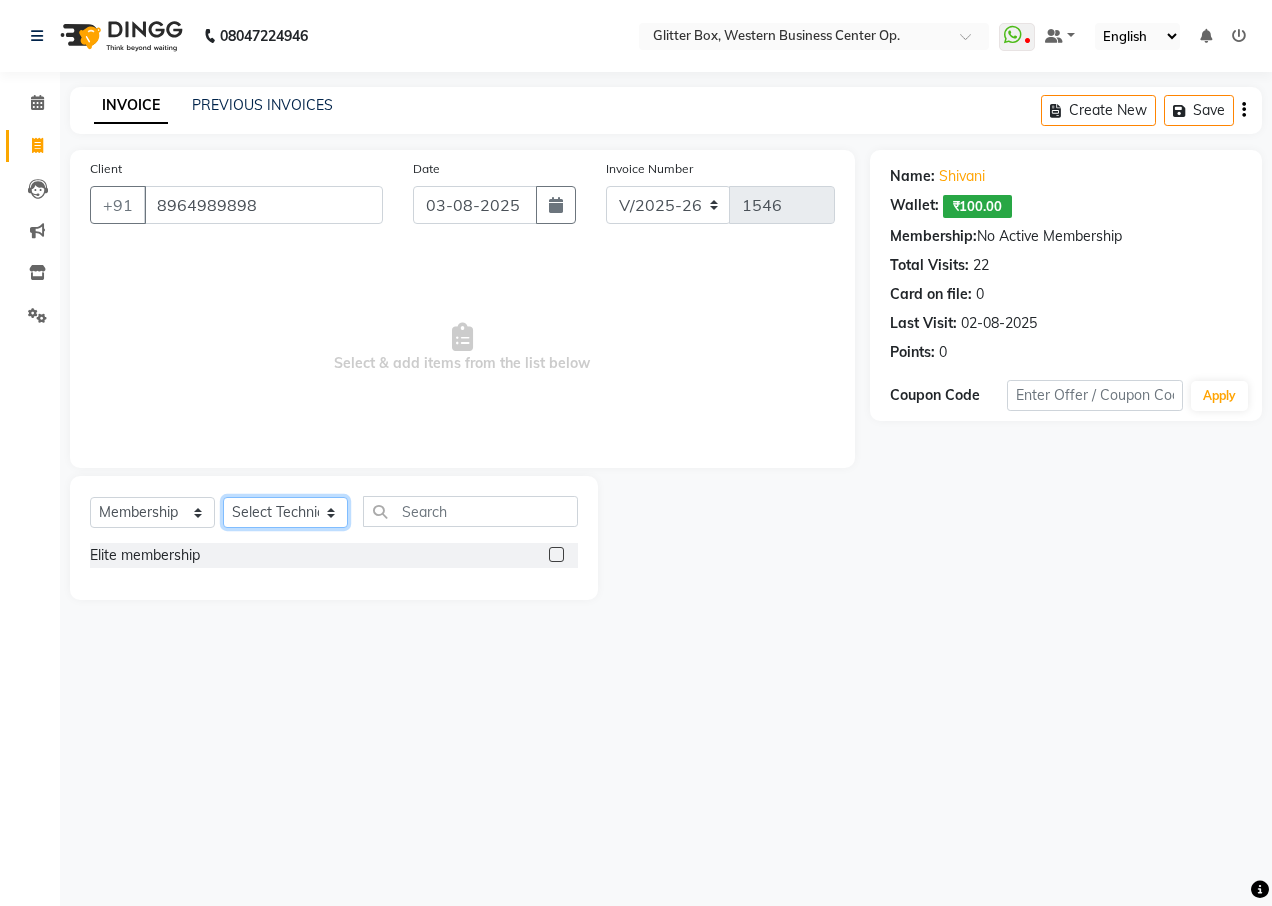 click on "Select Technician [FIRST] [LAST] [FIRST] [LAST] bharat DEBNATH [FIRST] [LAST] hema john [FIRST] [LAST] [FIRST] [LAST] [FIRST] [LAST] kelly [FIRST] [LAST] owner [FIRST] [LAST] pooja [FIRST] [LAST] [FIRST] [LAST] shalu shruti shubham Suraj" 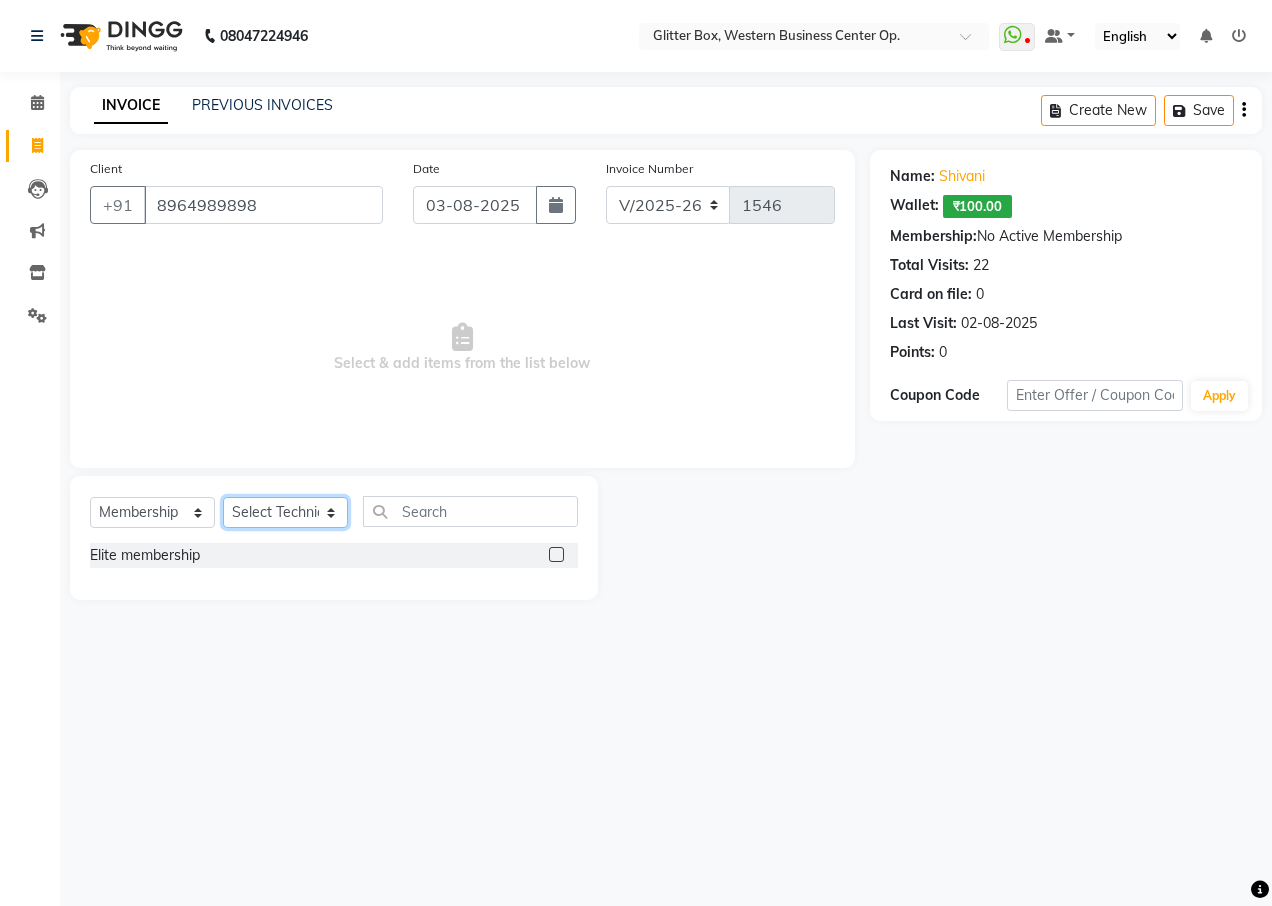 select on "65811" 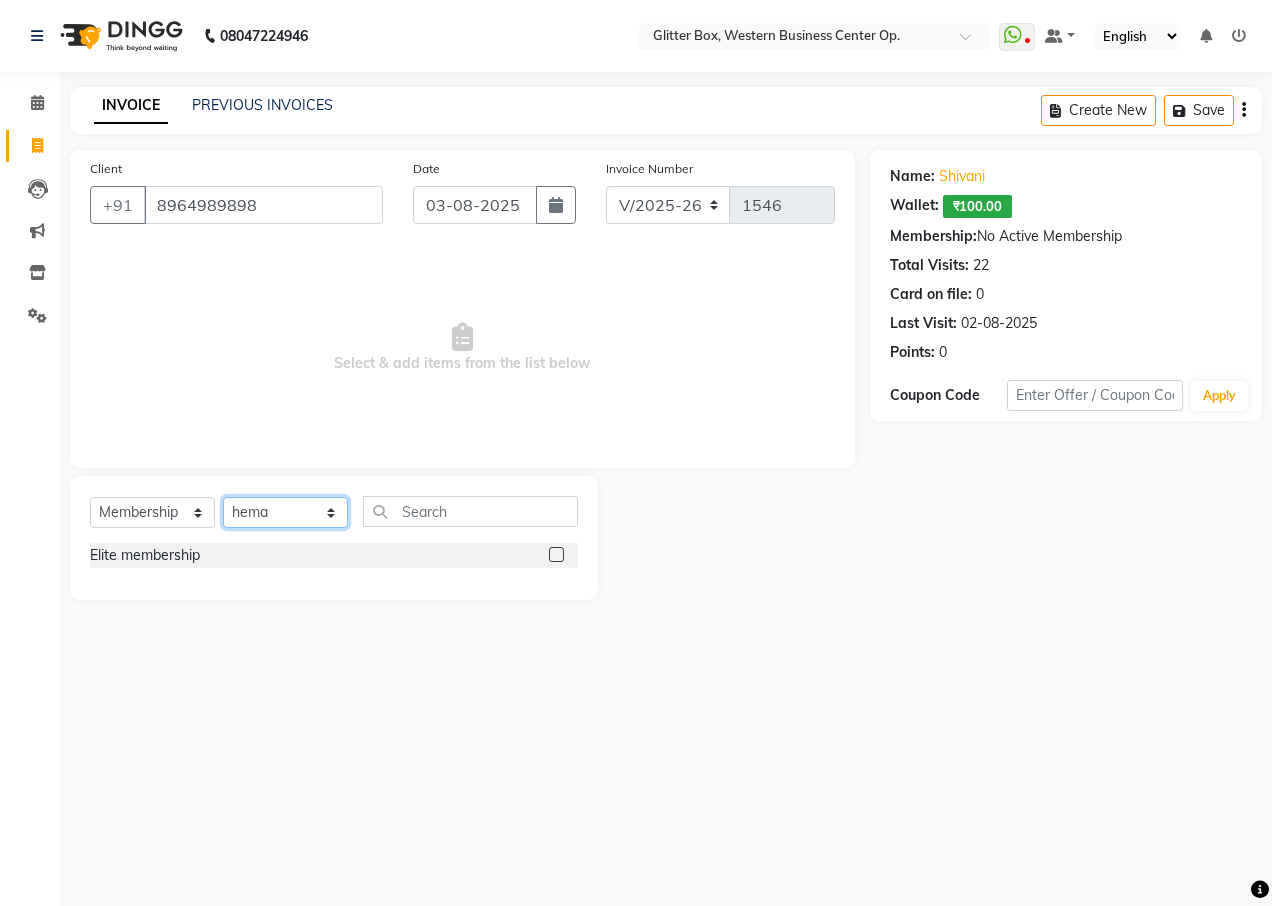 click on "Select Technician [FIRST] [LAST] [FIRST] [LAST] bharat DEBNATH [FIRST] [LAST] hema john [FIRST] [LAST] [FIRST] [LAST] [FIRST] [LAST] kelly [FIRST] [LAST] owner [FIRST] [LAST] pooja [FIRST] [LAST] [FIRST] [LAST] shalu shruti shubham Suraj" 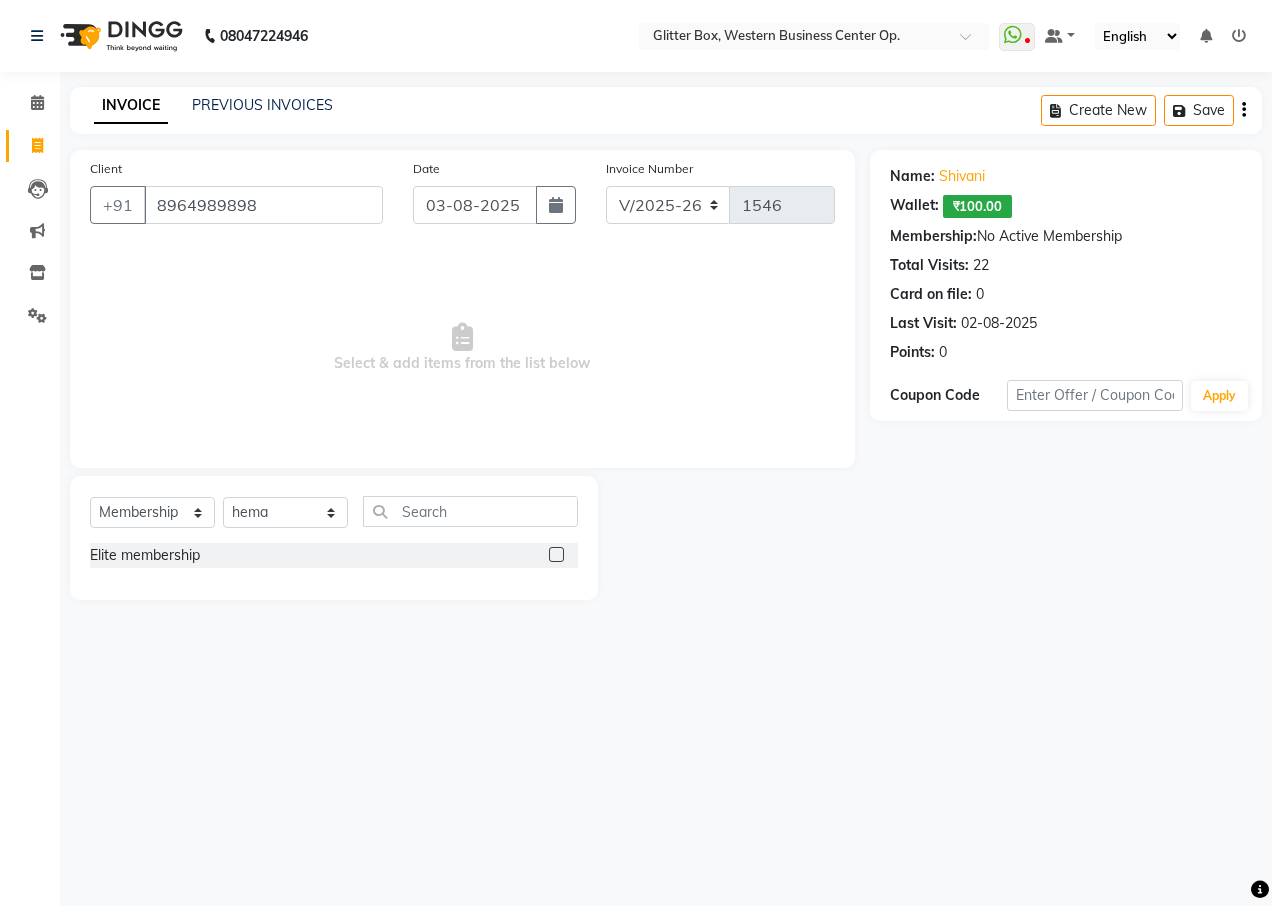 click 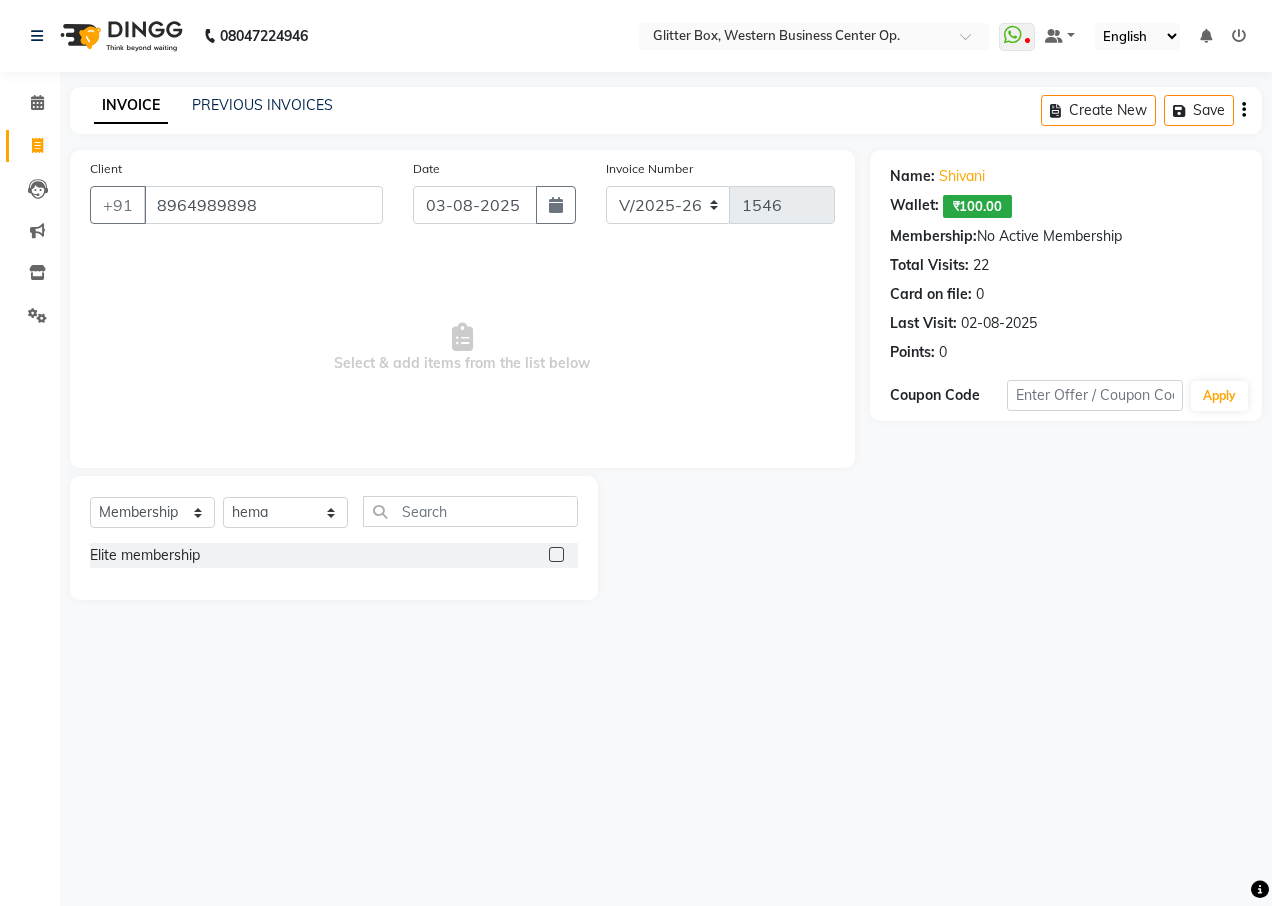 click at bounding box center [555, 555] 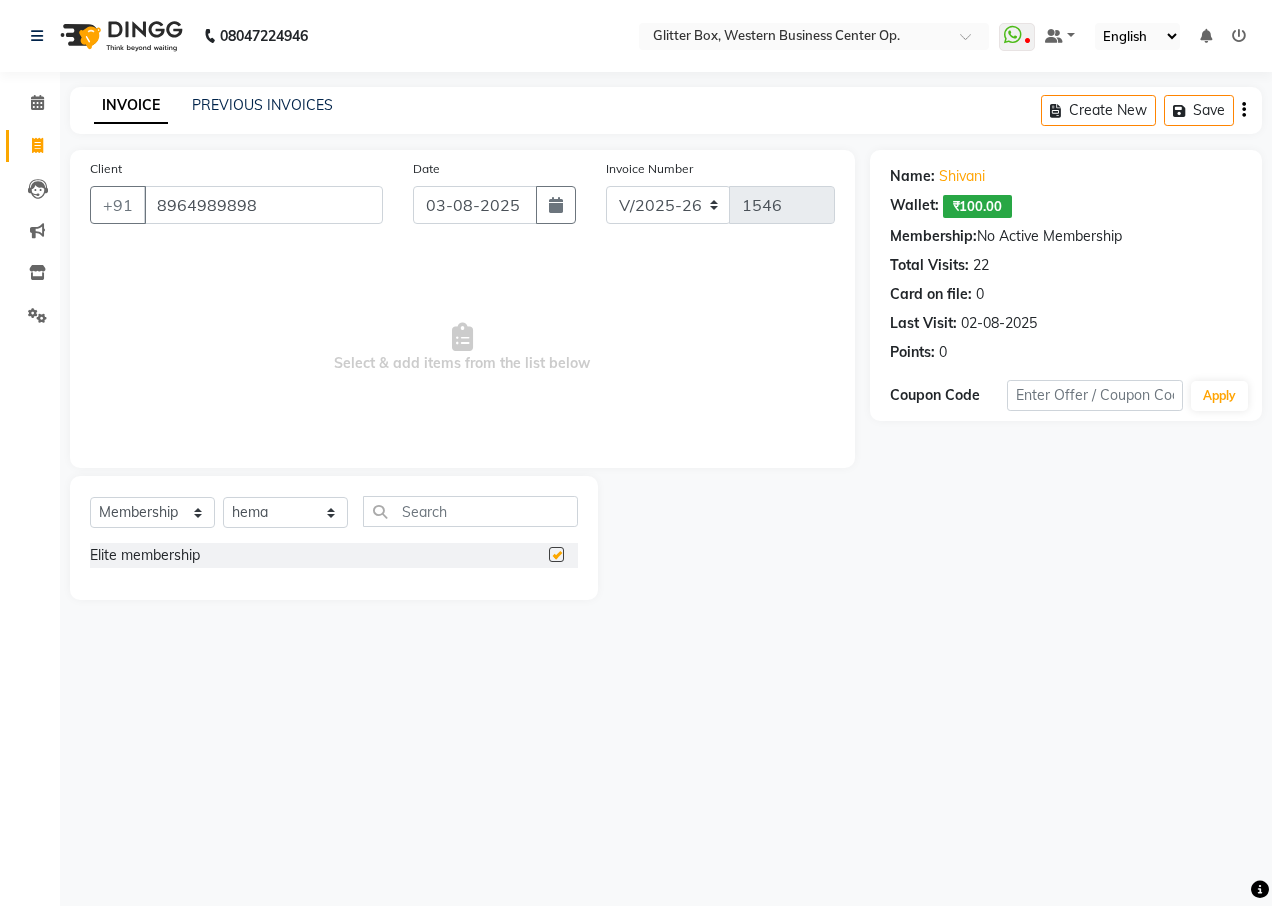 select on "select" 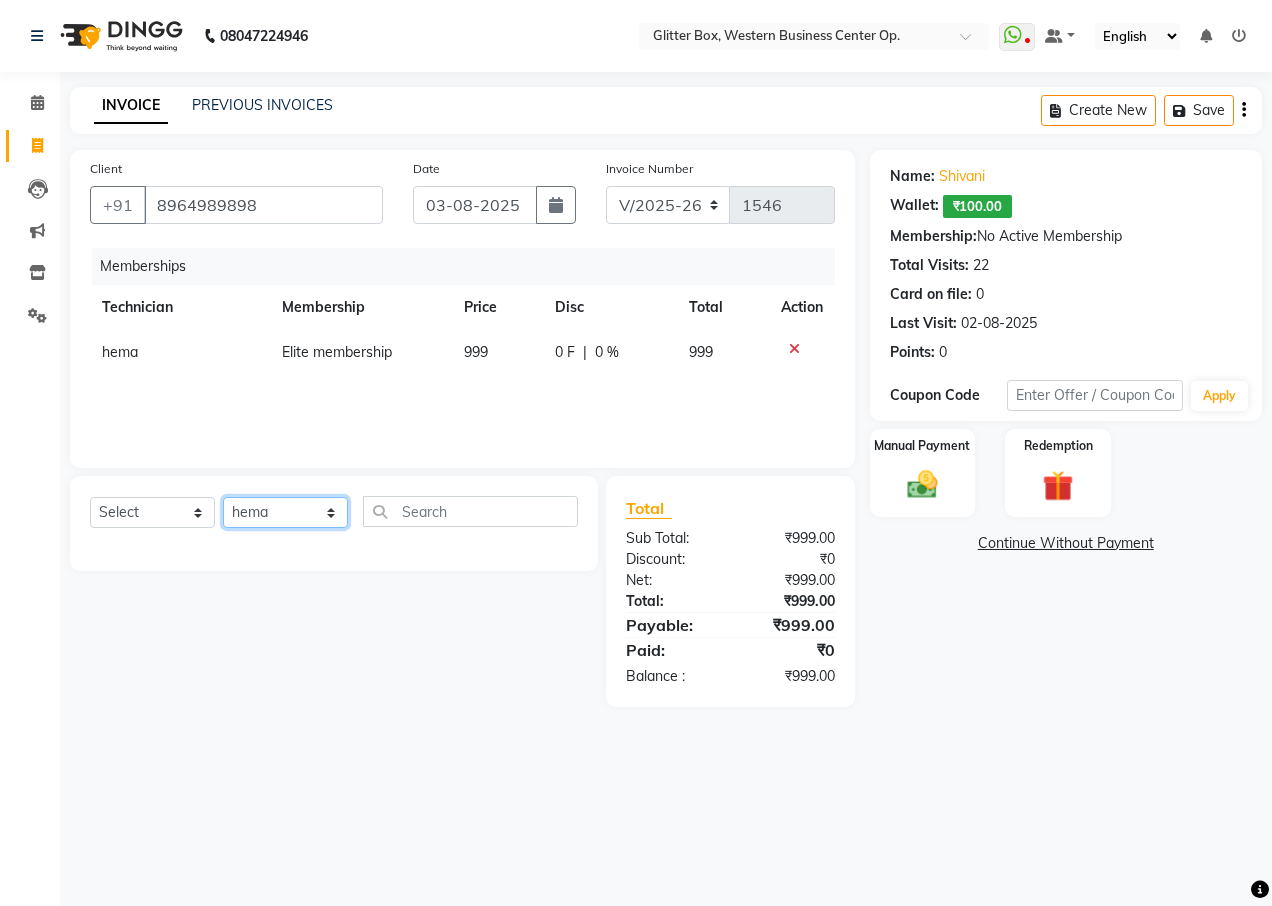 click on "Select Technician [FIRST] [LAST] [FIRST] [LAST] bharat DEBNATH [FIRST] [LAST] hema john [FIRST] [LAST] [FIRST] [LAST] [FIRST] [LAST] kelly [FIRST] [LAST] owner [FIRST] [LAST] pooja [FIRST] [LAST] [FIRST] [LAST] shalu shruti shubham Suraj" 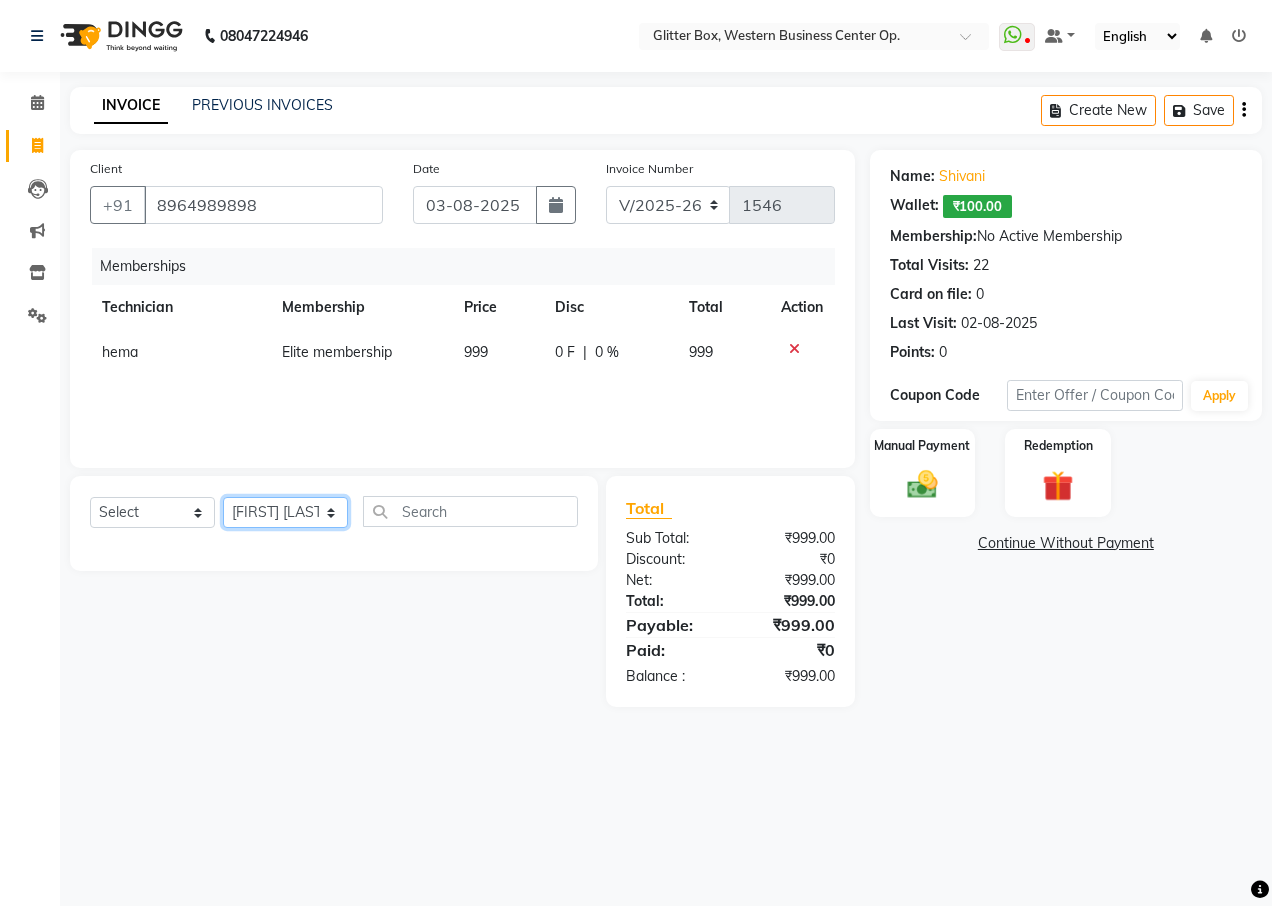click on "Select Technician [FIRST] [LAST] [FIRST] [LAST] bharat DEBNATH [FIRST] [LAST] hema john [FIRST] [LAST] [FIRST] [LAST] [FIRST] [LAST] kelly [FIRST] [LAST] owner [FIRST] [LAST] pooja [FIRST] [LAST] [FIRST] [LAST] shalu shruti shubham Suraj" 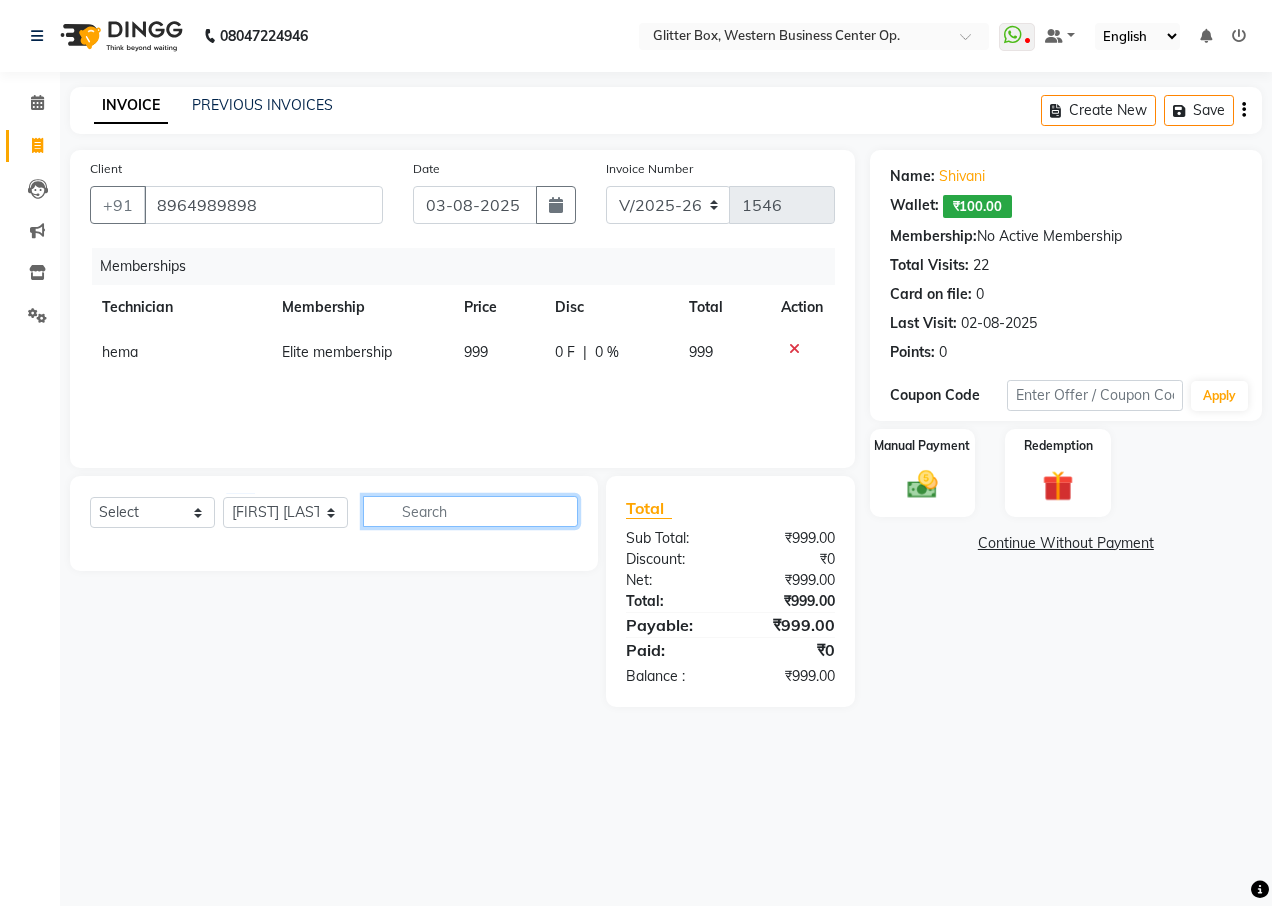 click 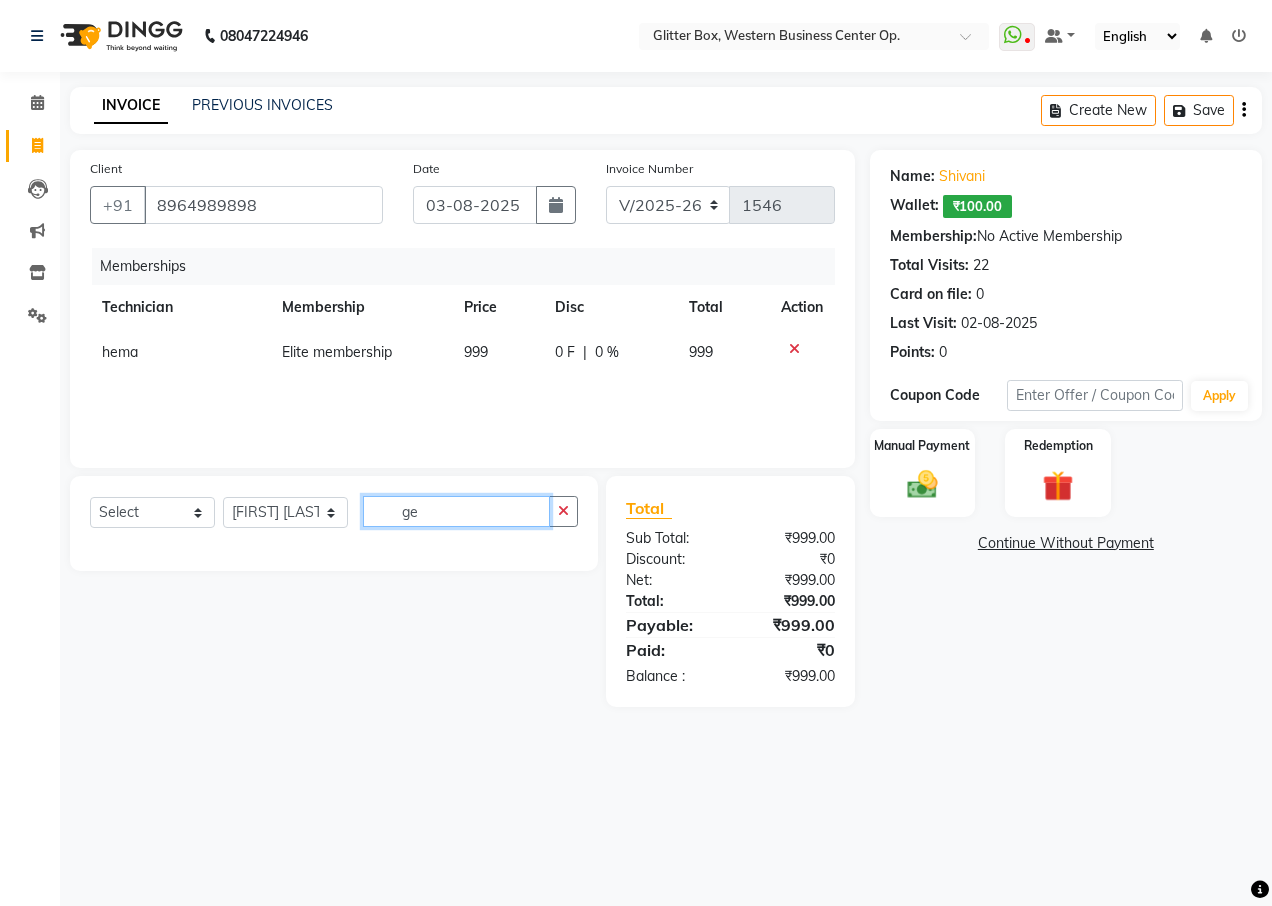 type on "g" 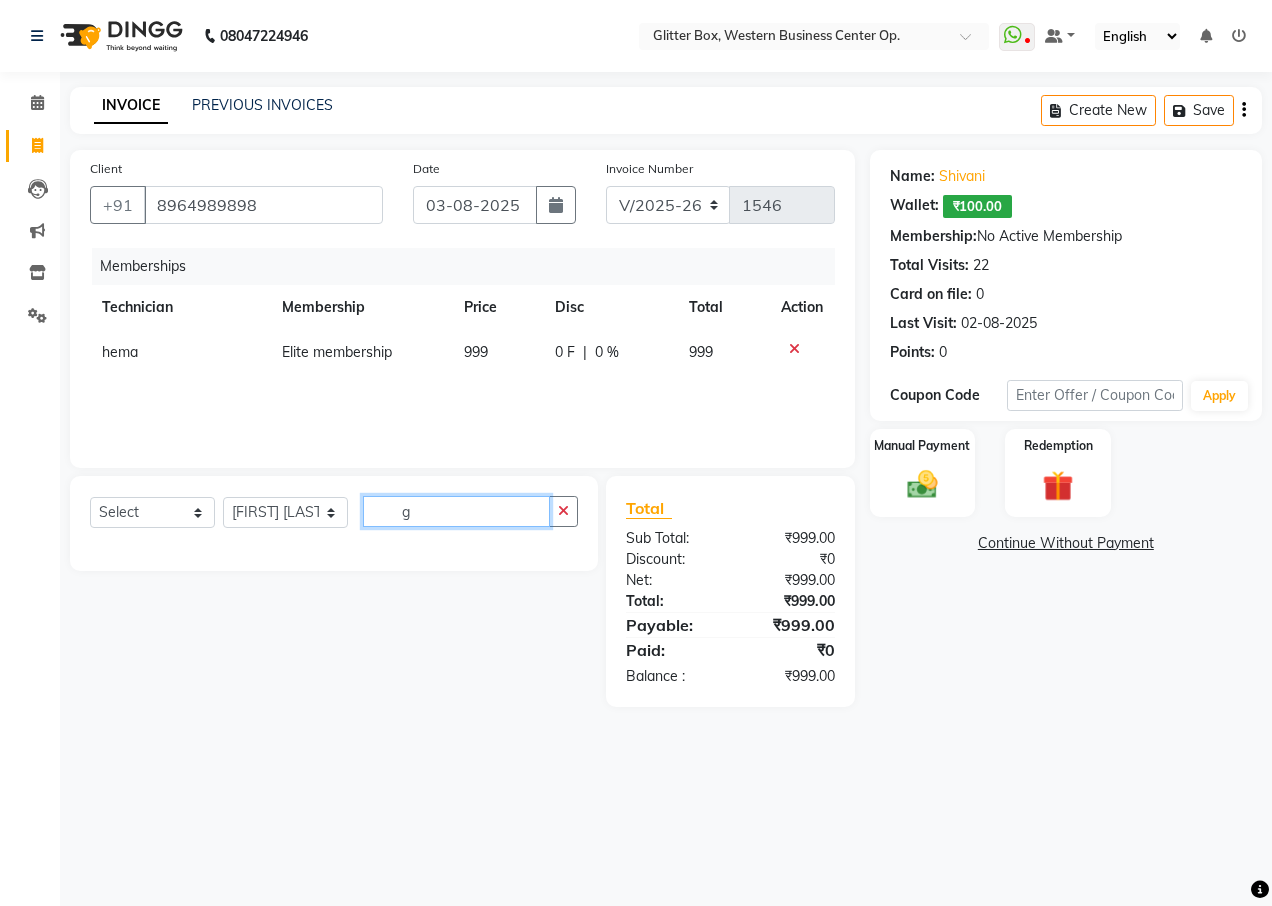 type 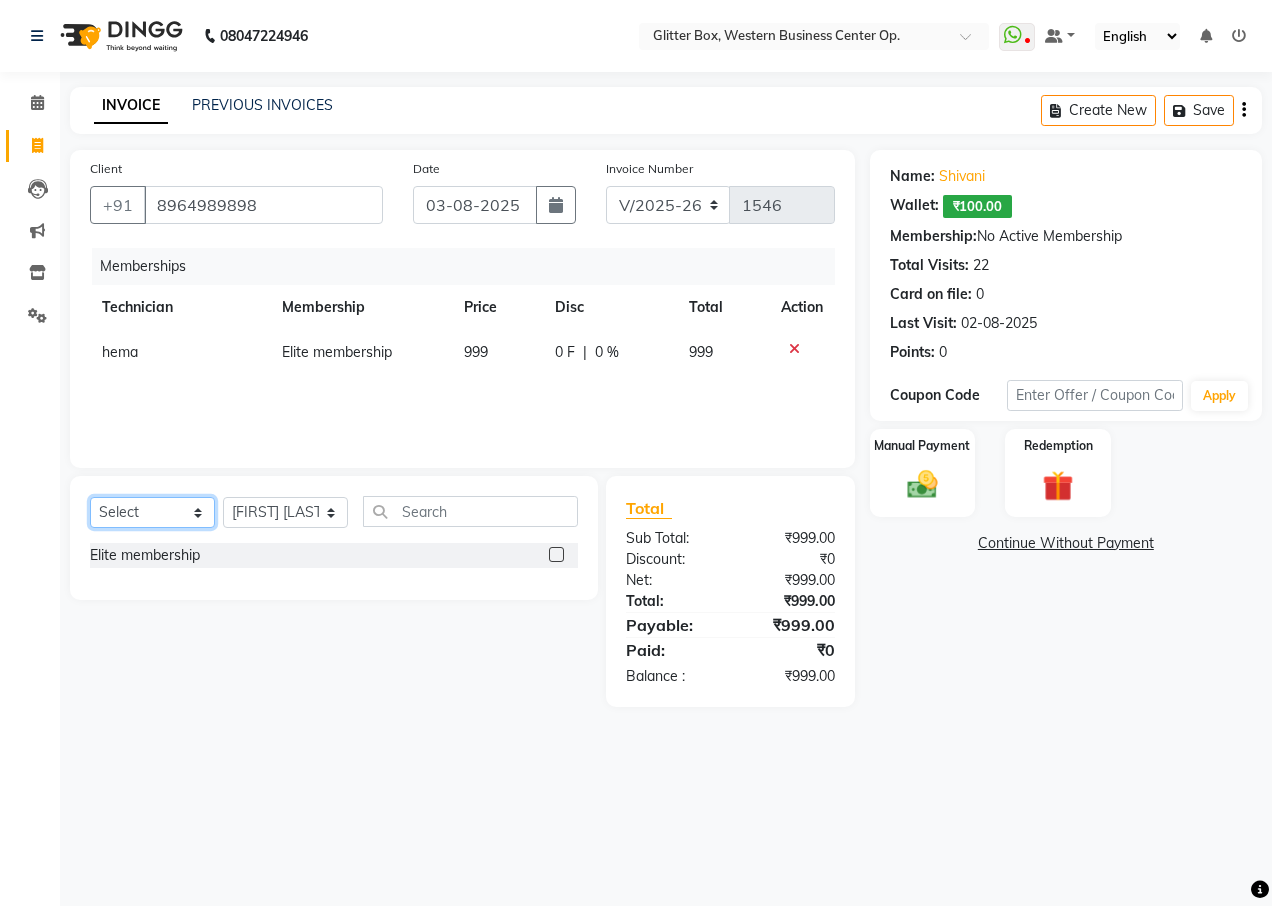 click on "Select  Service  Product  Package Voucher Prepaid Gift Card" 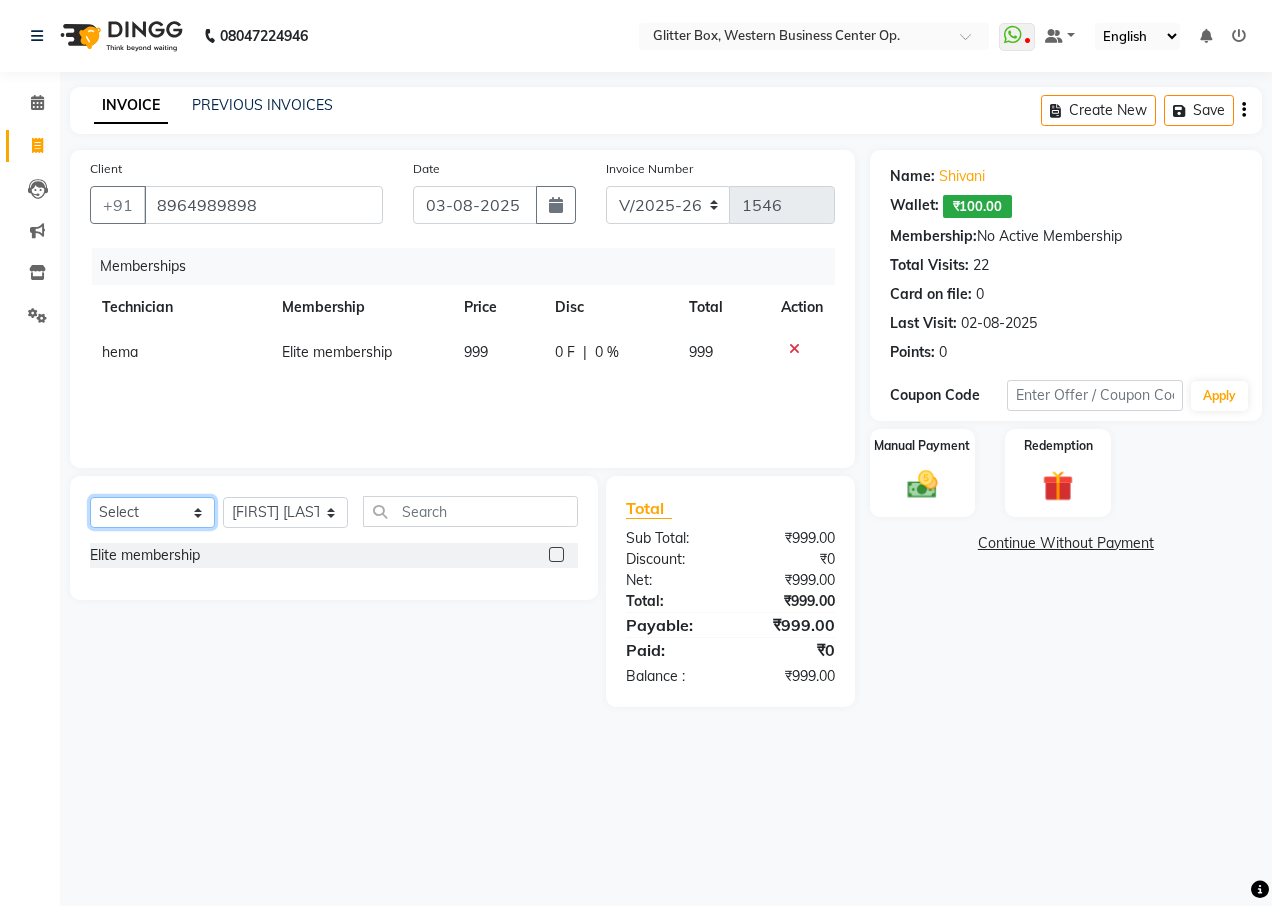 select on "service" 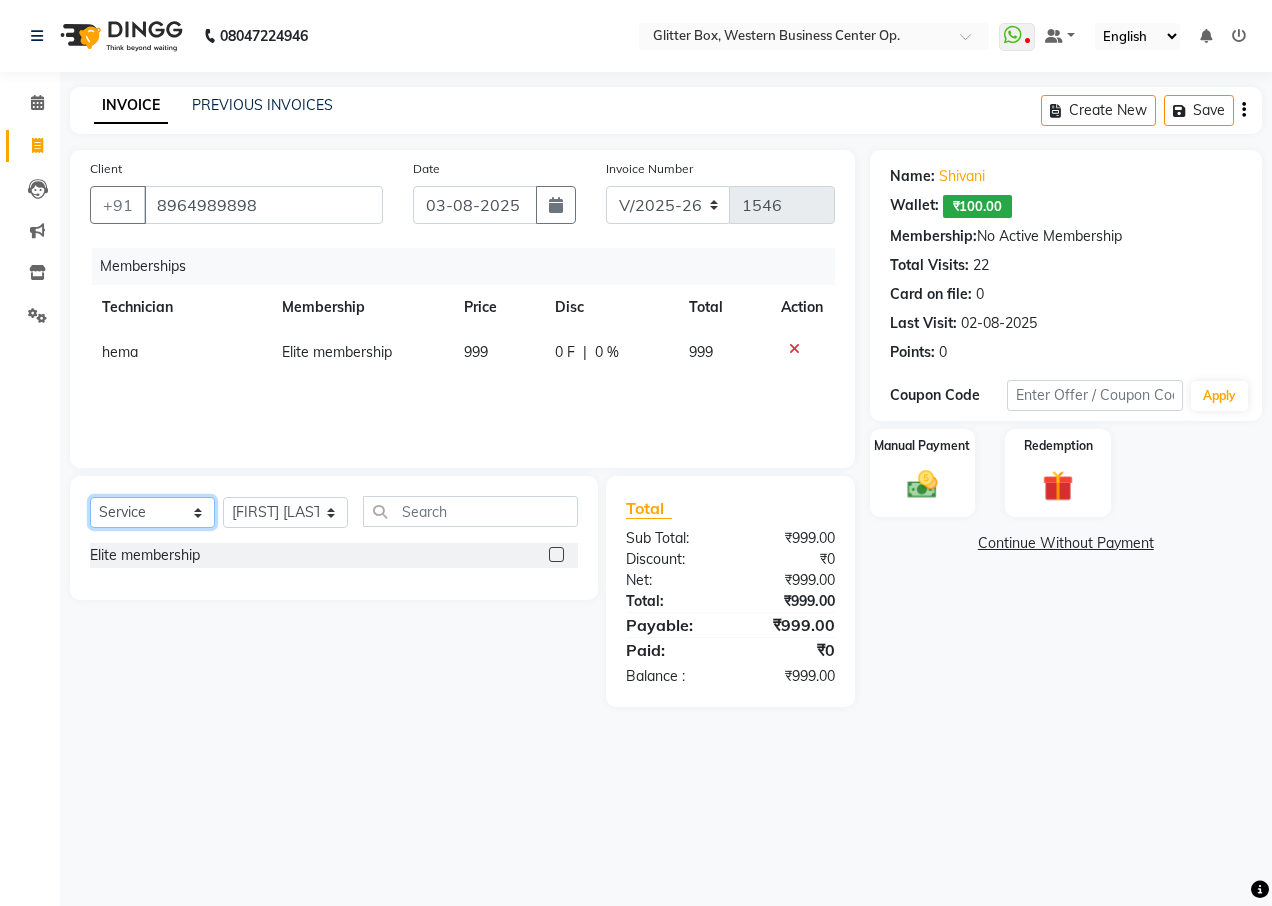 click on "Select  Service  Product  Package Voucher Prepaid Gift Card" 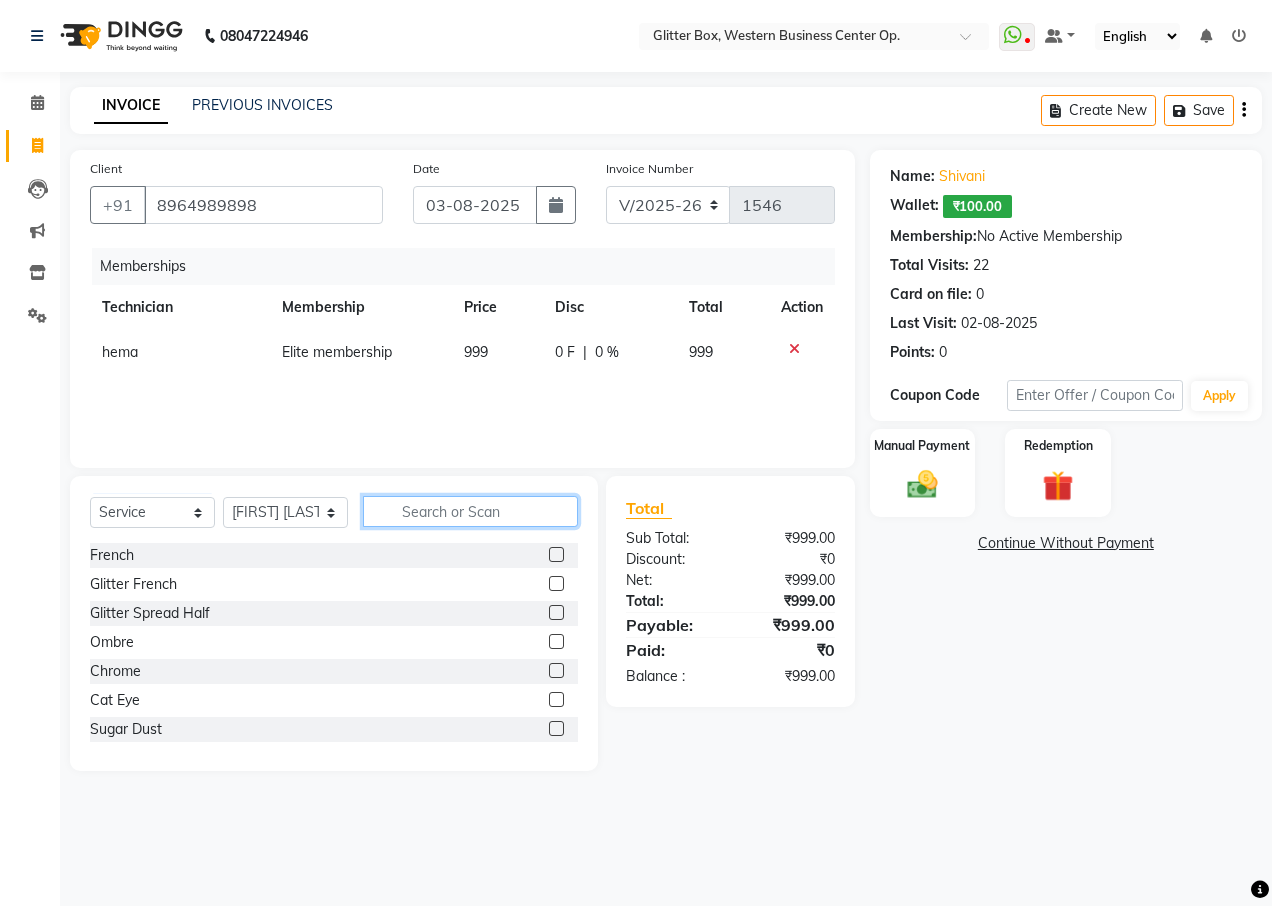 click 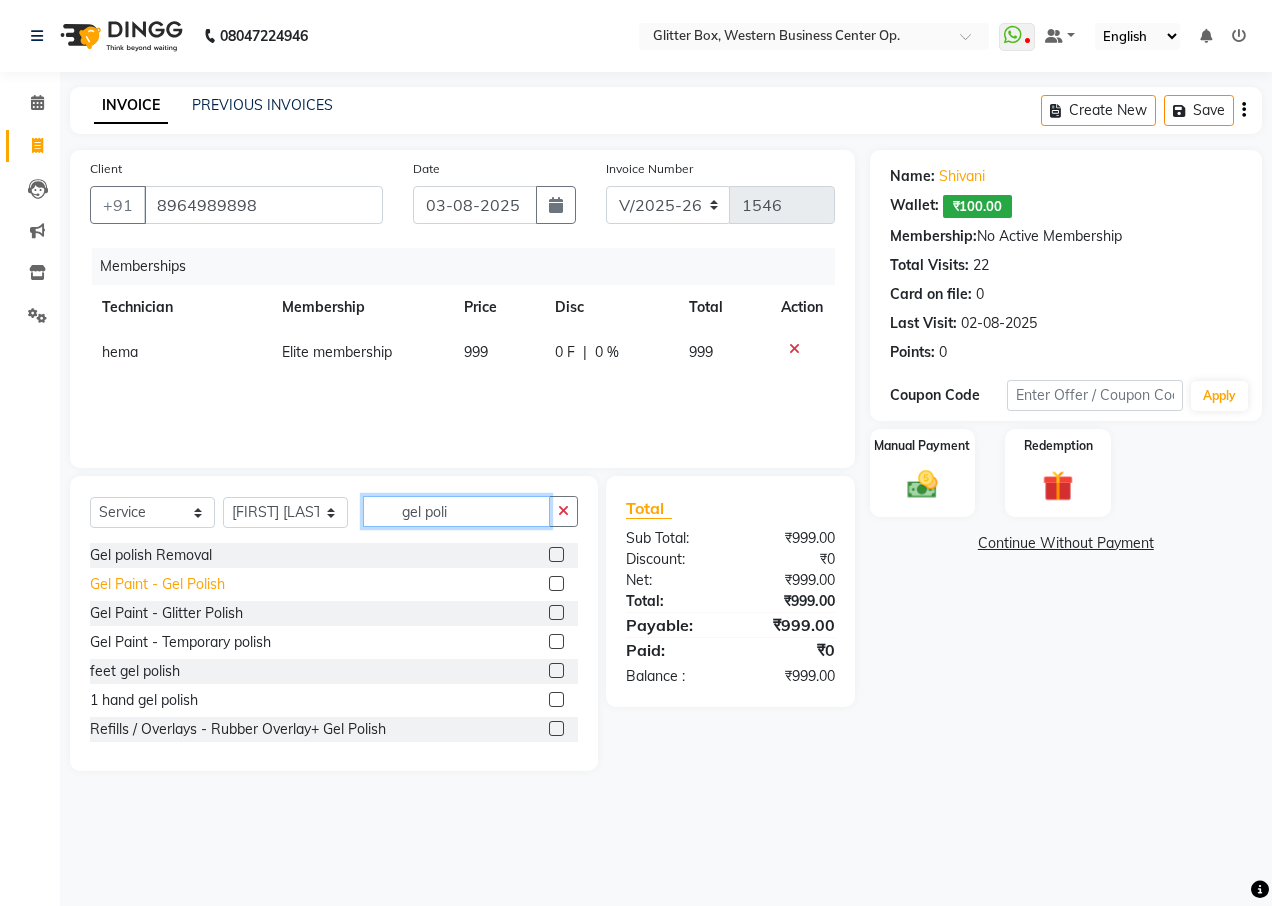 type on "gel poli" 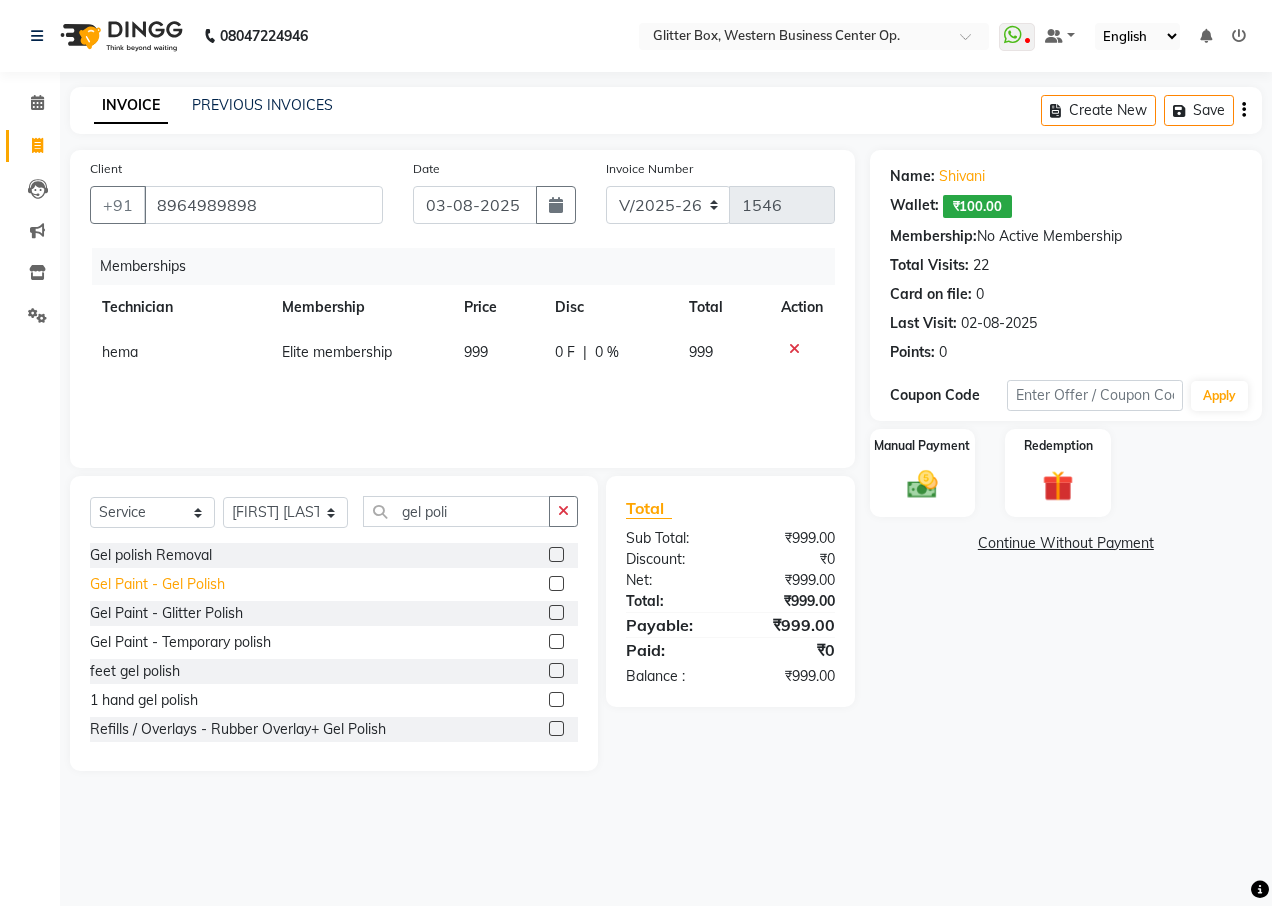 click on "Gel Paint  - Gel Polish" 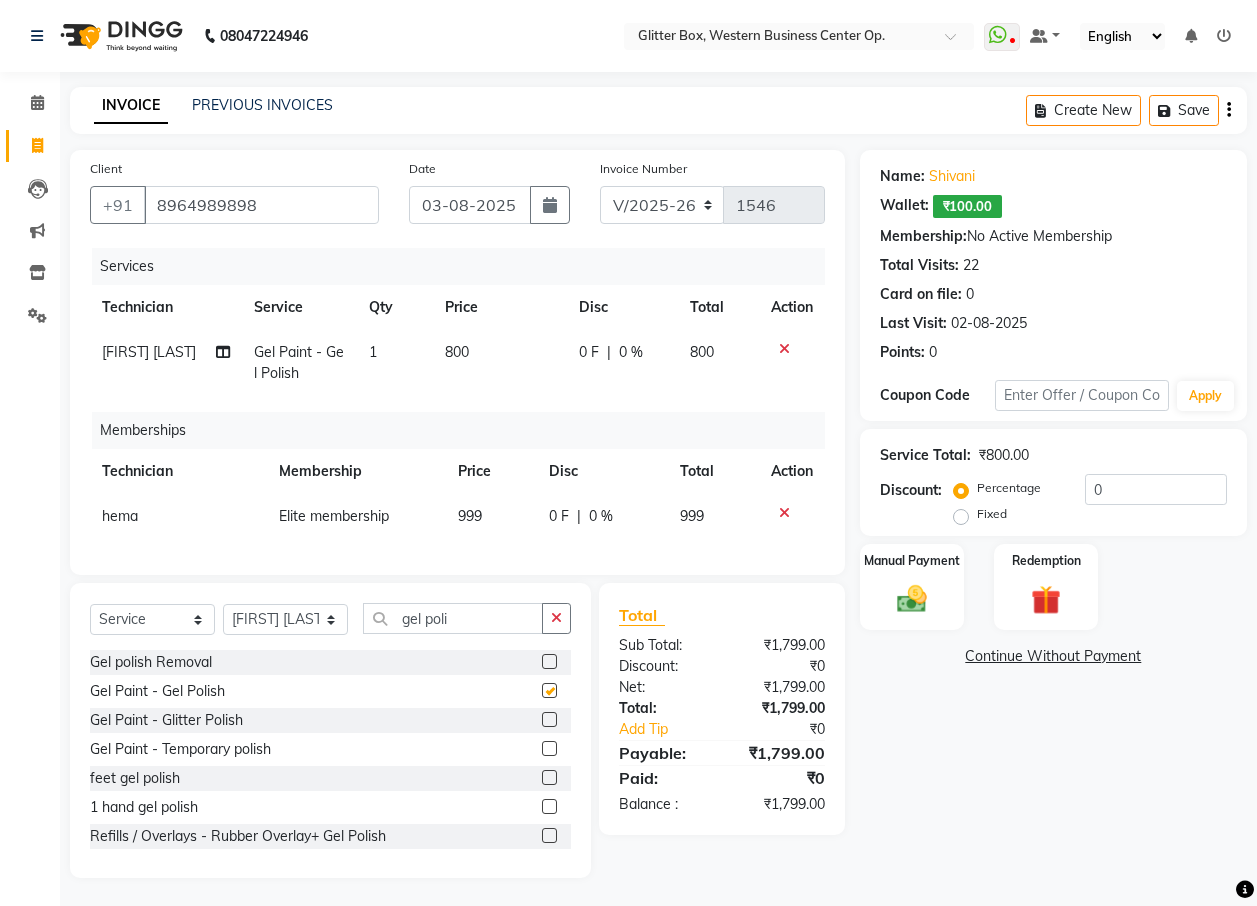 checkbox on "false" 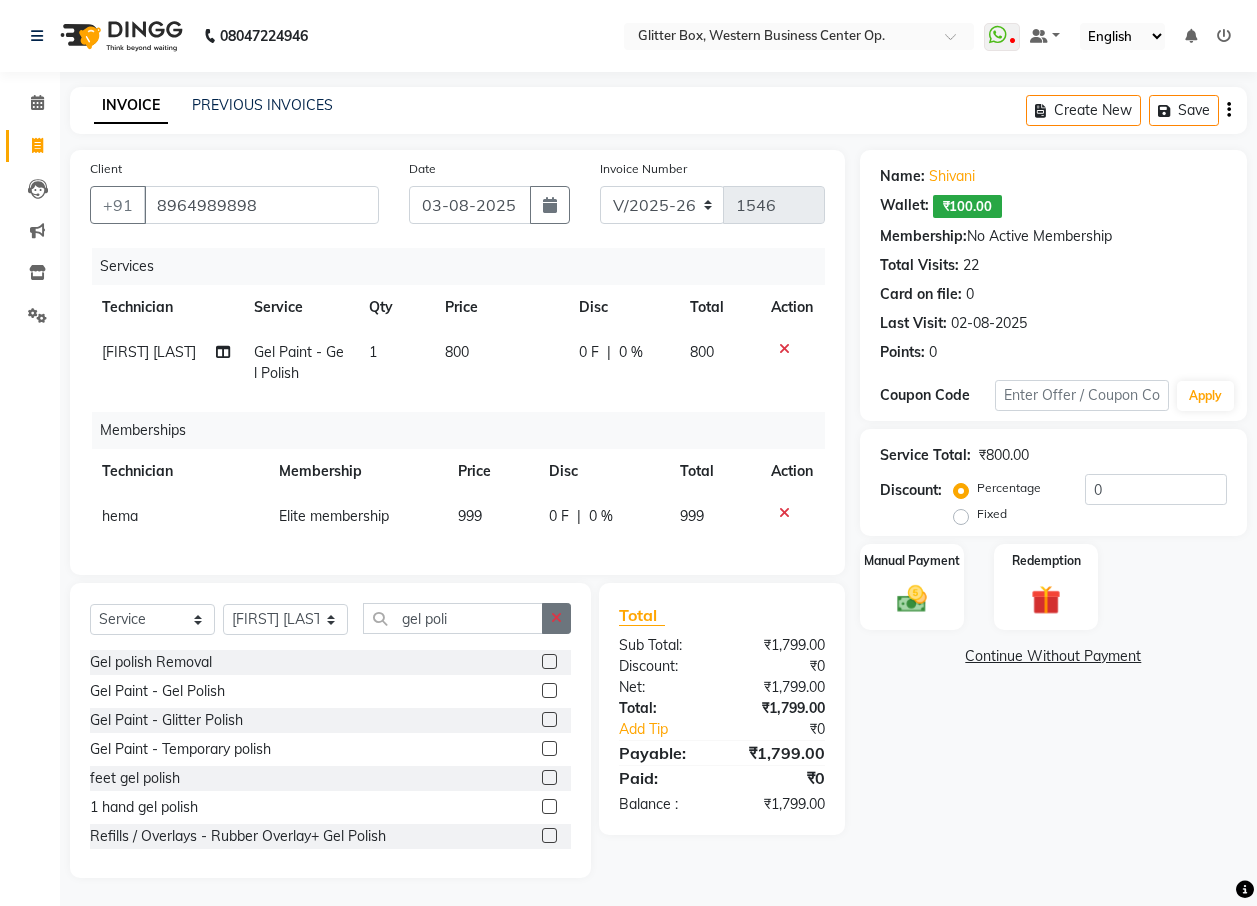 click 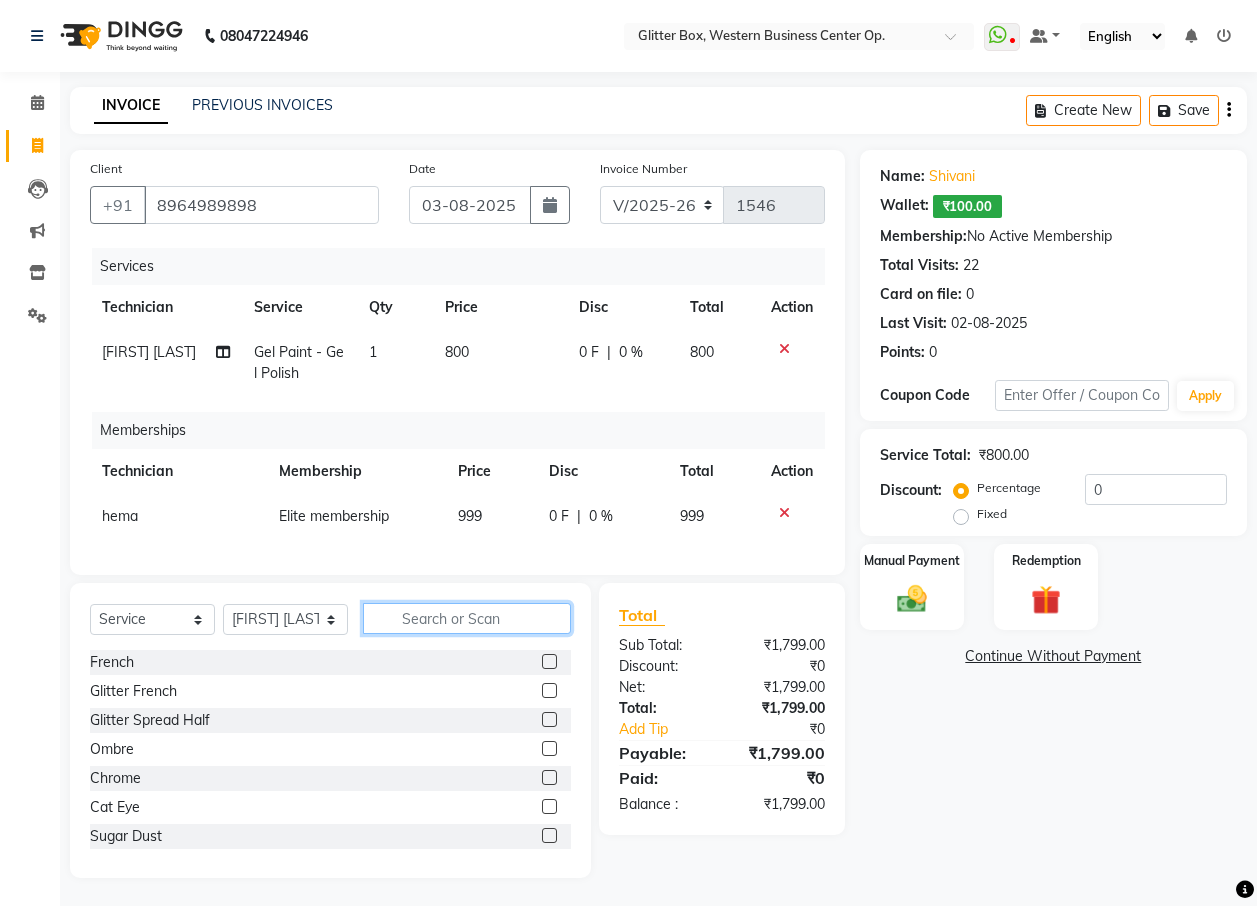 type on "1" 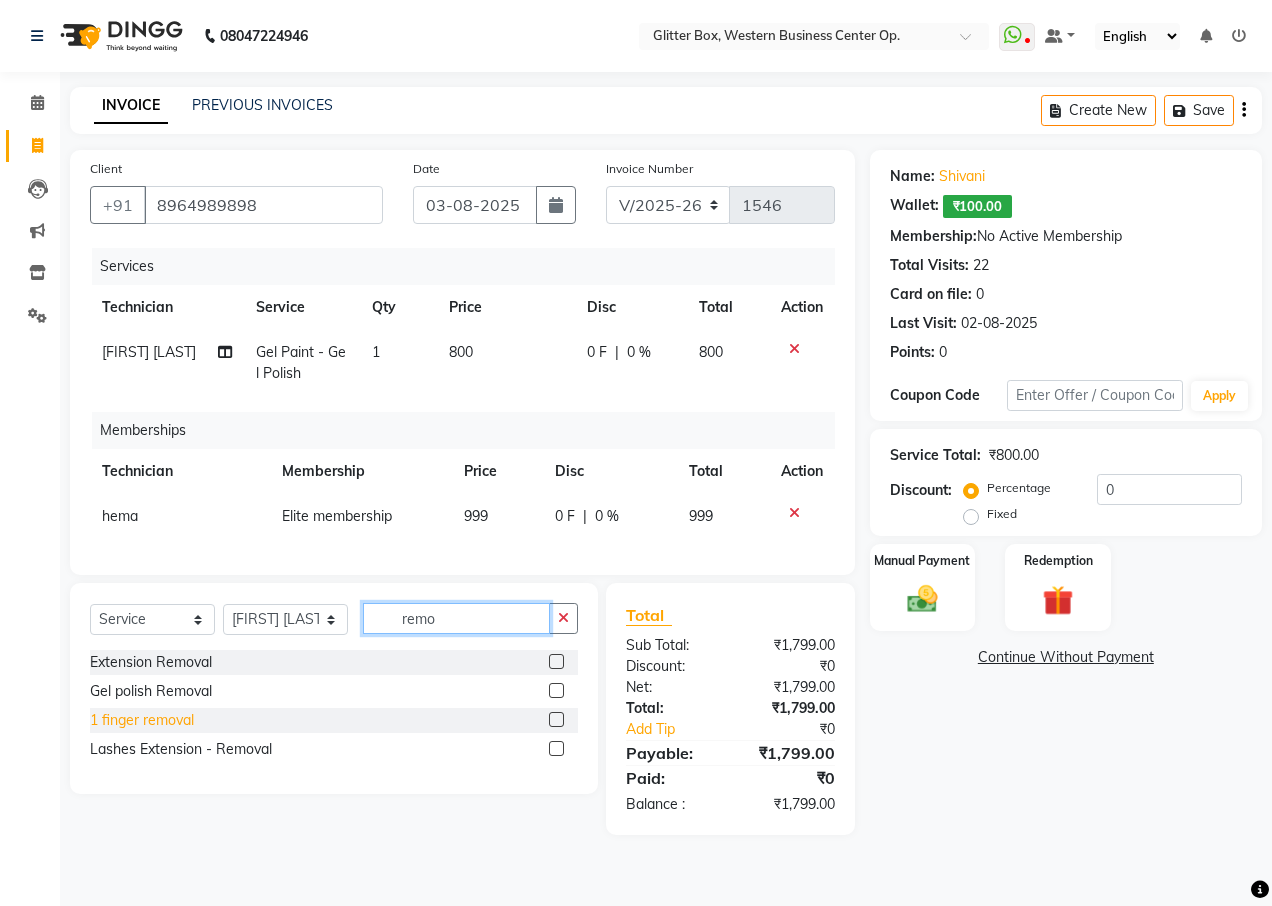 type on "remo" 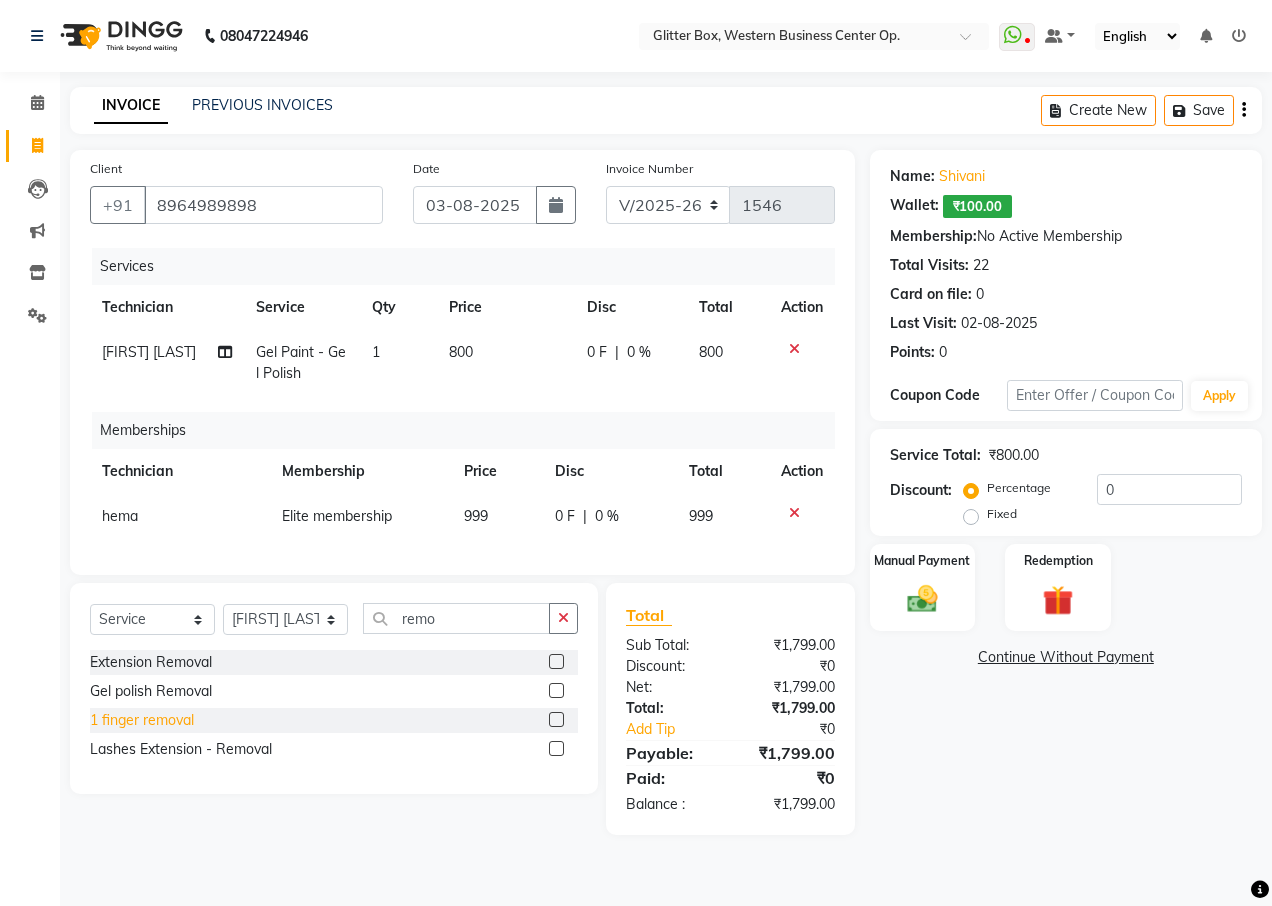 click on "1 finger removal" 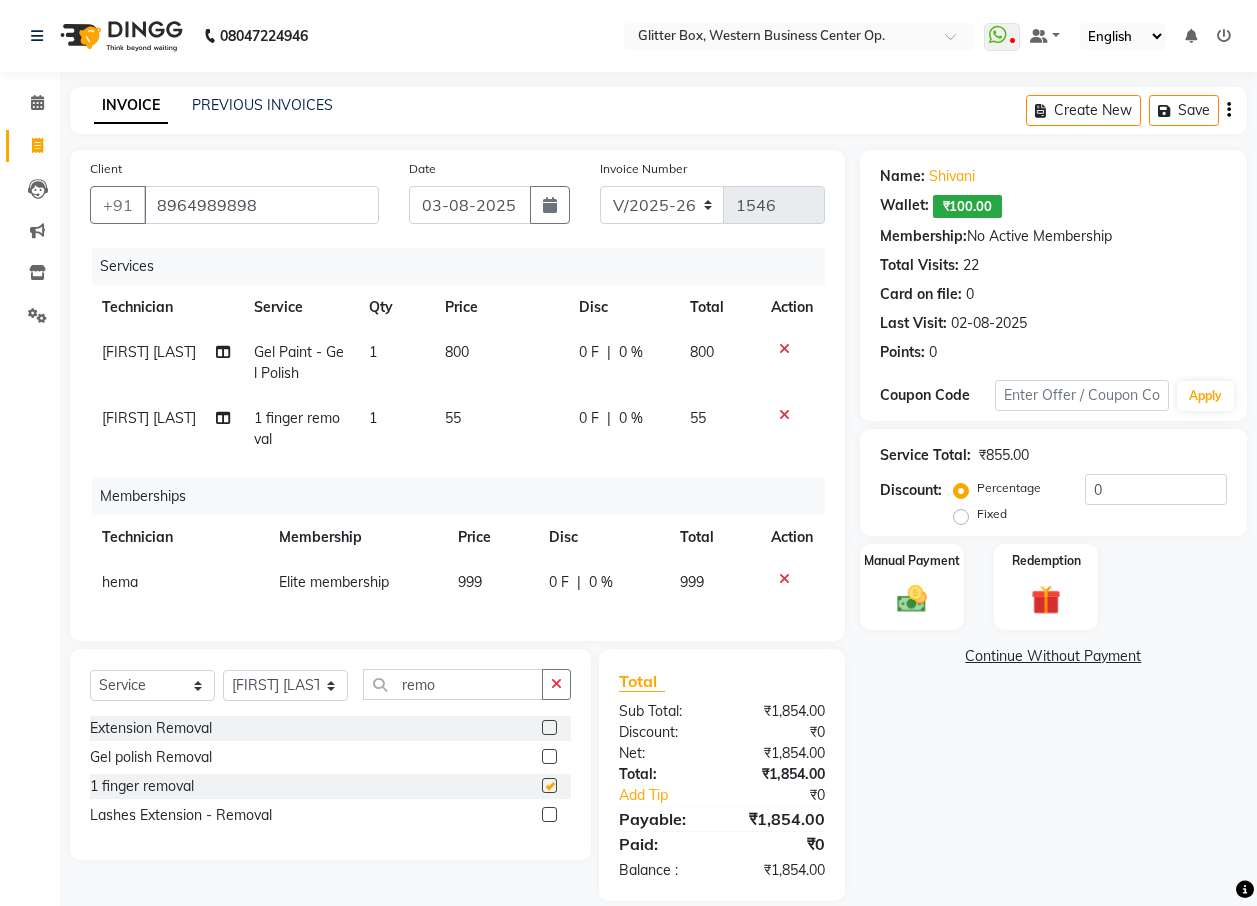 checkbox on "false" 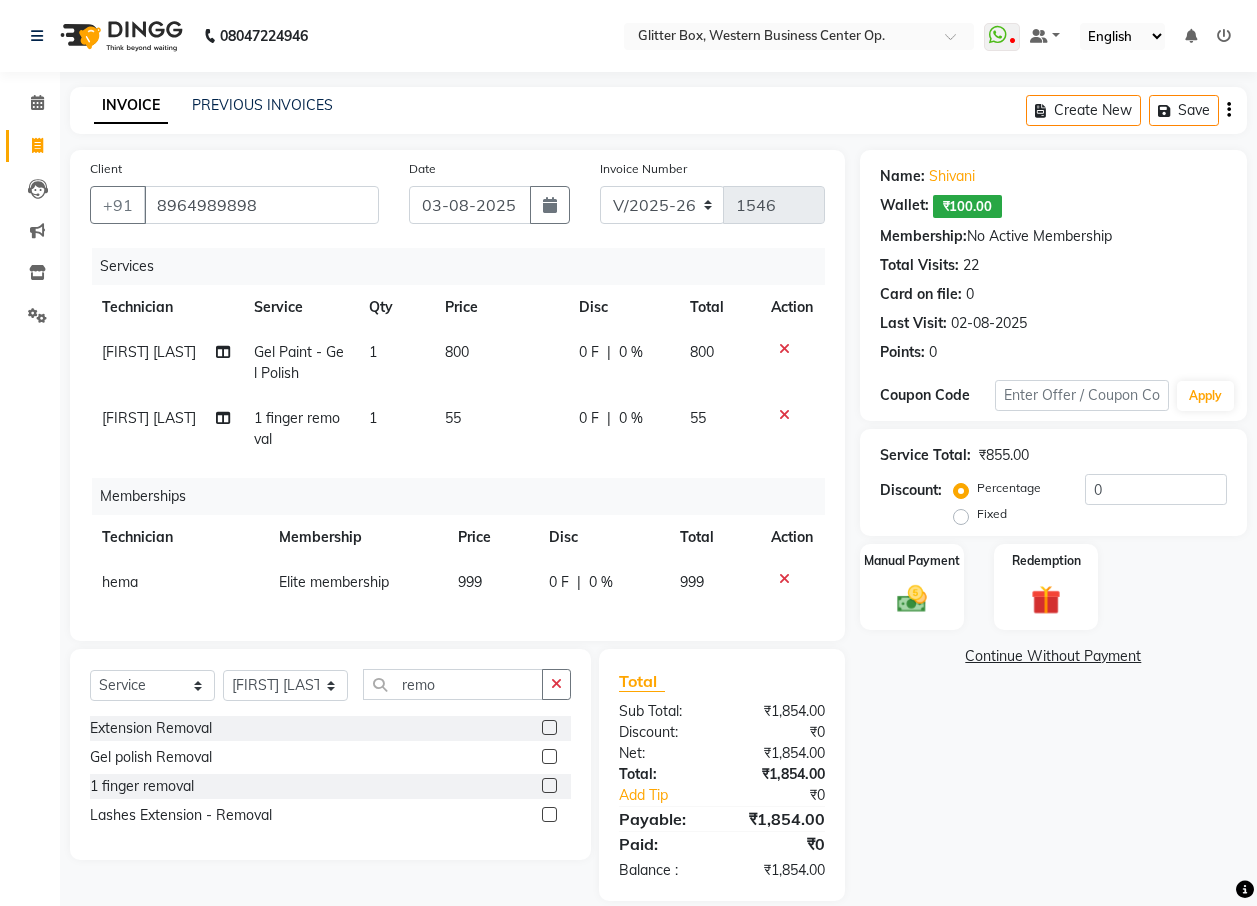 click on "1" 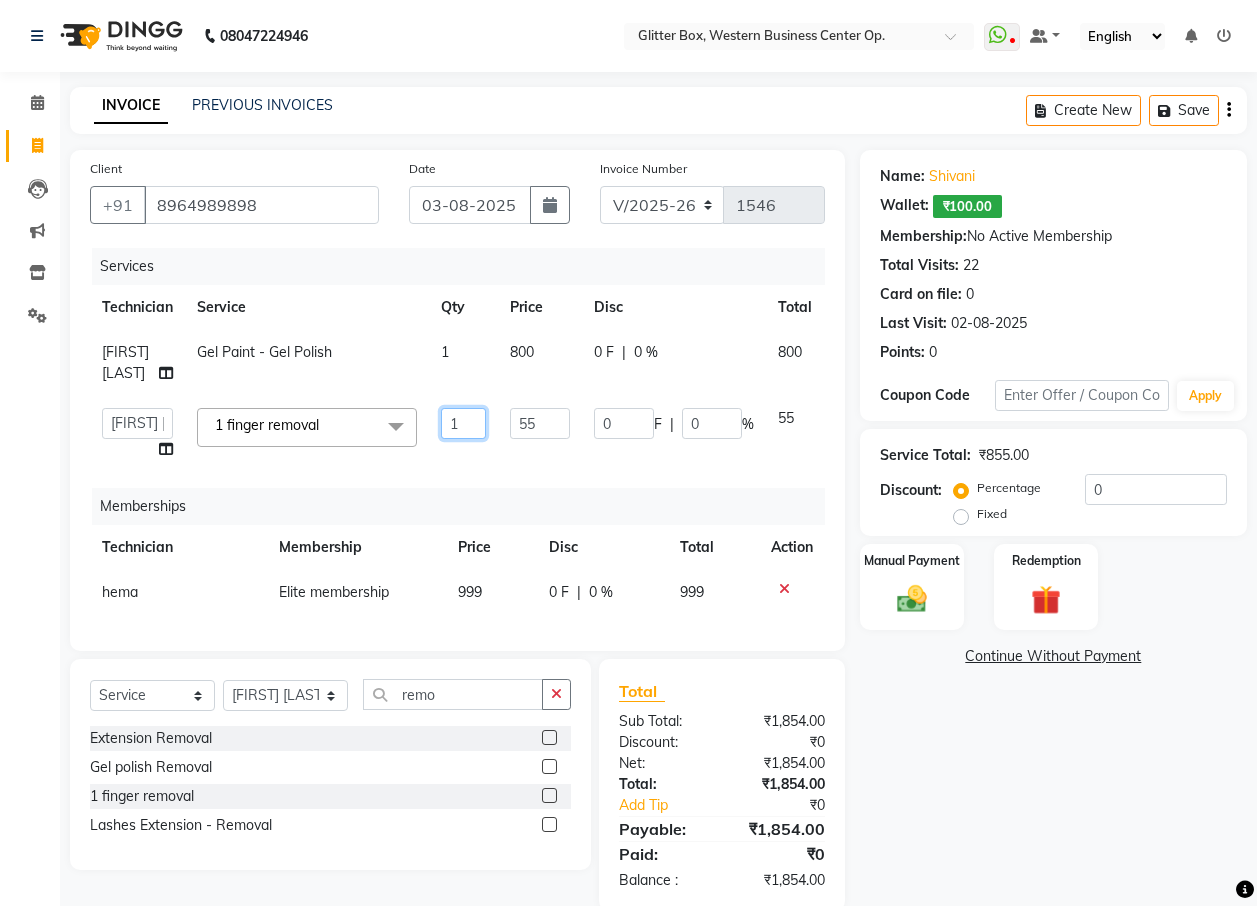 click on "1" 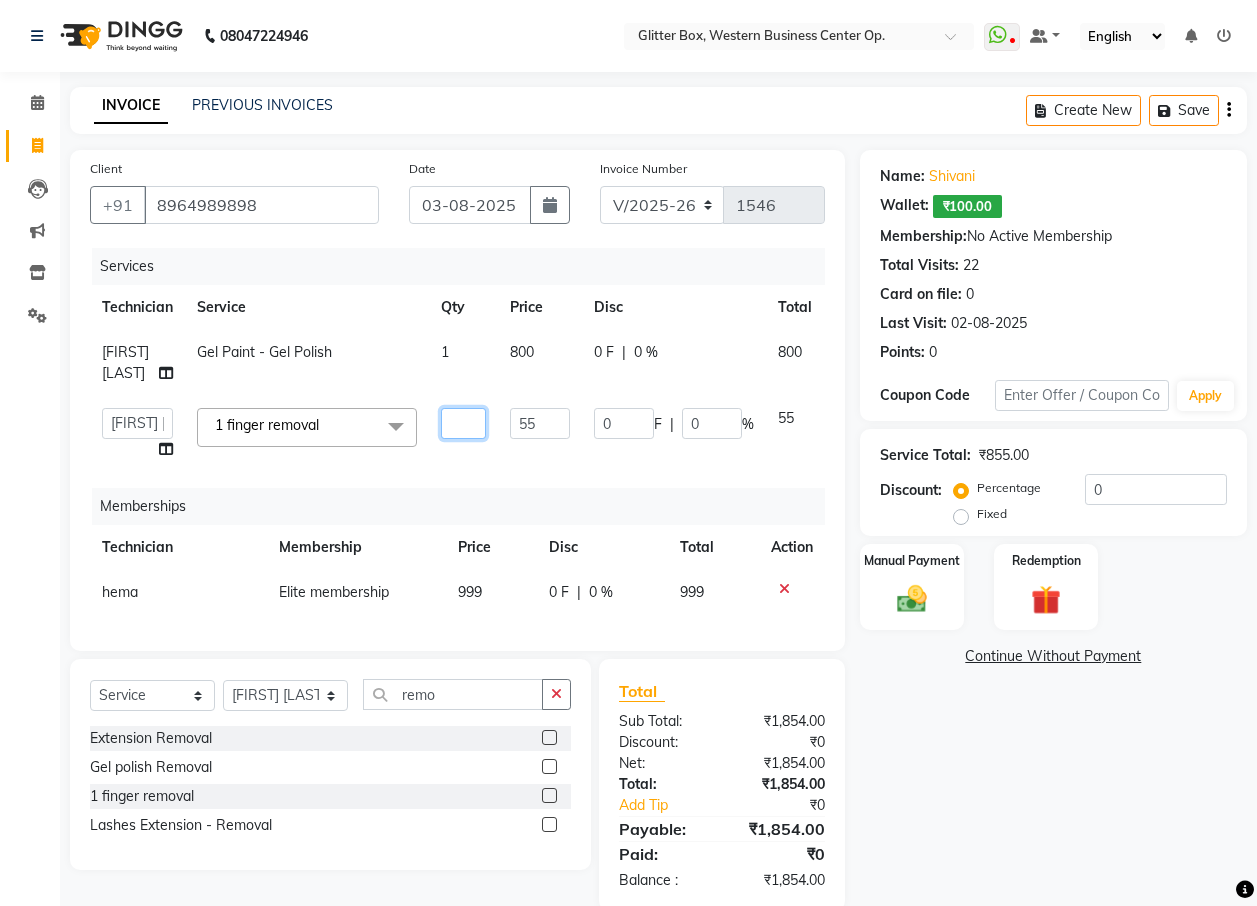 type on "5" 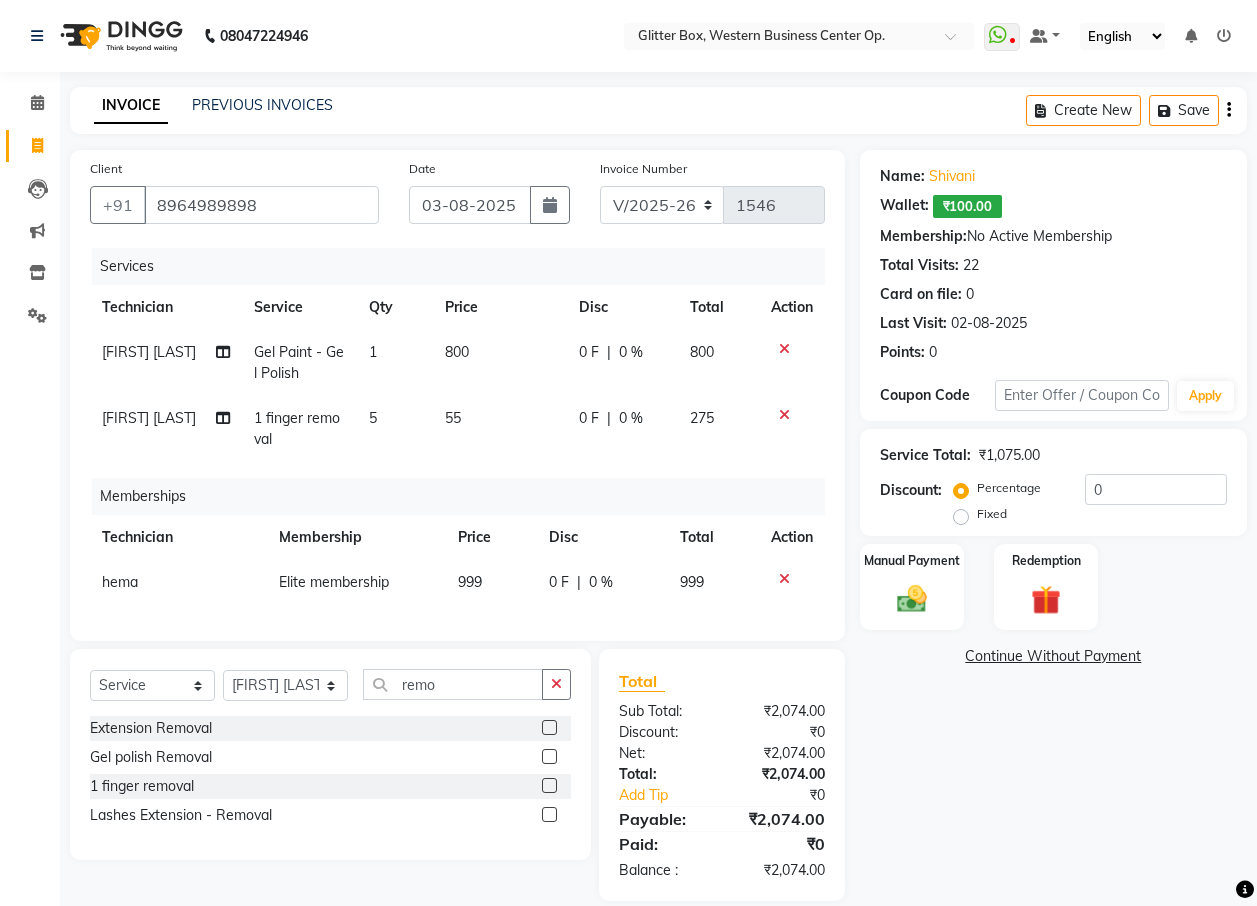 click on "Services Technician Service Qty Price Disc Total Action [FIRST] [LAST] Gel Paint  - Gel Polish 1 800 0 F | 0 % 800 [FIRST] [LAST] 1 finger removal 5 55 0 F | 0 % 275 Memberships Technician Membership Price Disc Total Action hema Elite membership 999 0 F | 0 % 999" 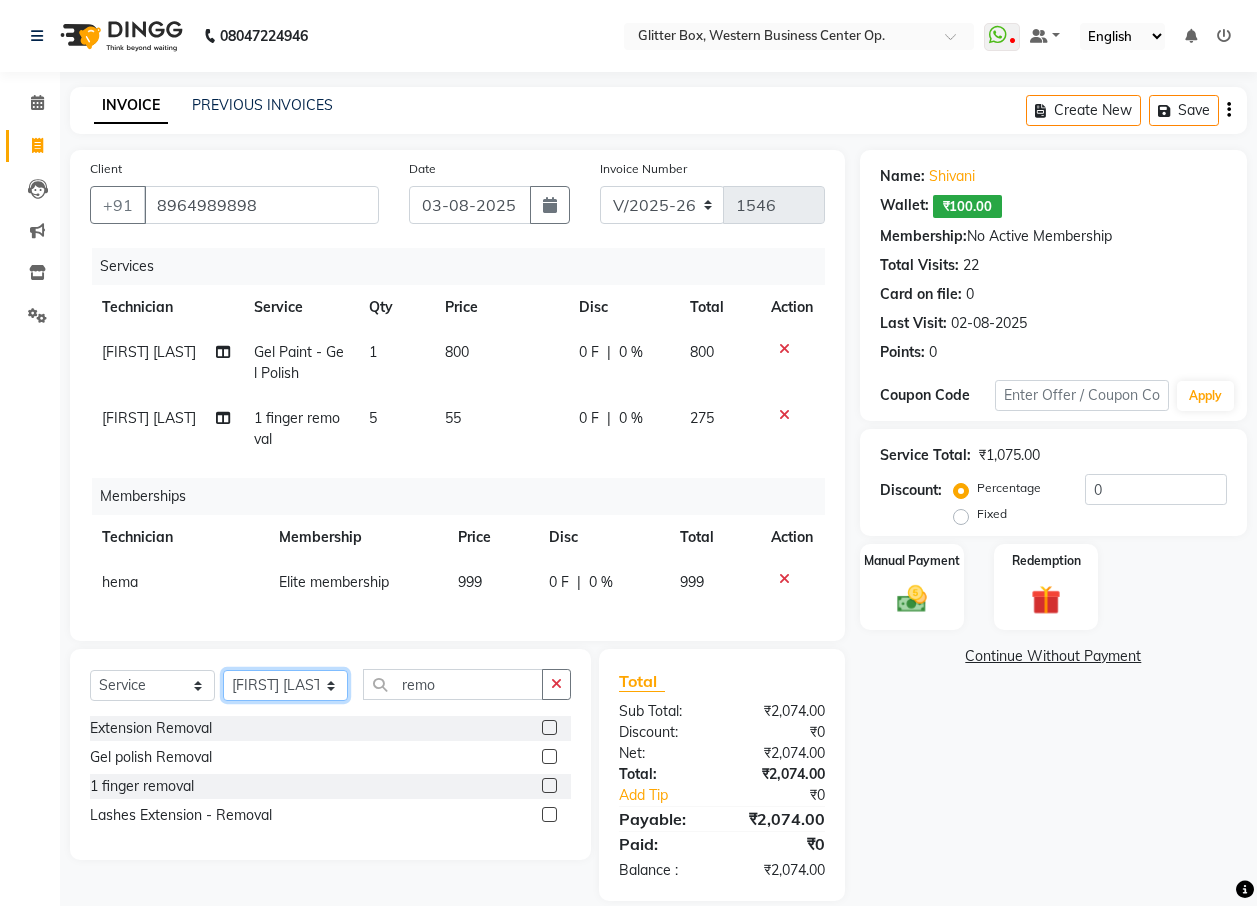 click on "Select Technician [FIRST] [LAST] [FIRST] [LAST] bharat DEBNATH [FIRST] [LAST] hema john [FIRST] [LAST] [FIRST] [LAST] [FIRST] [LAST] kelly [FIRST] [LAST] owner [FIRST] [LAST] pooja [FIRST] [LAST] [FIRST] [LAST] shalu shruti shubham Suraj" 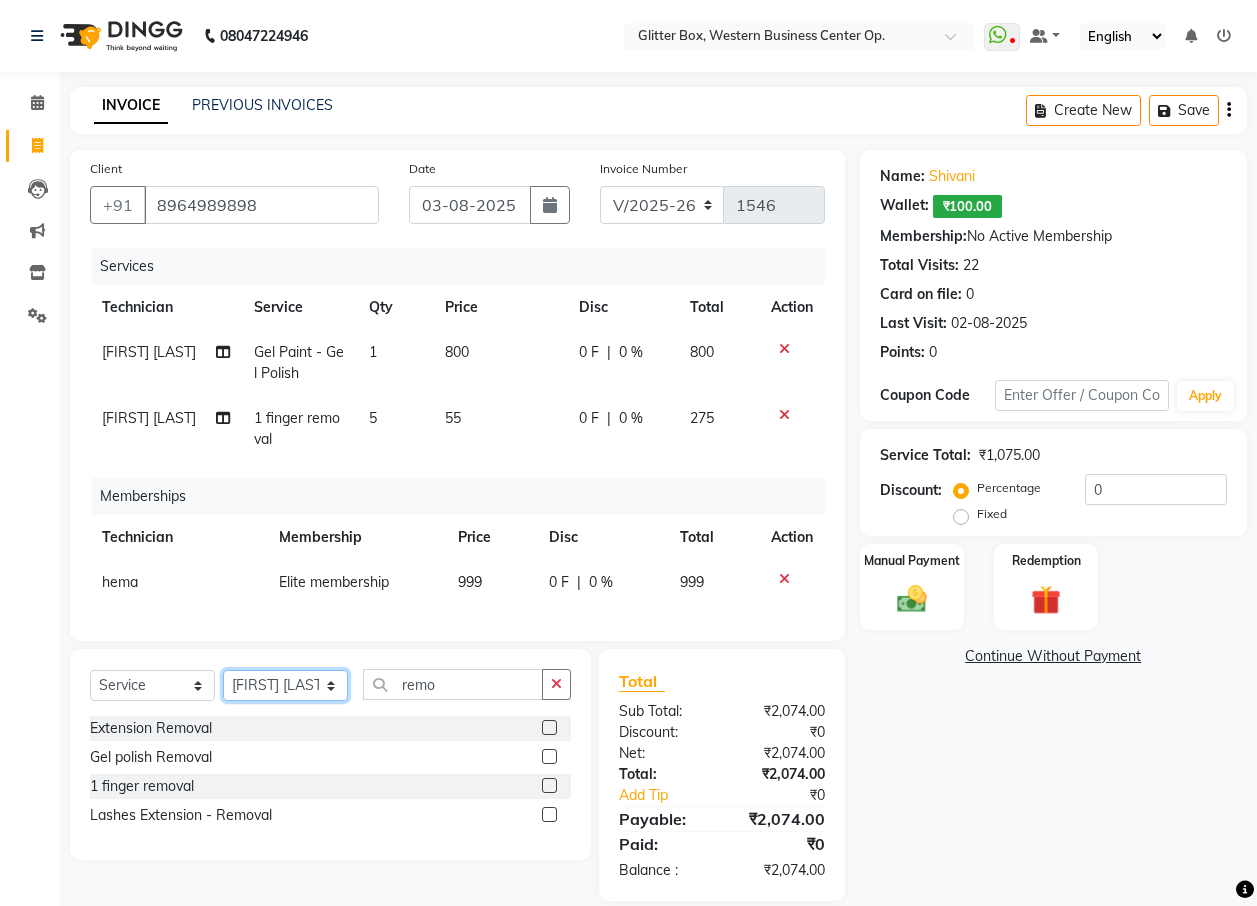 select on "38315" 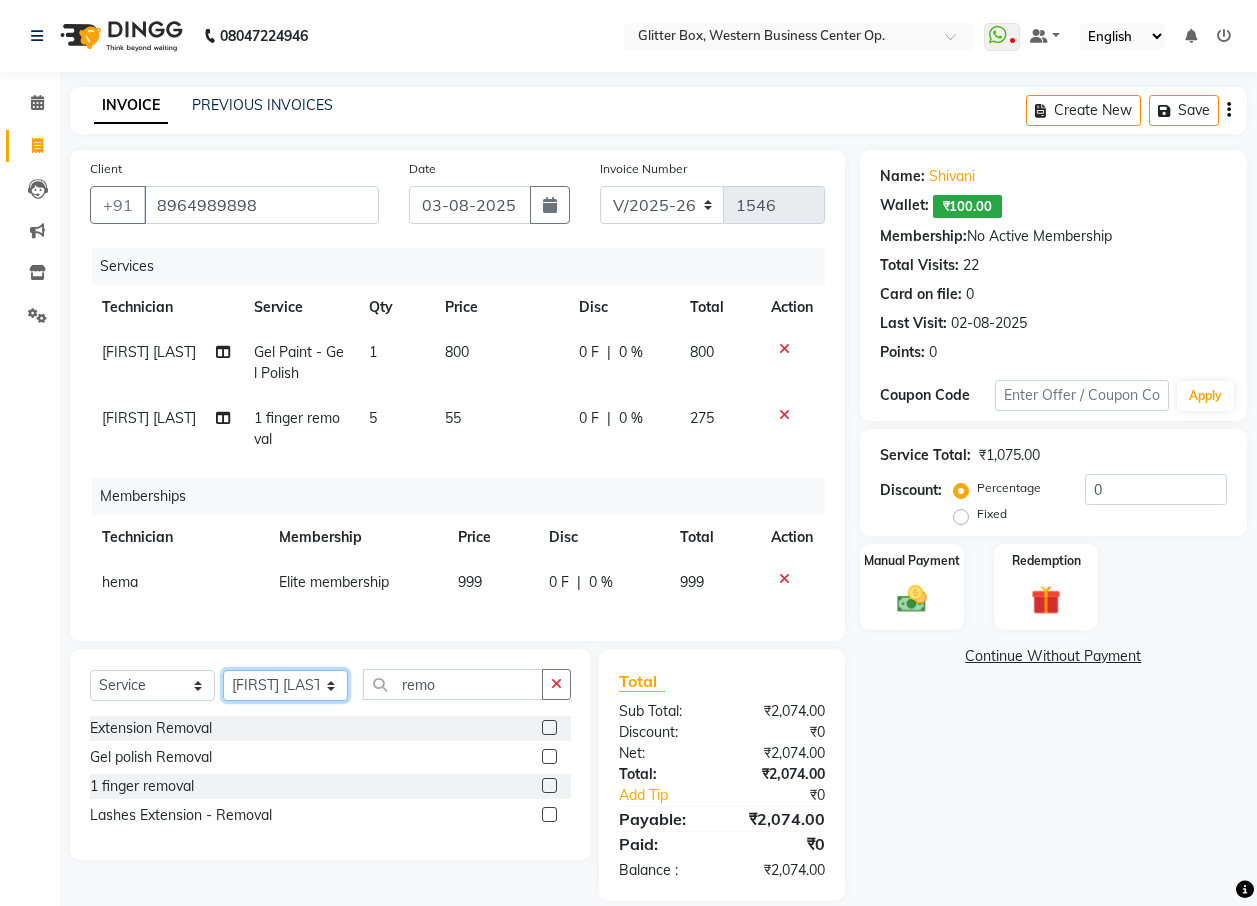 click on "Select Technician [FIRST] [LAST] [FIRST] [LAST] bharat DEBNATH [FIRST] [LAST] hema john [FIRST] [LAST] [FIRST] [LAST] [FIRST] [LAST] kelly [FIRST] [LAST] owner [FIRST] [LAST] pooja [FIRST] [LAST] [FIRST] [LAST] shalu shruti shubham Suraj" 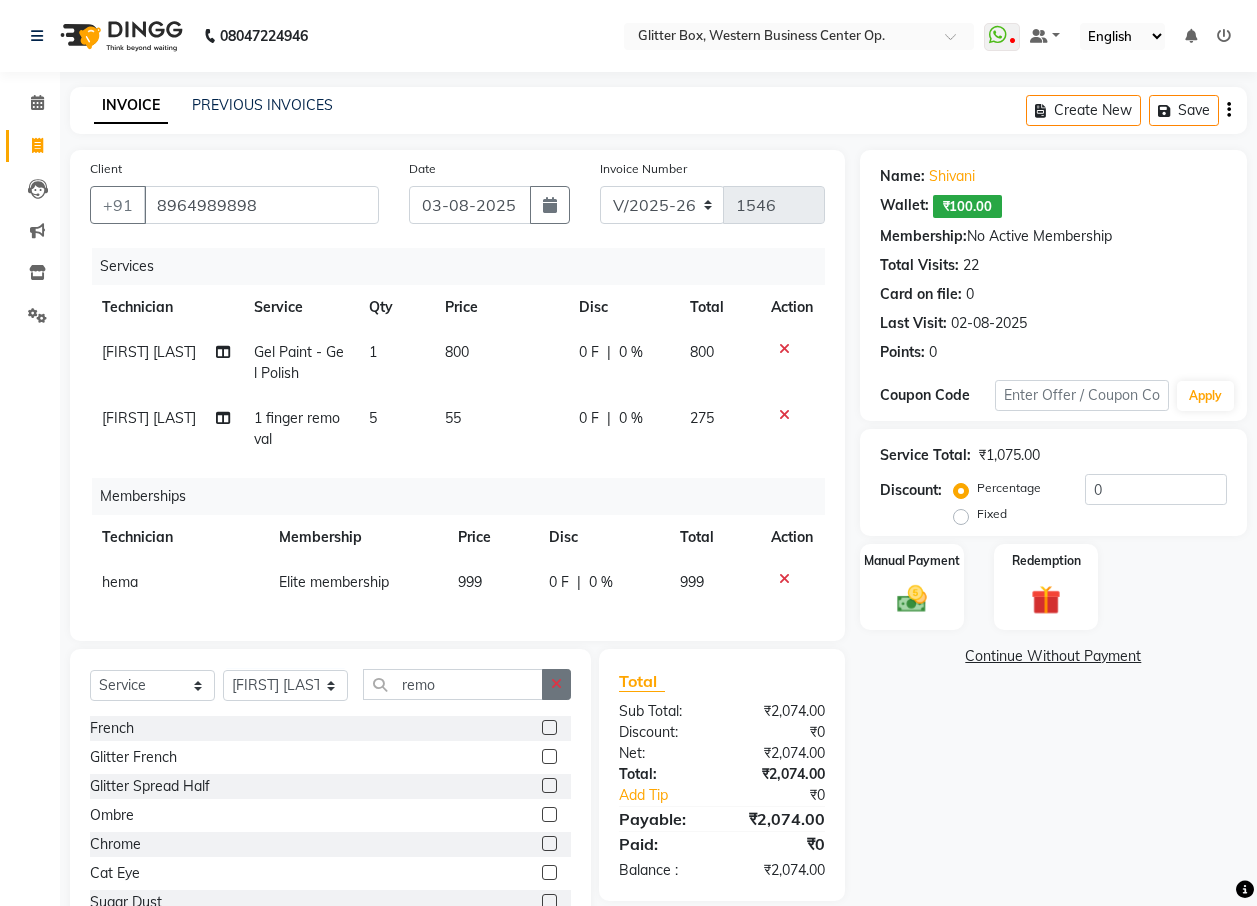 click 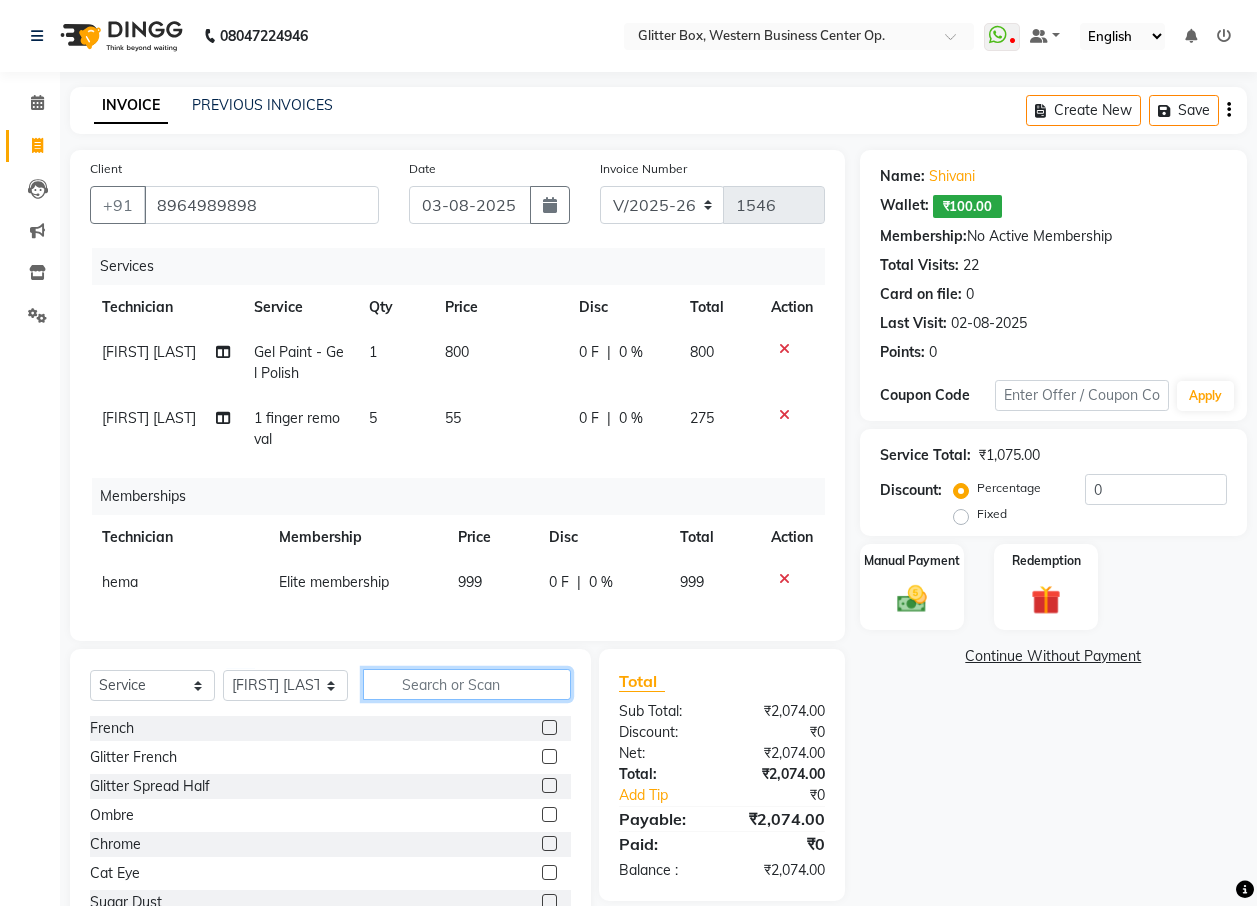 click 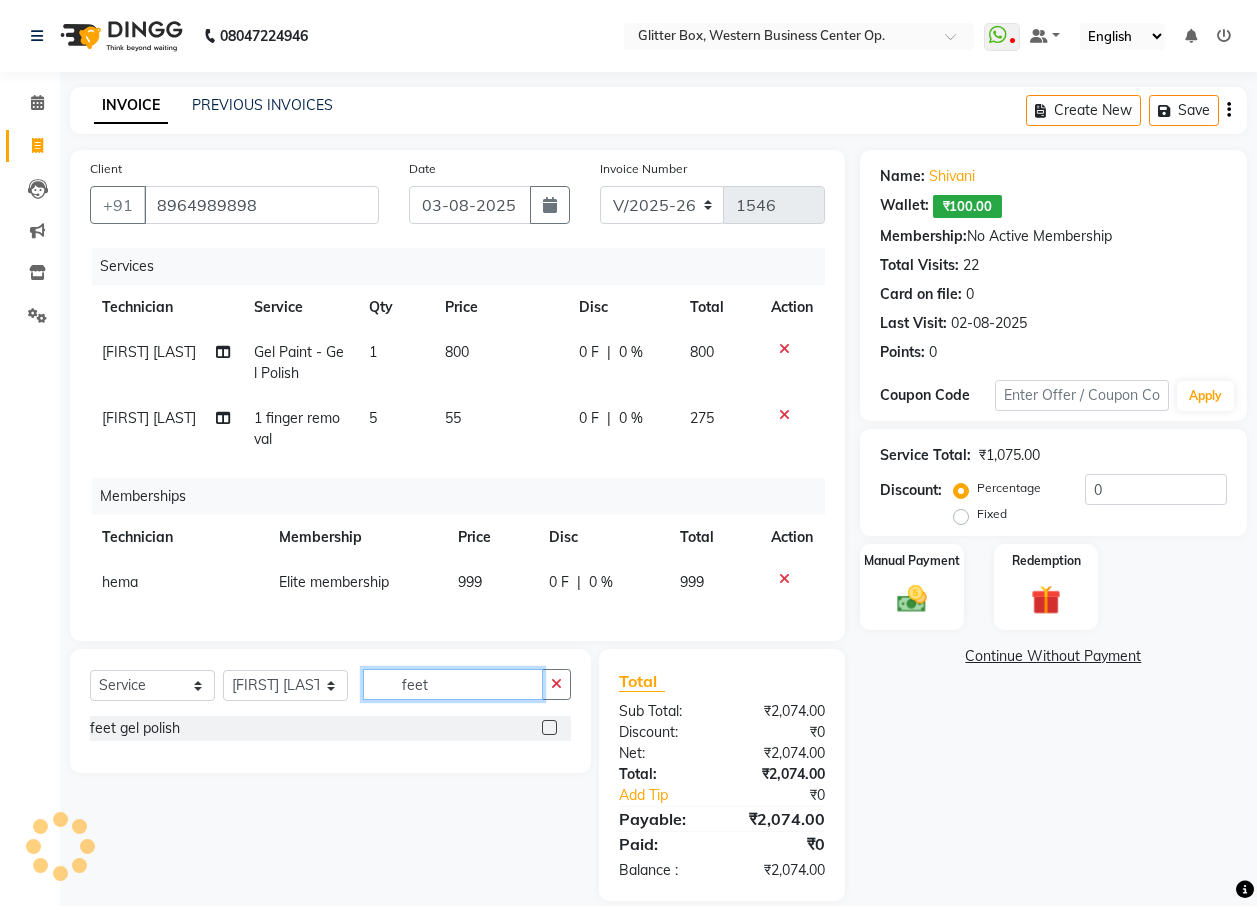 type on "feet" 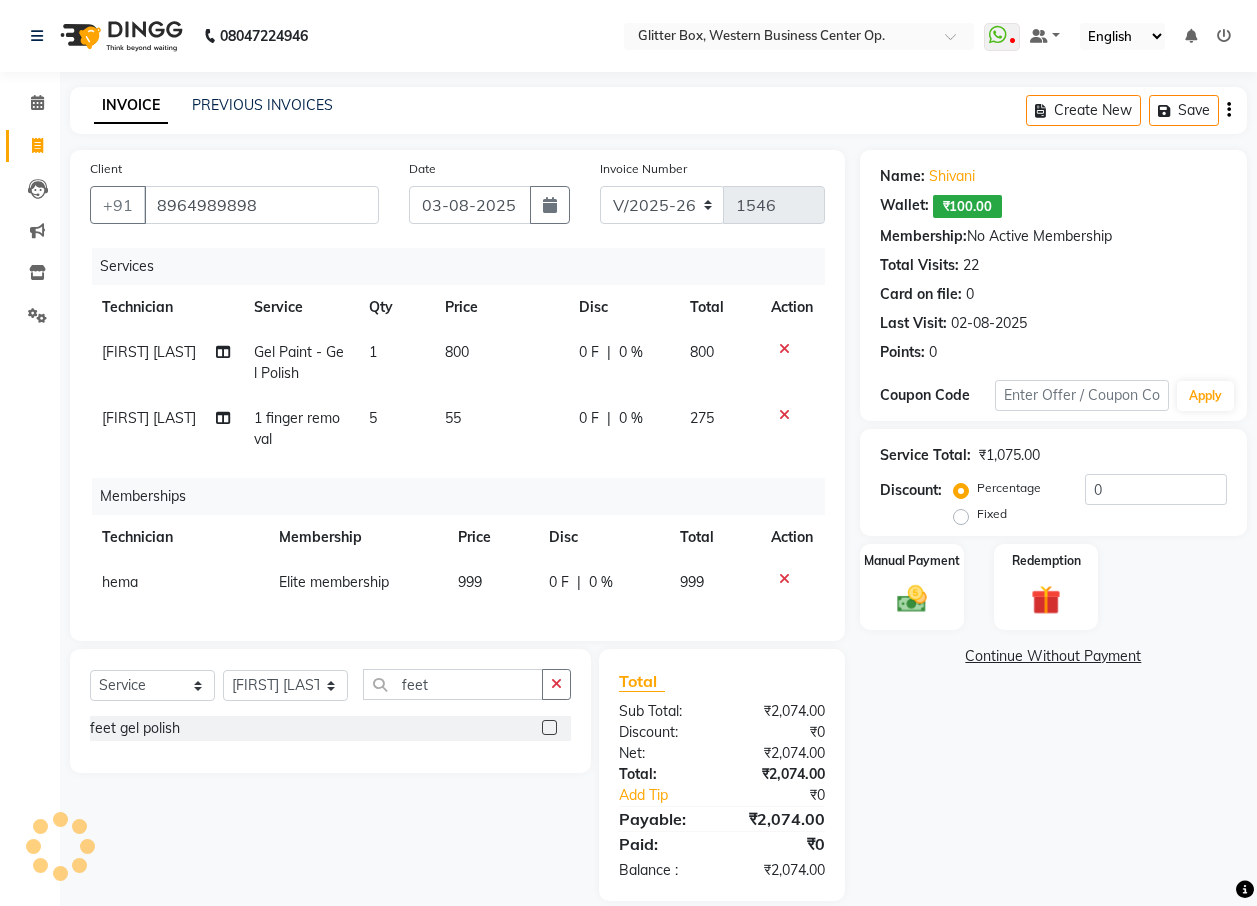 click 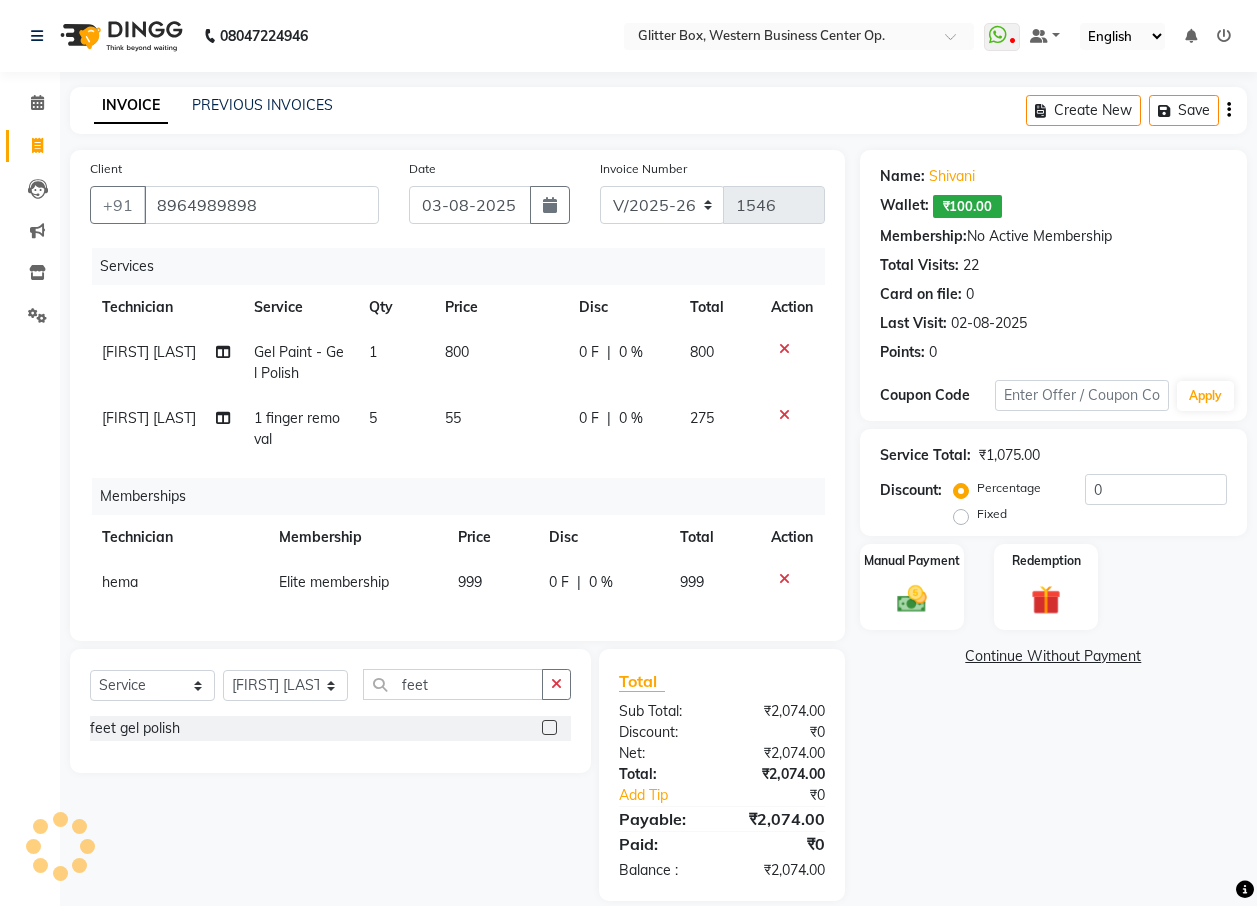 click at bounding box center (548, 728) 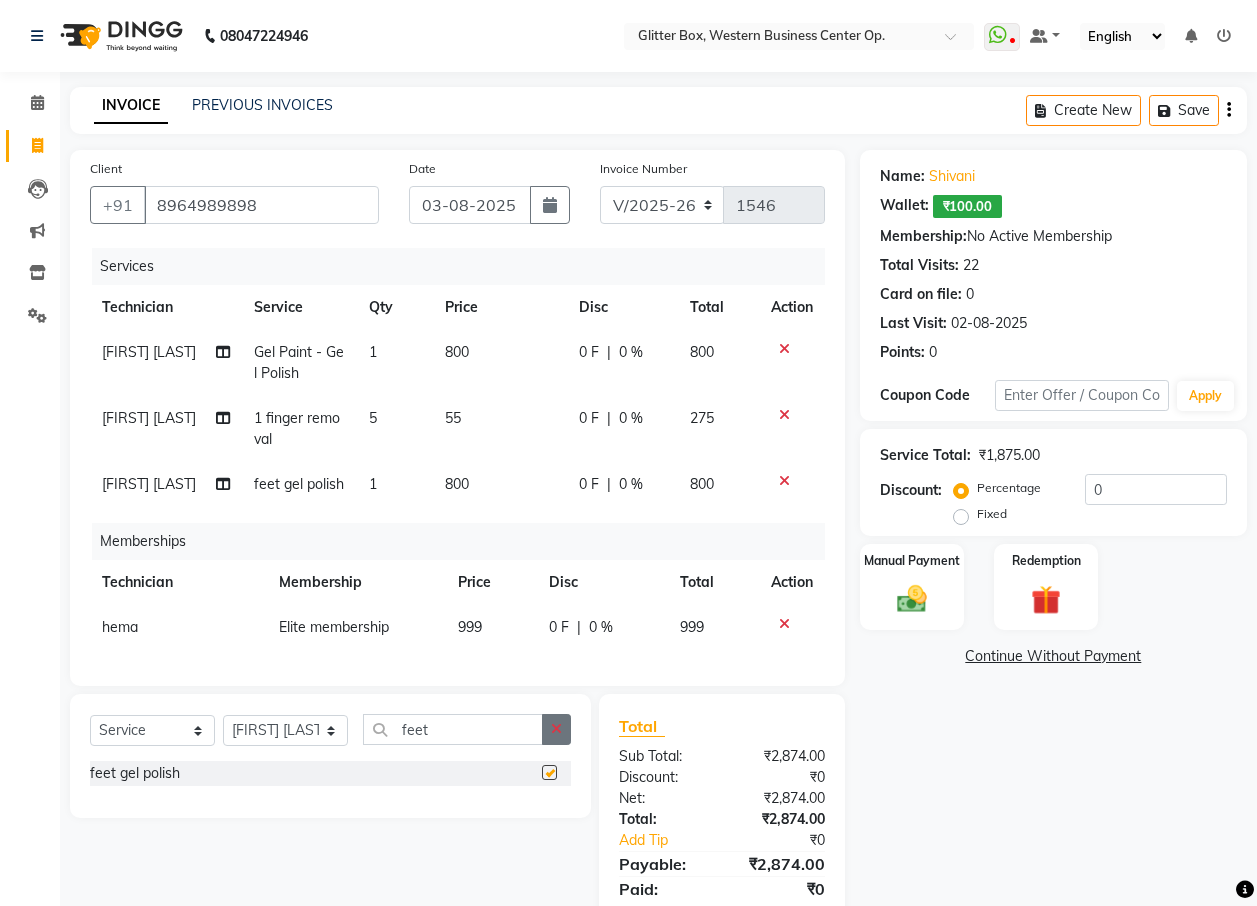 checkbox on "false" 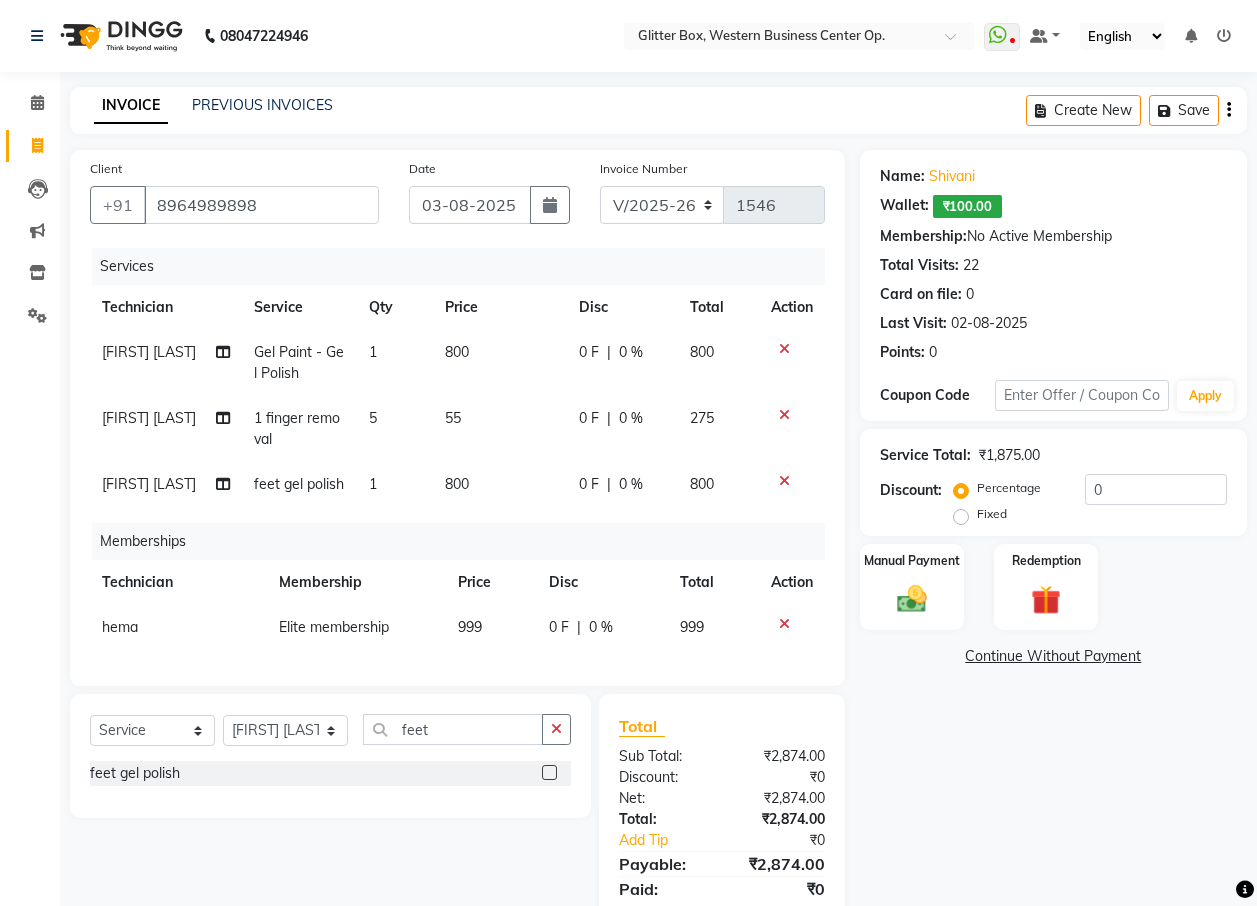 click on "Fixed" 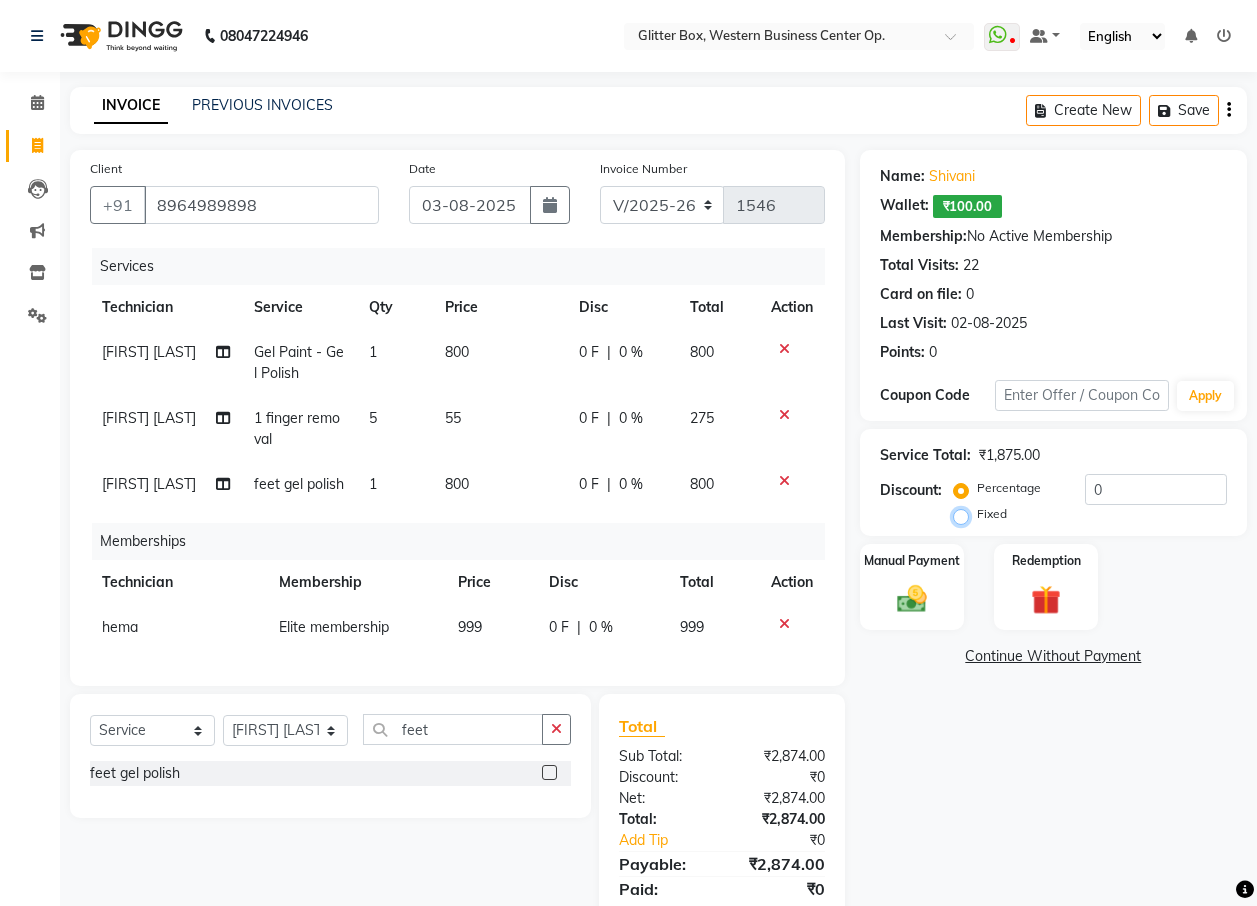 click on "Fixed" at bounding box center (965, 514) 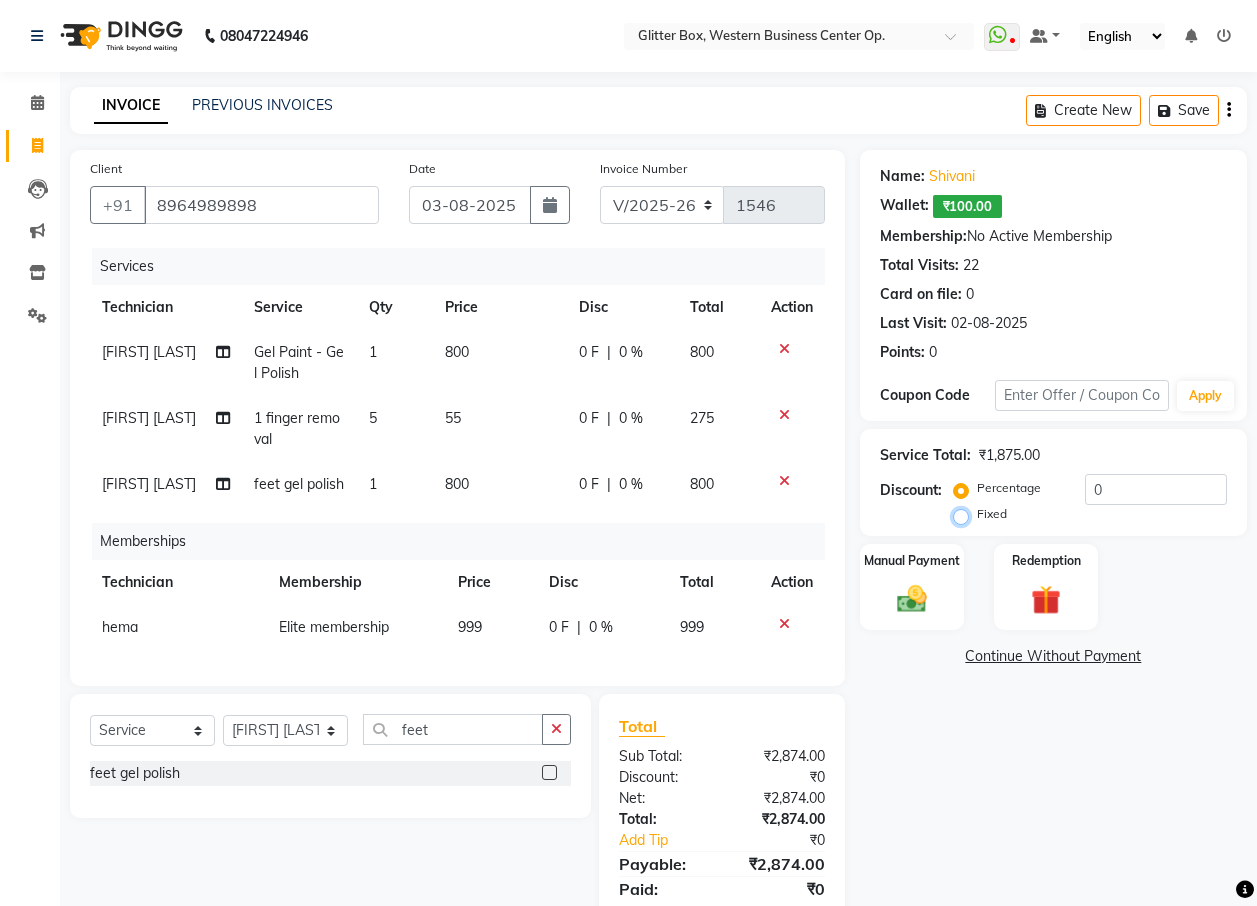 radio on "true" 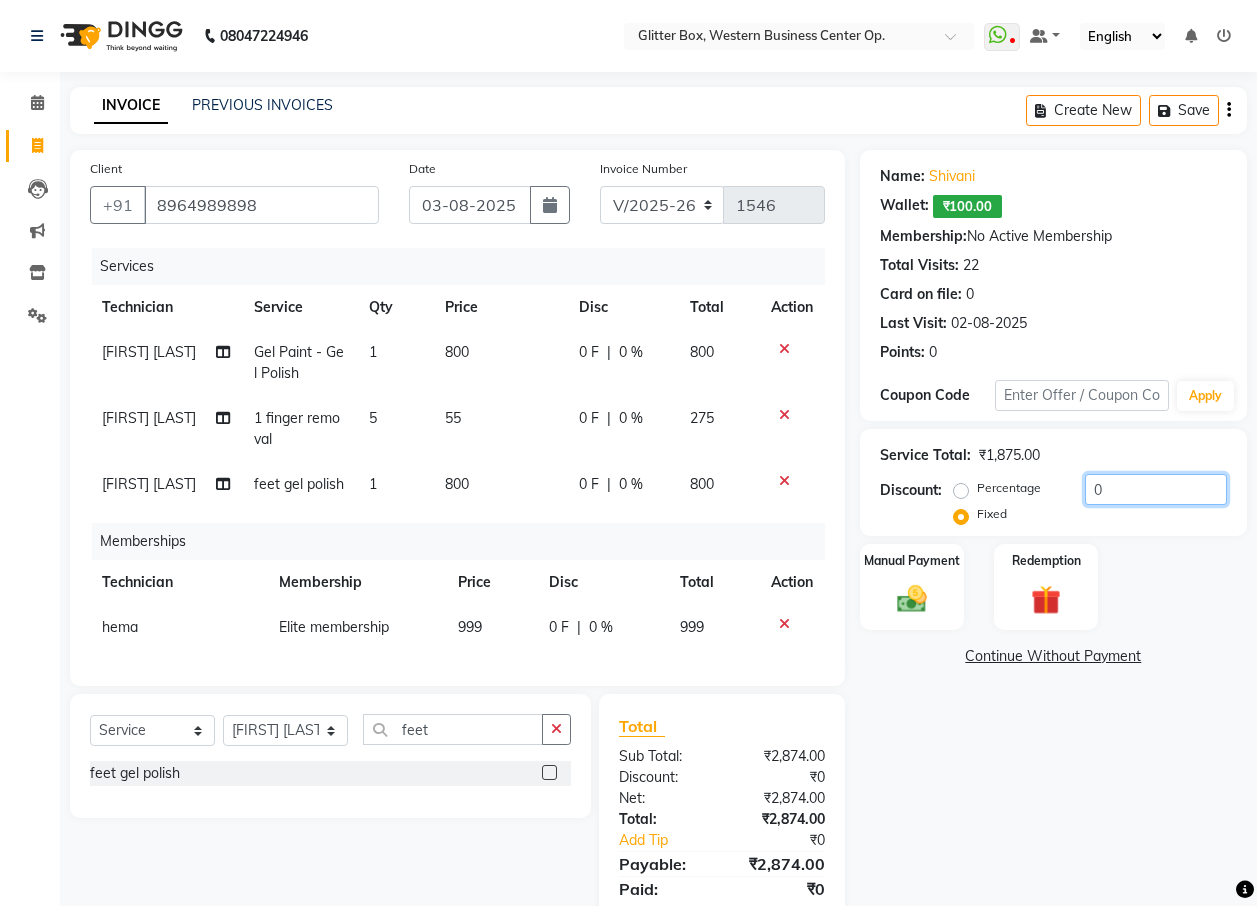 click on "0" 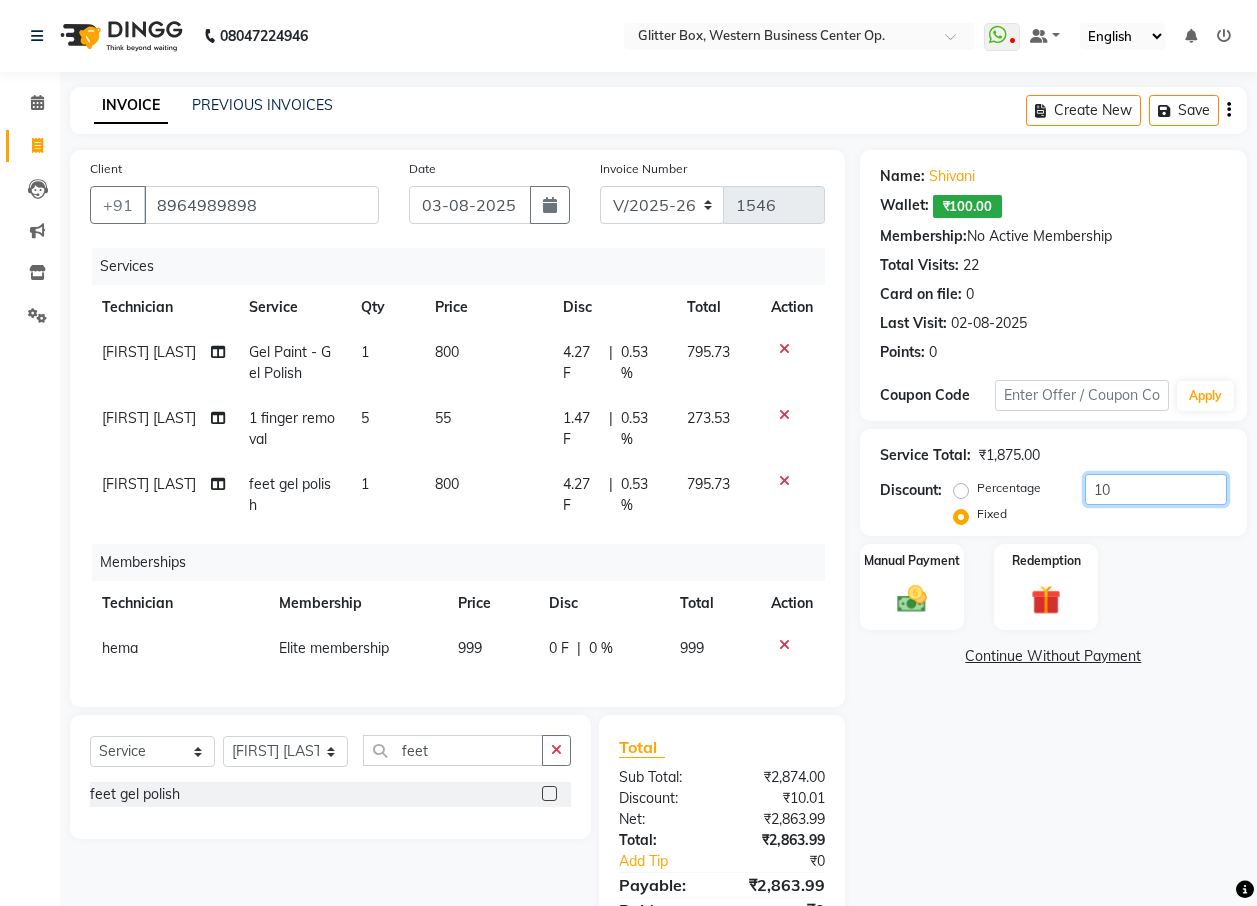 type on "10" 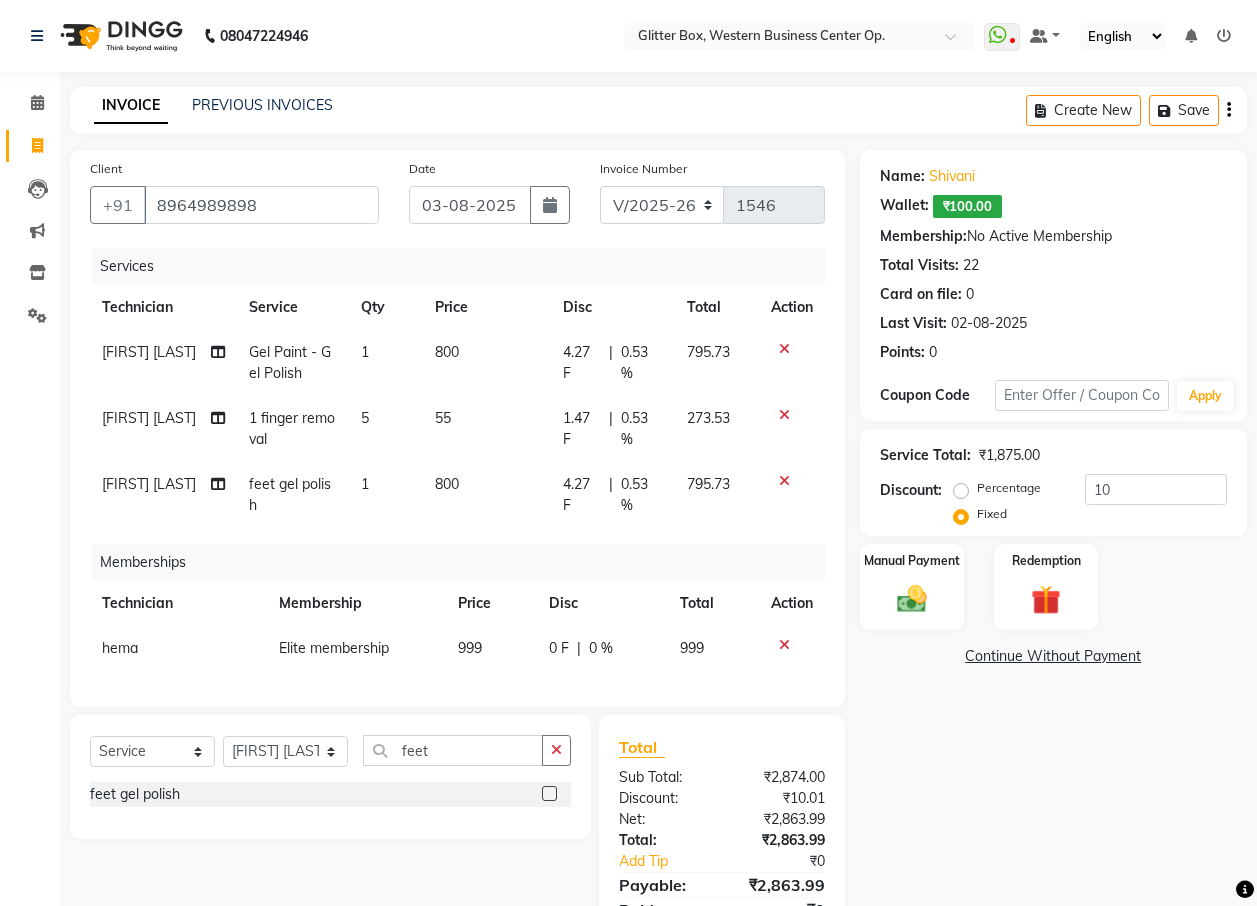 click on "Client +91 [PHONE] Date [DATE] Invoice Number V/[YEAR] V/[YEAR]-[YEAR] [NUMBER] Services Technician Service Qty Price Disc Total Action [FIRST] [LAST] Gel Paint  - Gel Polish 1 800 4.27 F | 0.53 % 795.73 [FIRST] [LAST] 1 finger removal 5 55 1.47 F | 0.53 % 273.53 [FIRST] [LAST] feet gel polish 1 800 4.27 F | 0.53 % 795.73 Memberships Technician Membership Price Disc Total Action hema Elite membership 999 0 F | 0 % 999 Select  Service  Product  Package Voucher Prepaid Gift Card  Select Technician [FIRST] [LAST] [FIRST] [LAST] bharat DEBNATH [FIRST] [LAST] hema john [FIRST] [LAST] [FIRST] [LAST] [FIRST] [LAST] kelly [FIRST] [LAST] owner [FIRST] [LAST] pooja [FIRST] [LAST] [FIRST] [LAST] shalu shruti shubham Suraj feet feet gel polish  Total Sub Total: ₹2,874.00 Discount: ₹10.01 Net: ₹2,863.99 Total: ₹2,863.99 Add Tip ₹0 Payable: ₹2,863.99 Paid: ₹0 Balance   : ₹2,863.99" 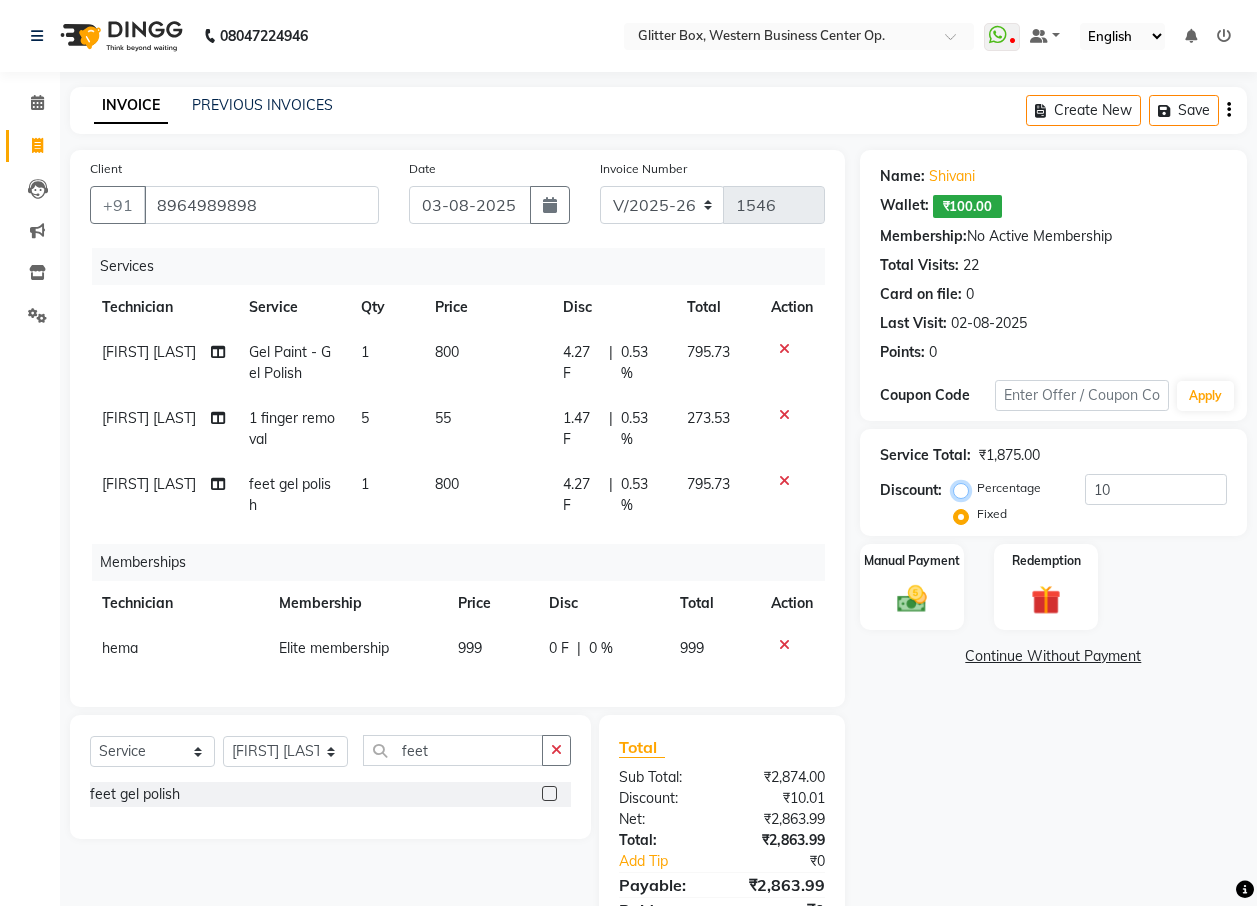 click on "Percentage" at bounding box center [965, 488] 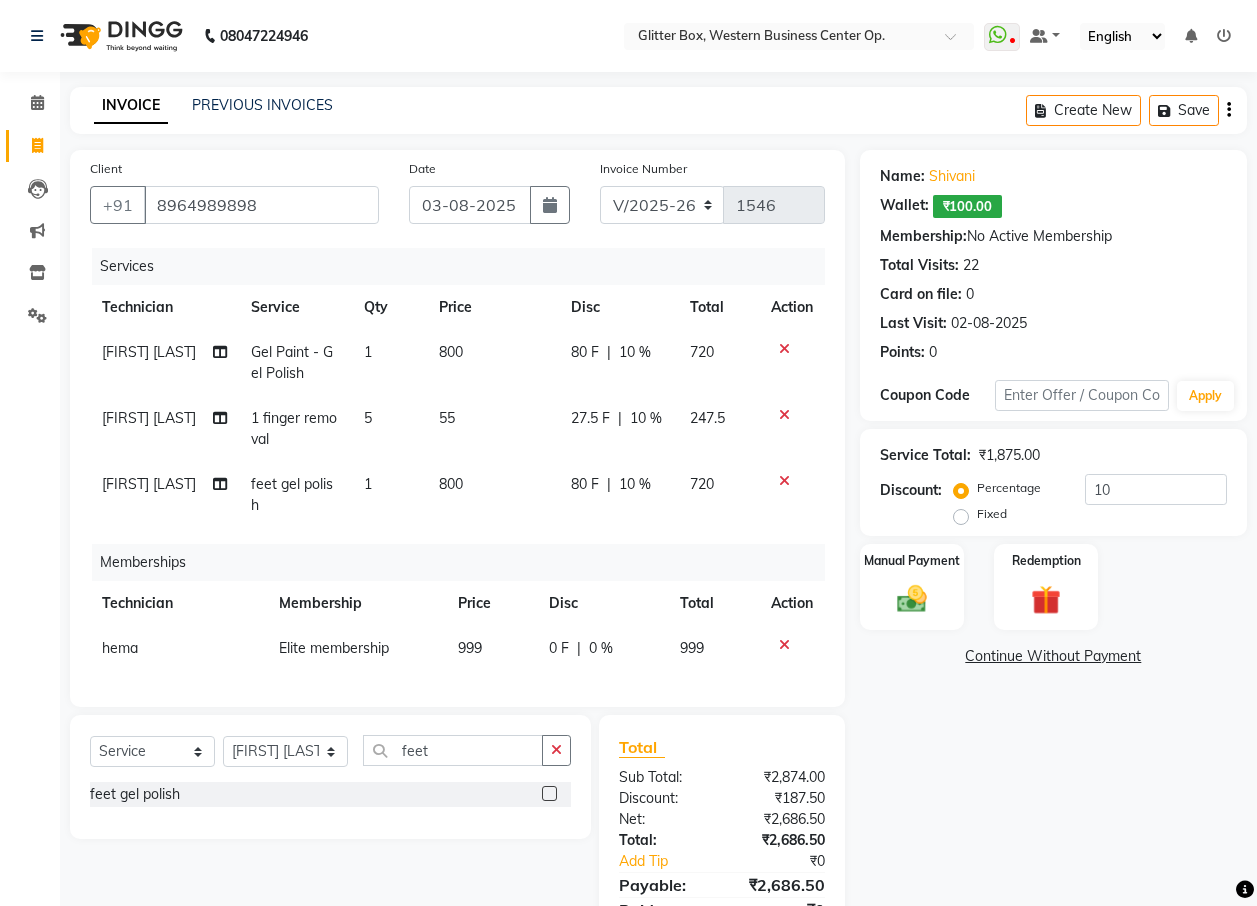 click 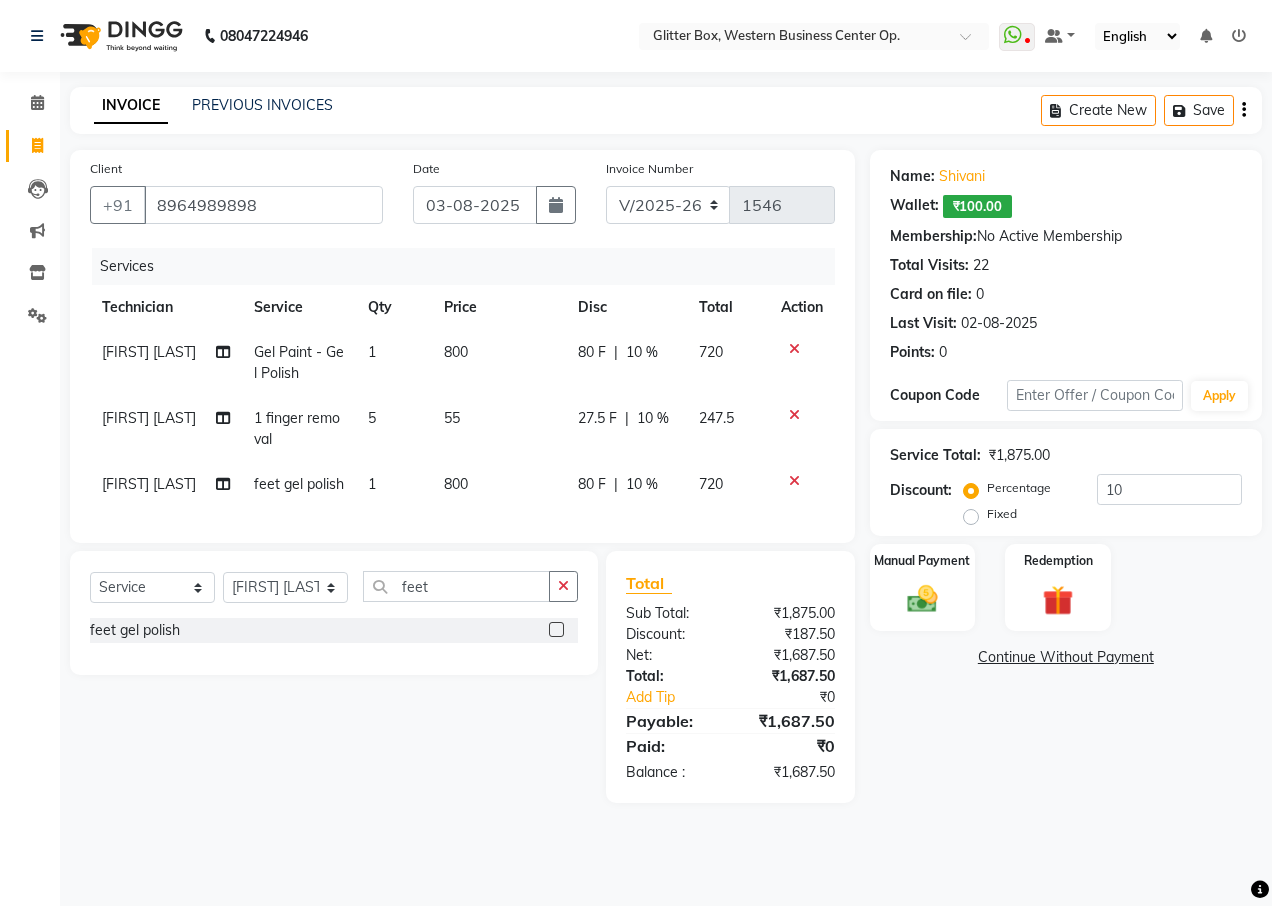 click 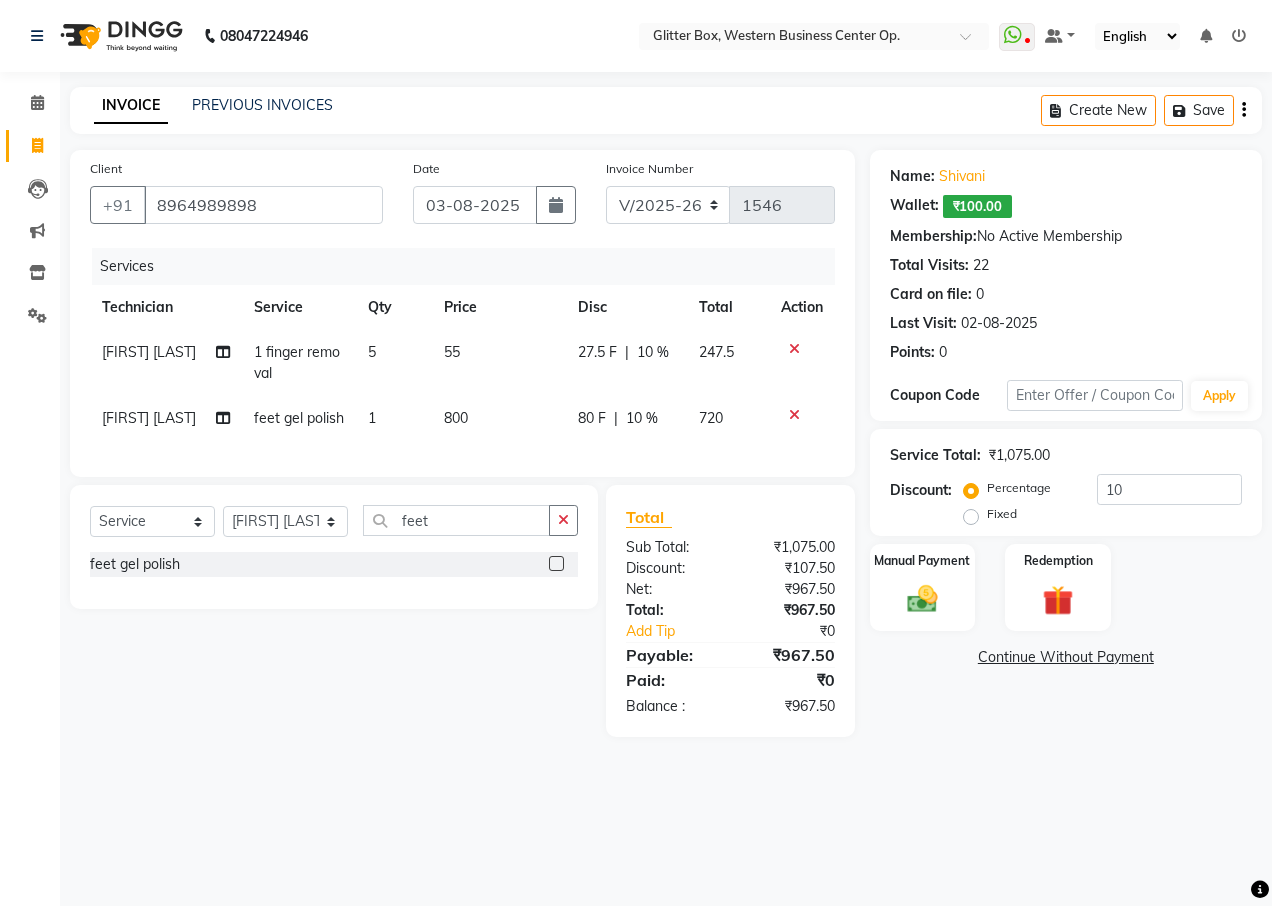 click 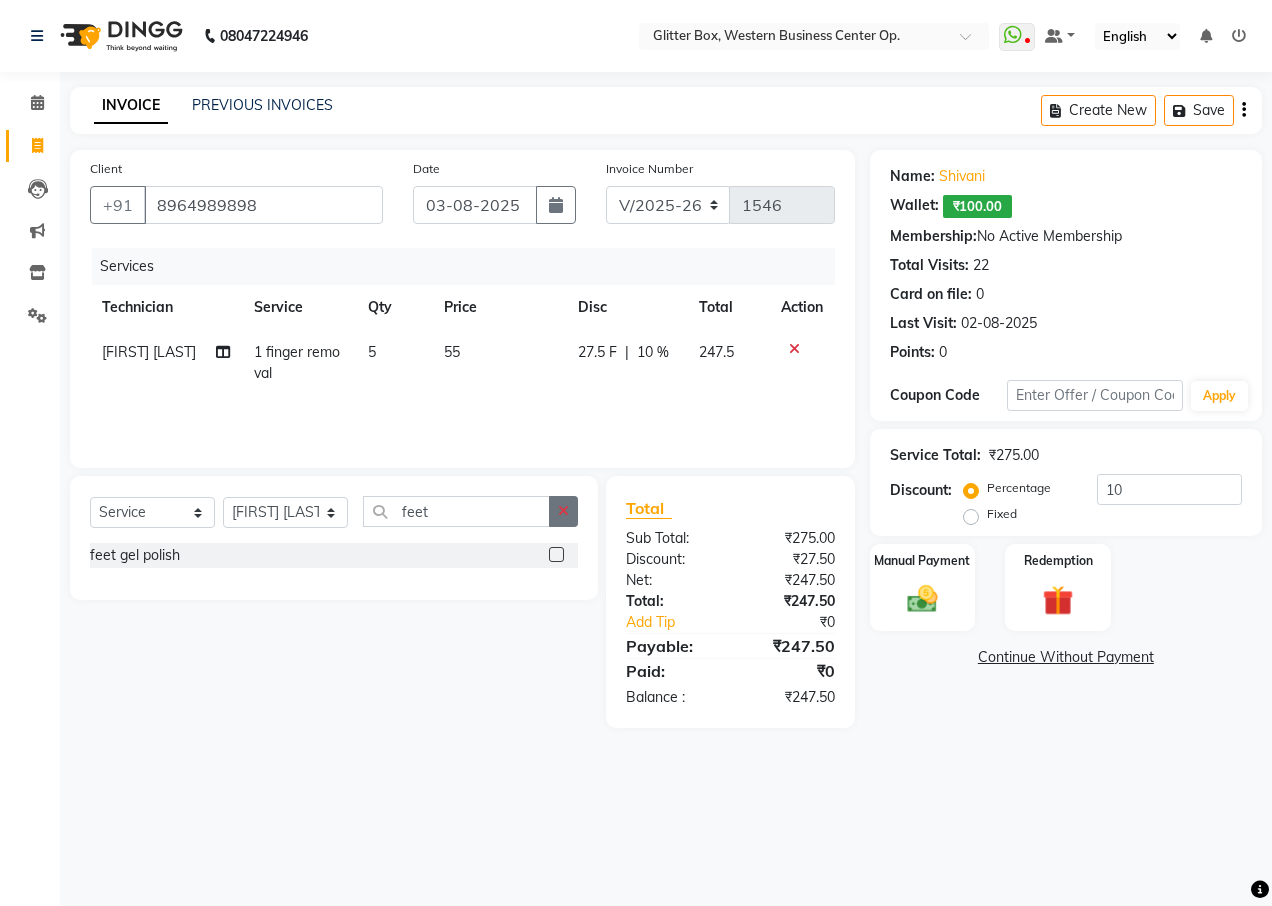 click 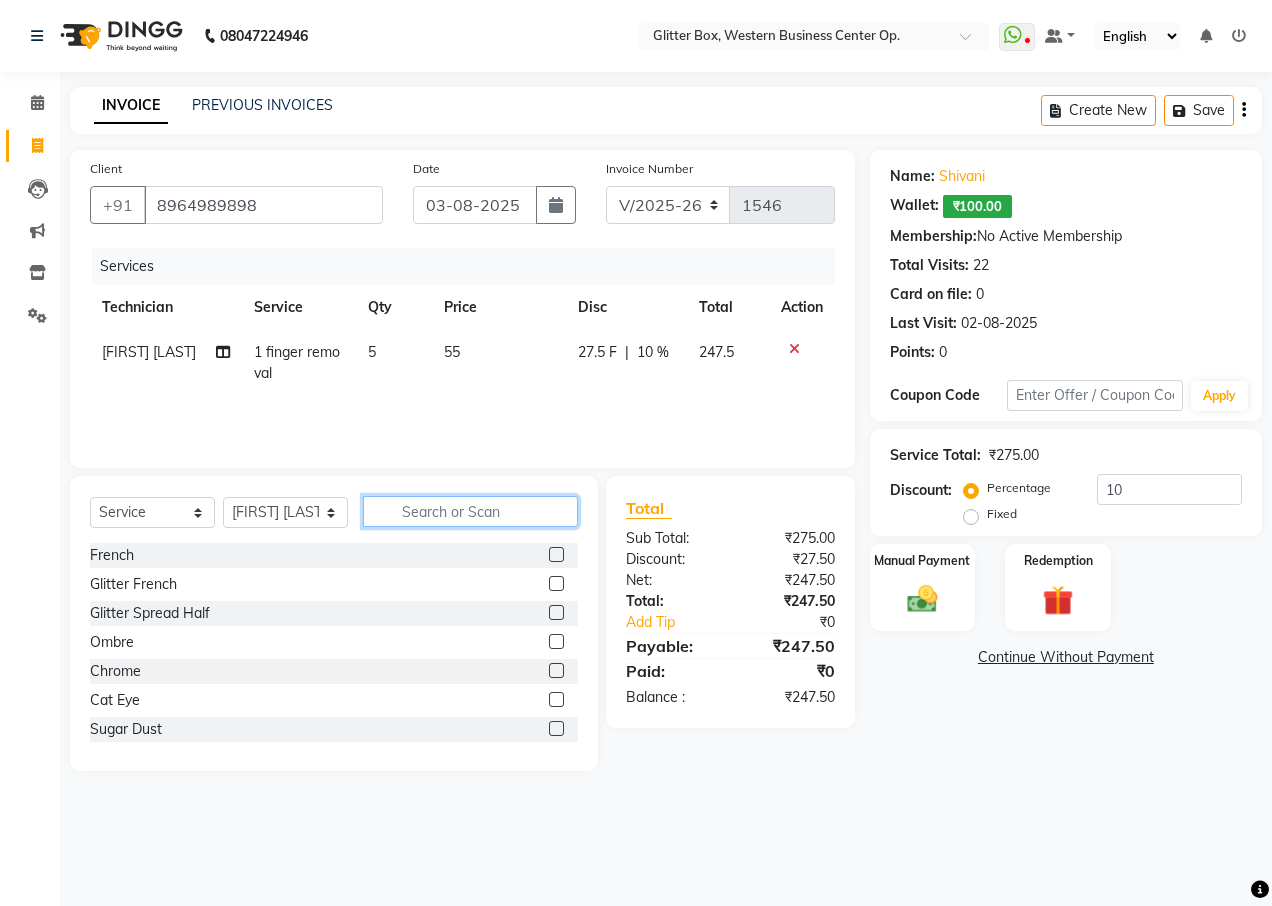 click 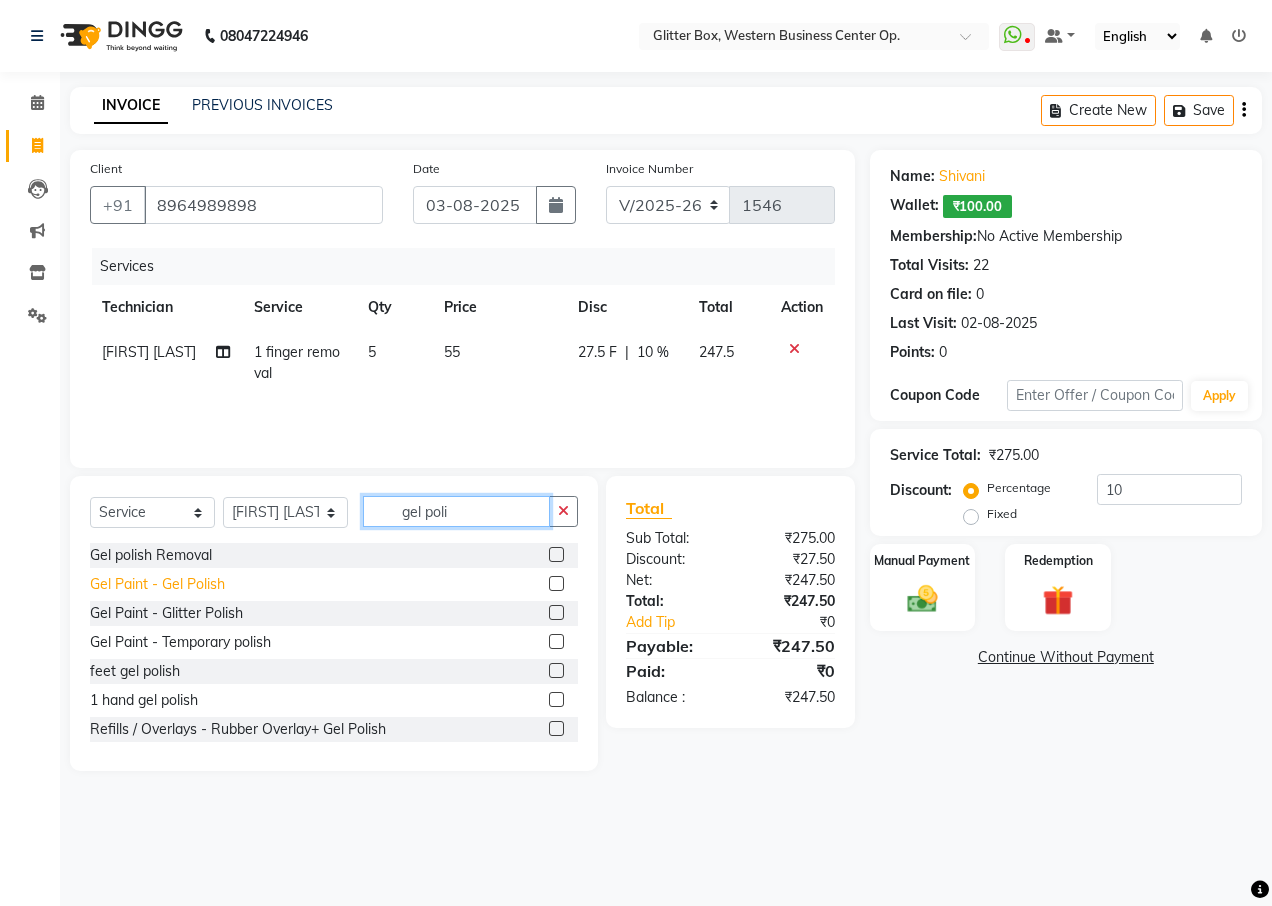 type on "gel poli" 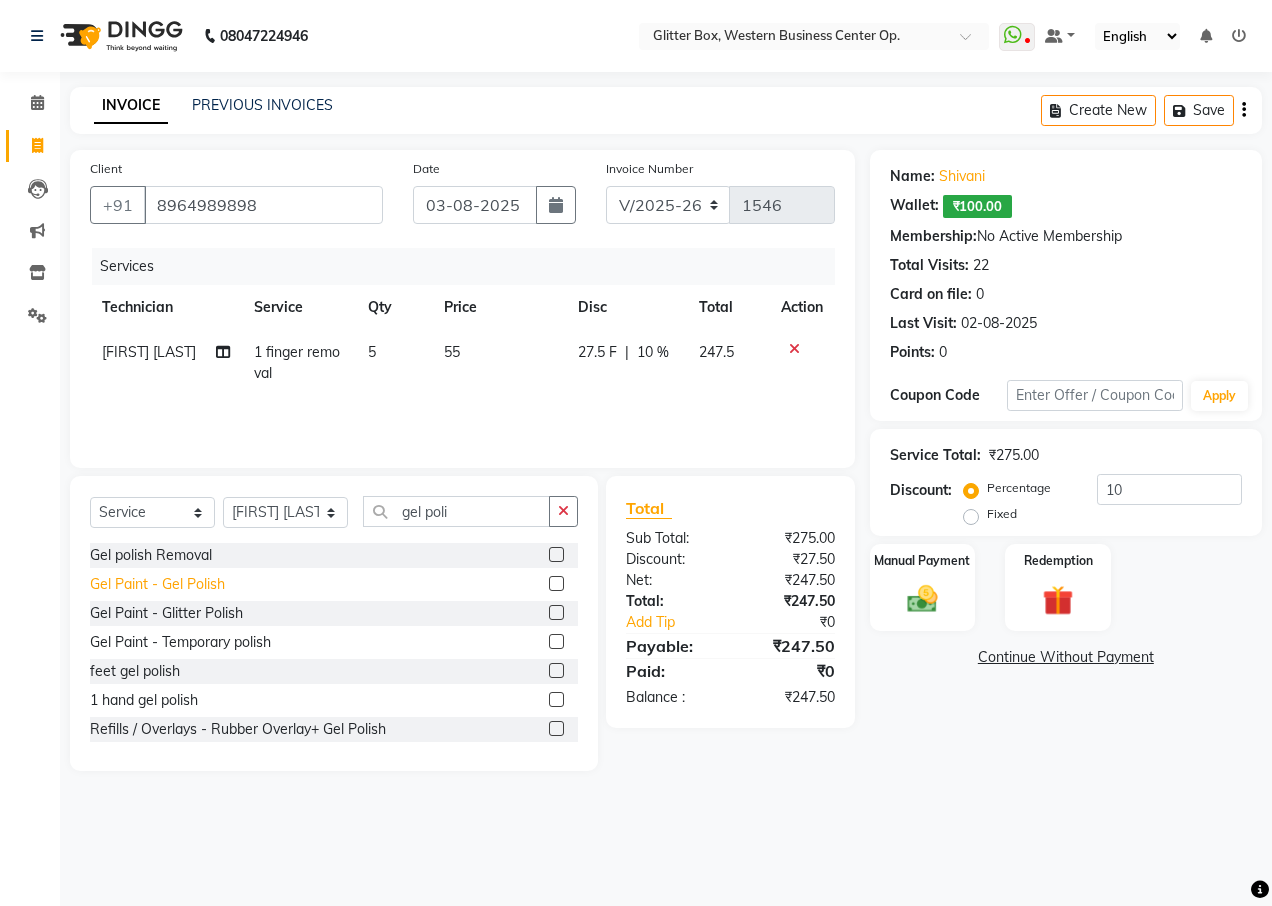 click on "Gel Paint  - Gel Polish" 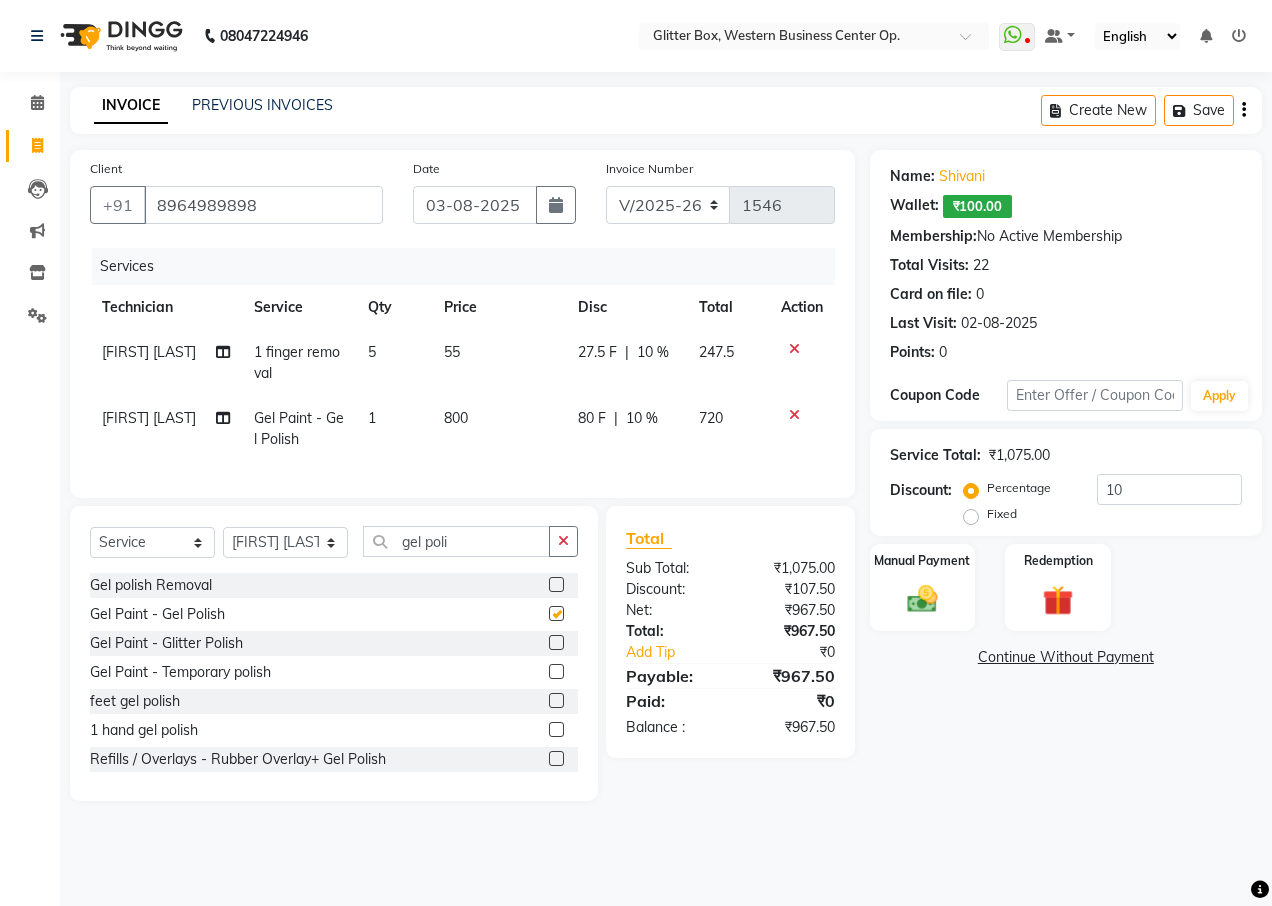 checkbox on "false" 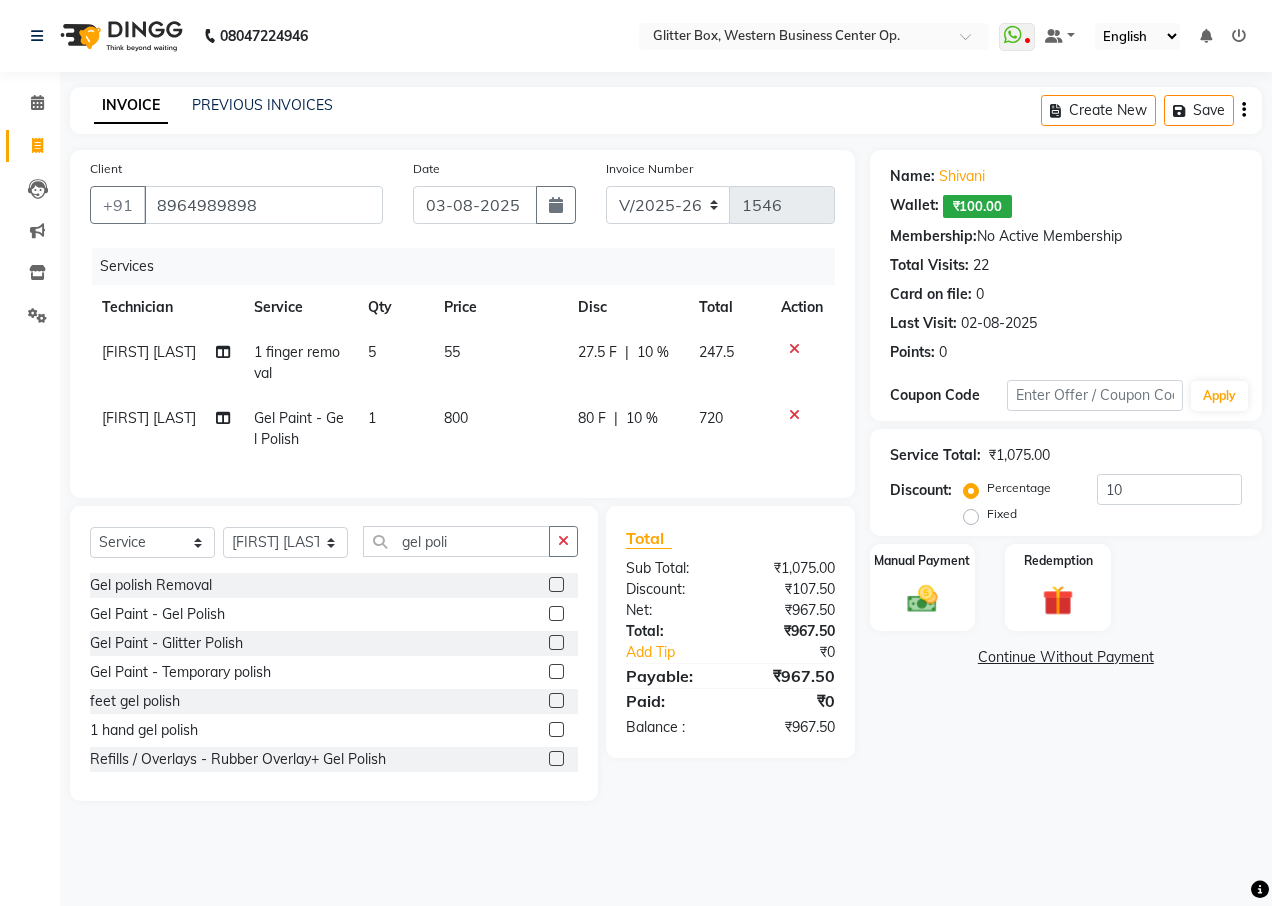 drag, startPoint x: 554, startPoint y: 549, endPoint x: 476, endPoint y: 563, distance: 79.24645 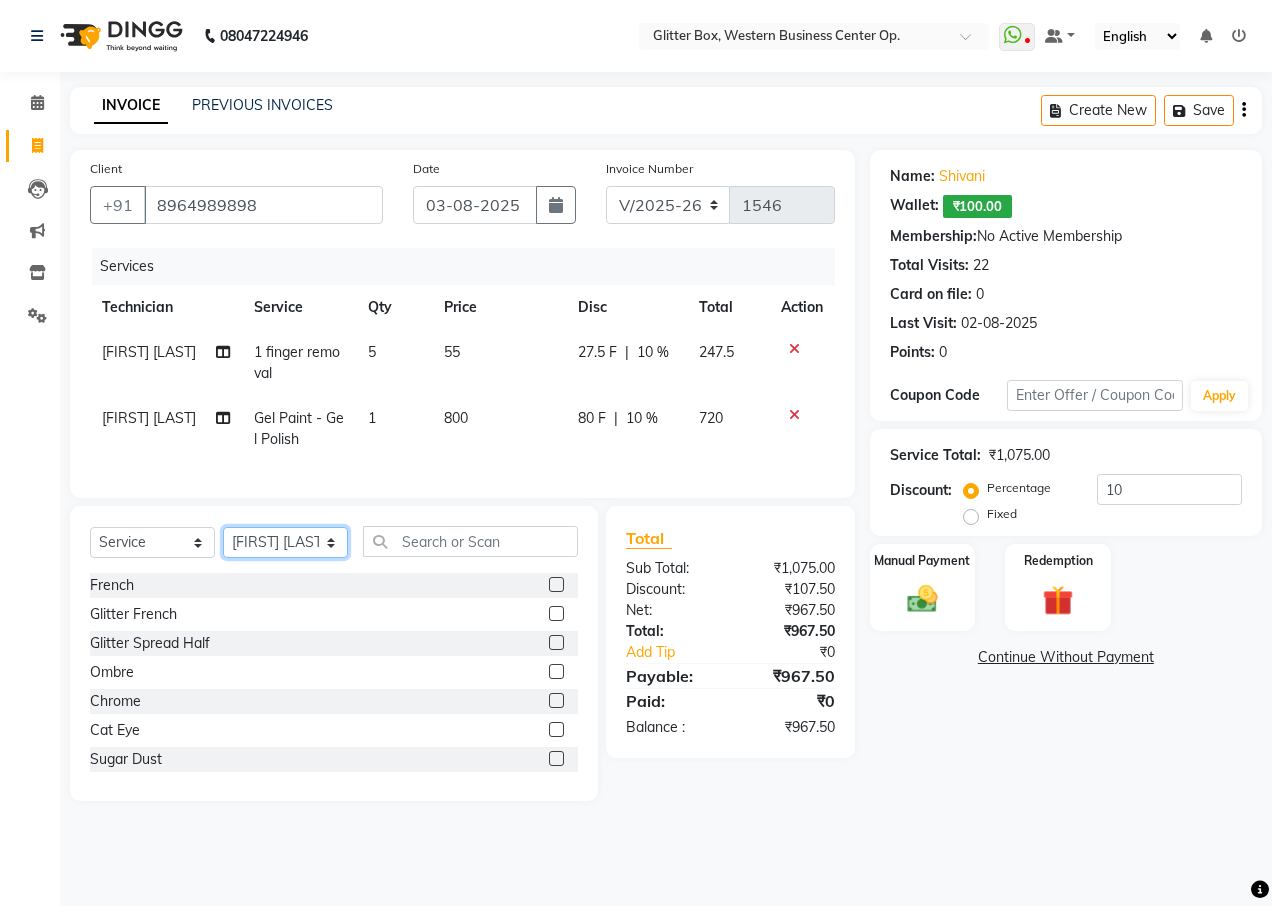 click on "Select Technician [FIRST] [LAST] [FIRST] [LAST] bharat DEBNATH [FIRST] [LAST] hema john [FIRST] [LAST] [FIRST] [LAST] [FIRST] [LAST] kelly [FIRST] [LAST] owner [FIRST] [LAST] pooja [FIRST] [LAST] [FIRST] [LAST] shalu shruti shubham Suraj" 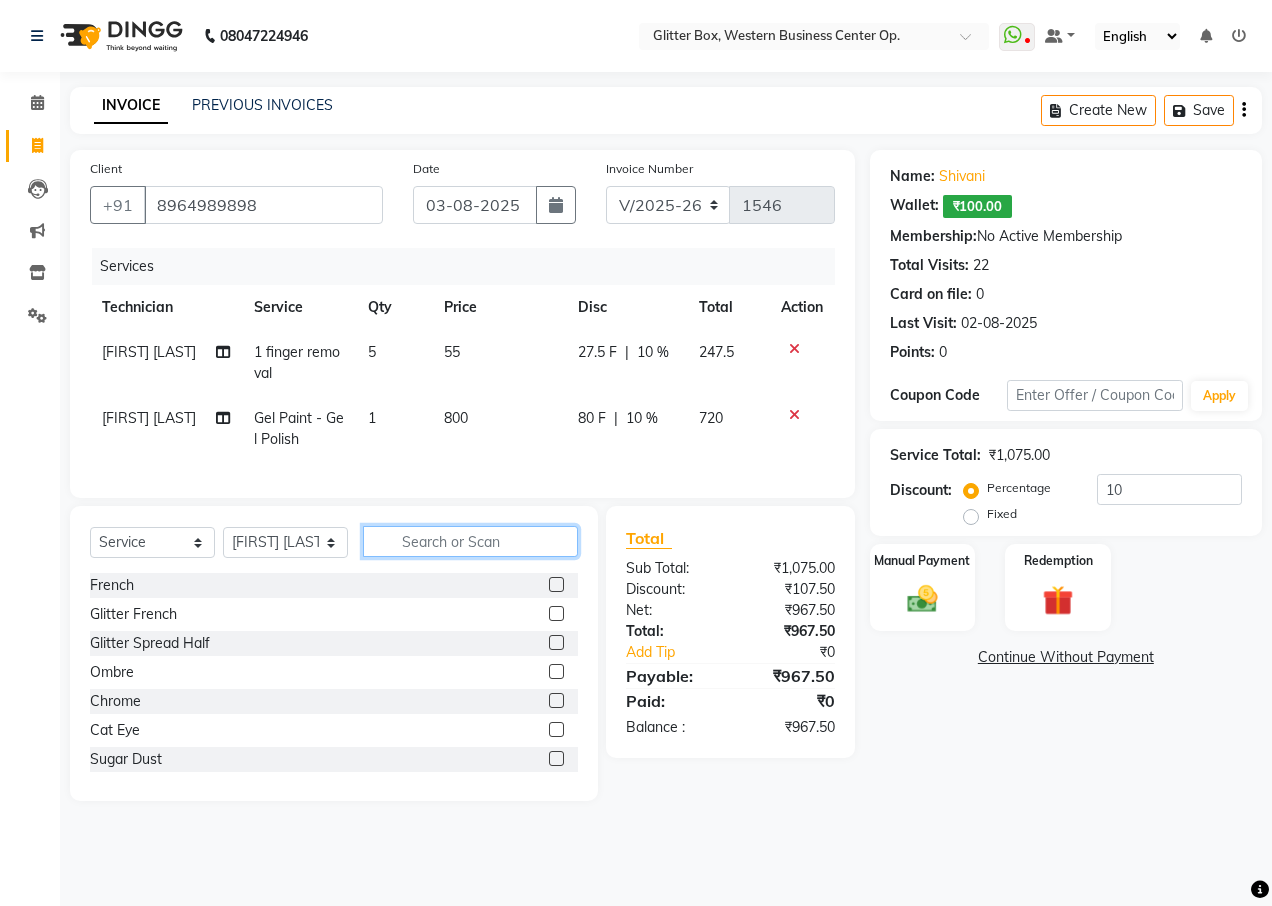 click 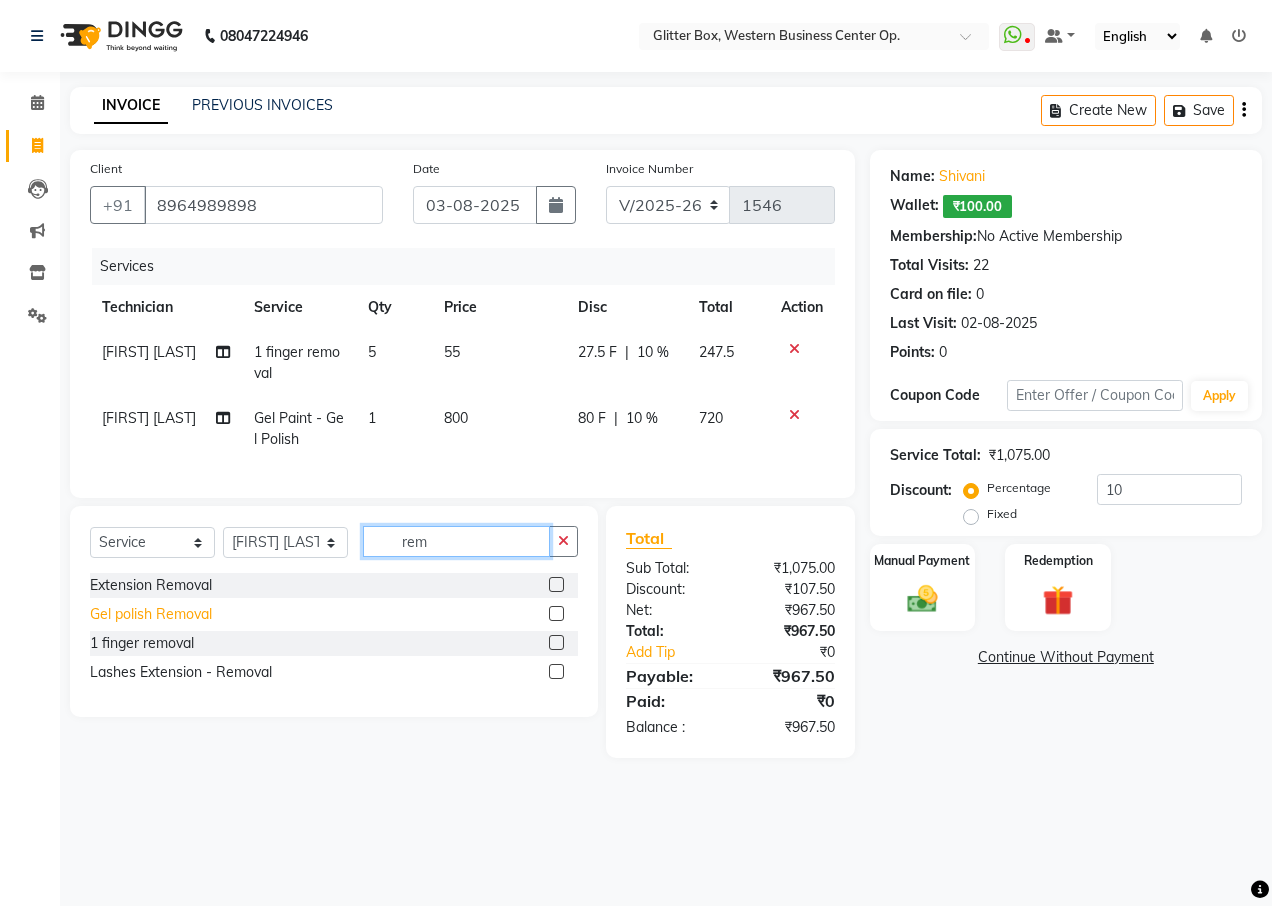 type on "rem" 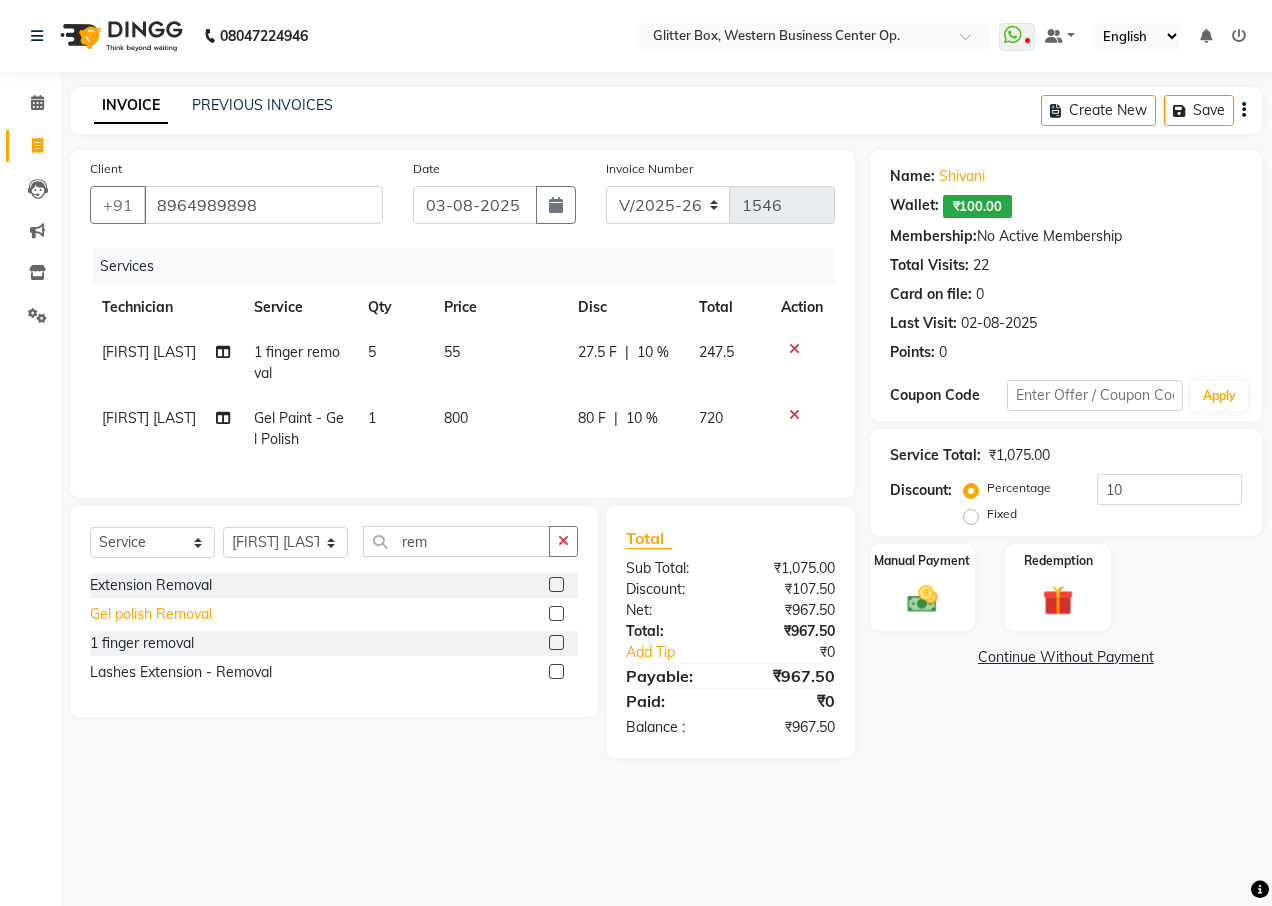 click on "Gel polish Removal" 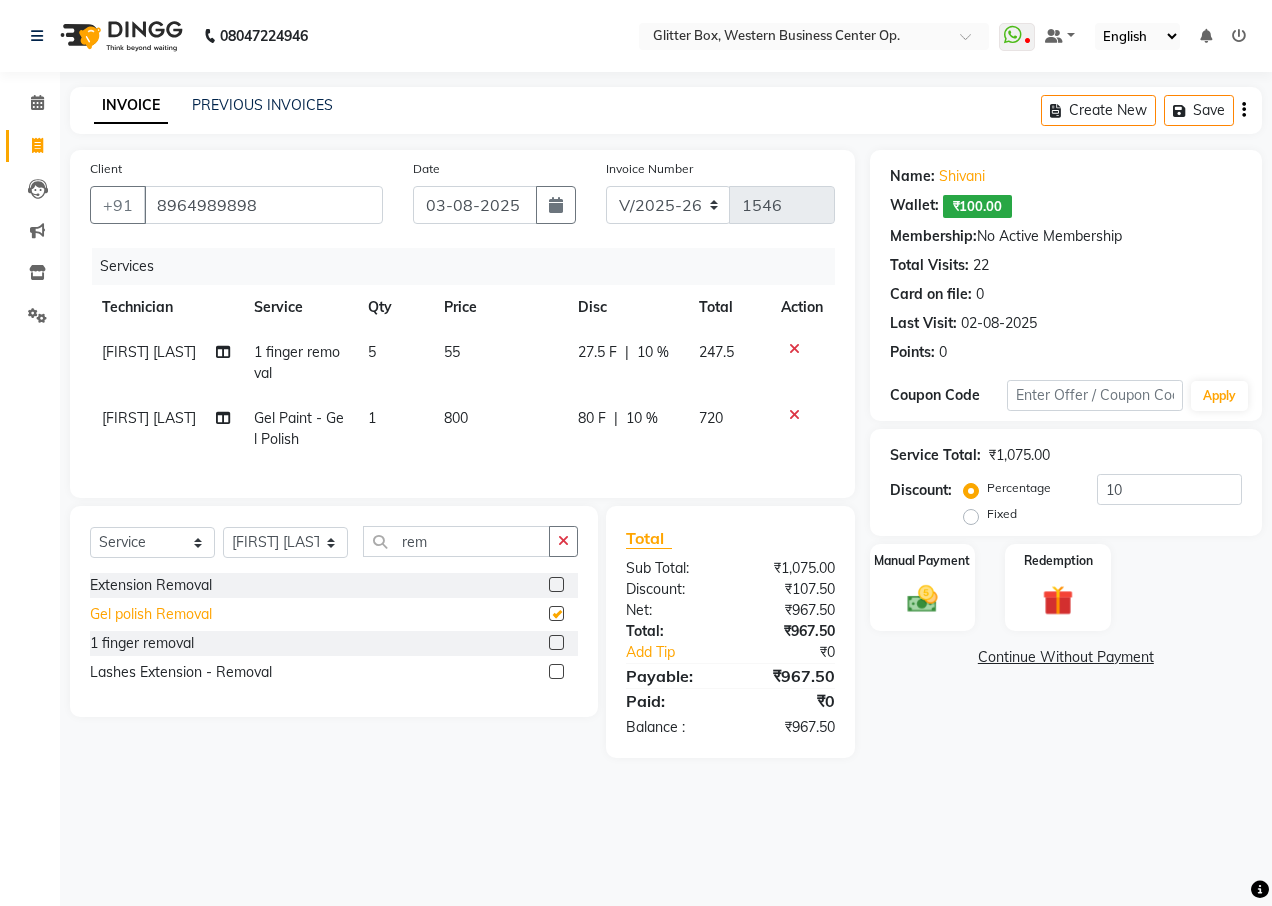 checkbox on "false" 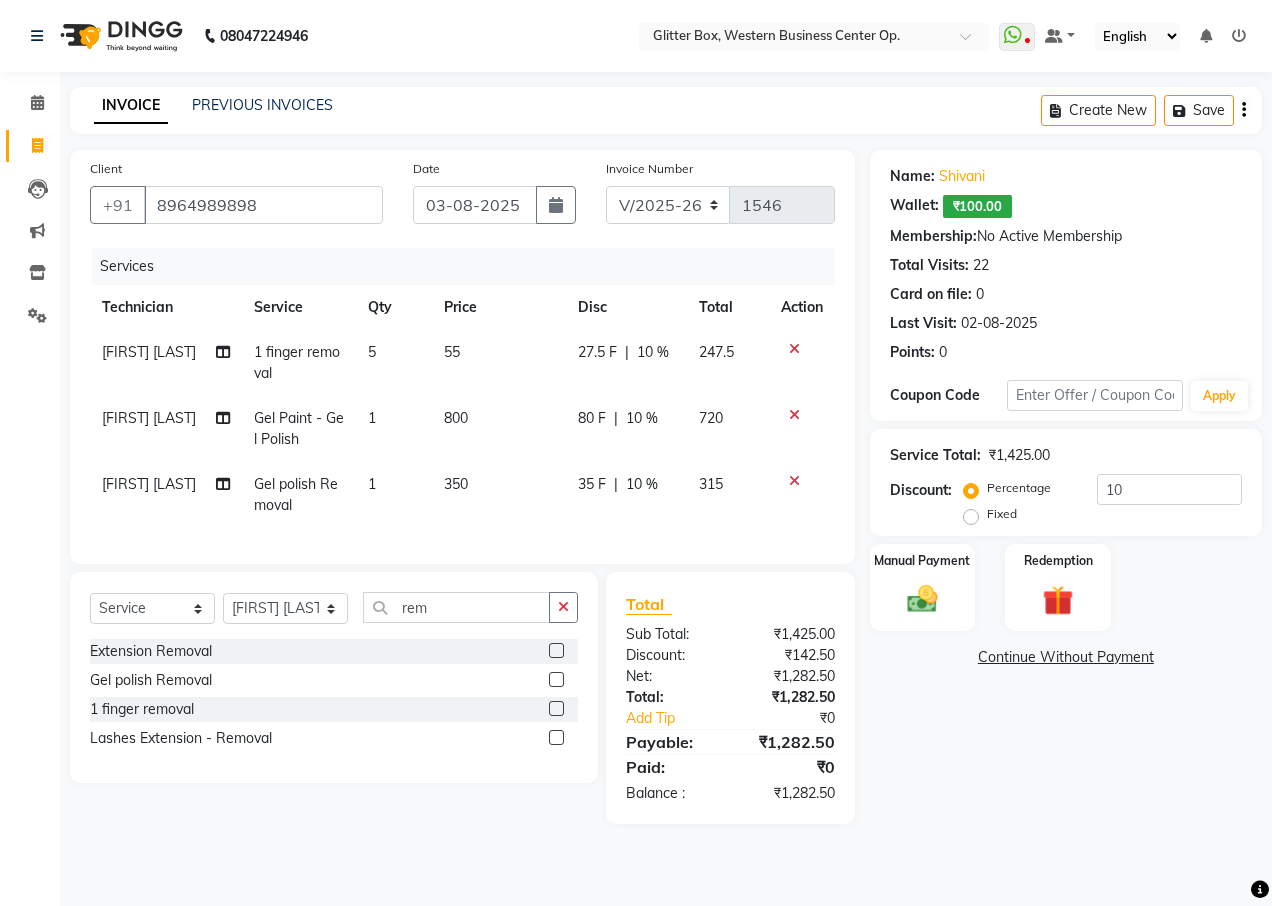 click on "[FIRST] [LAST]" 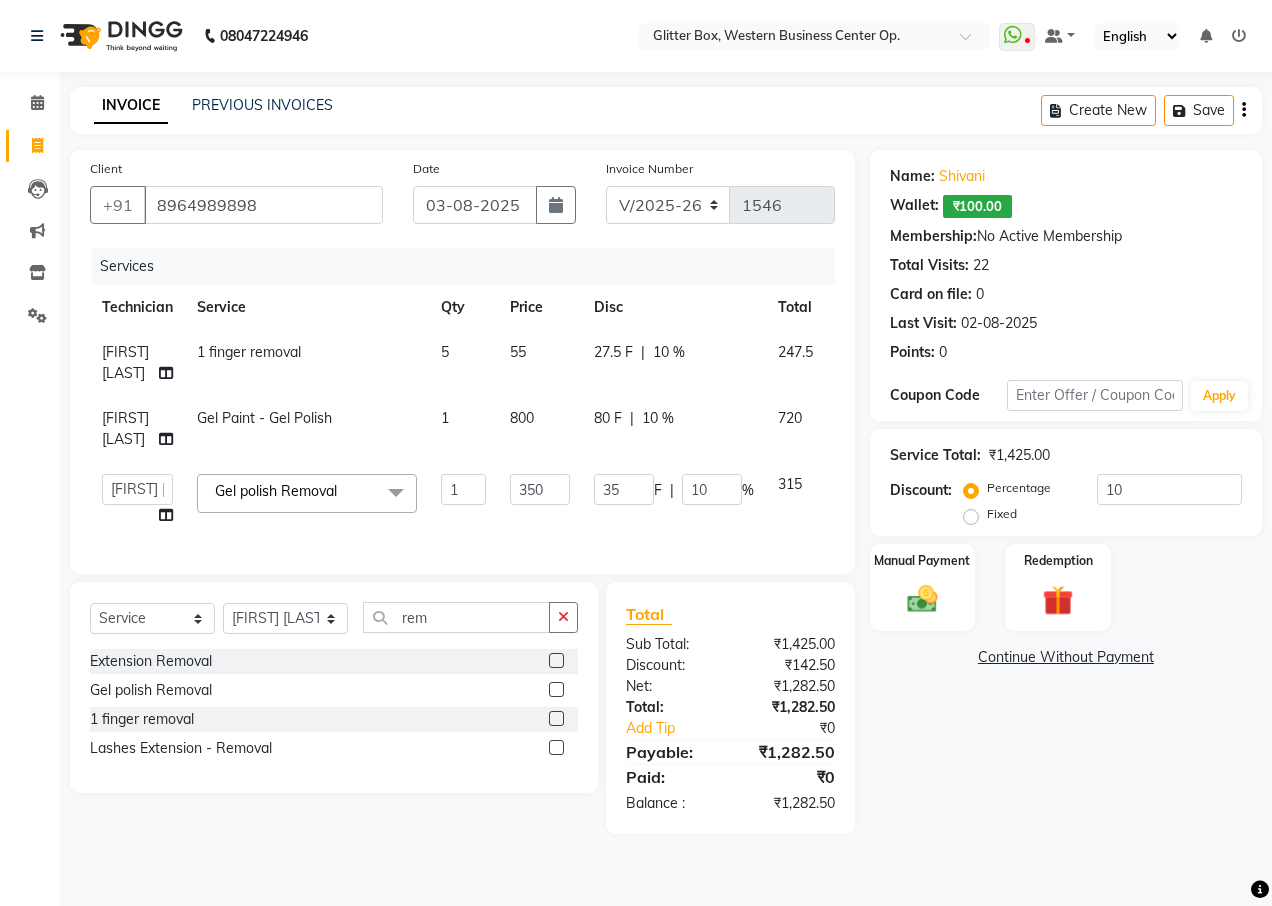 click on "[FIRST] [LAST]" 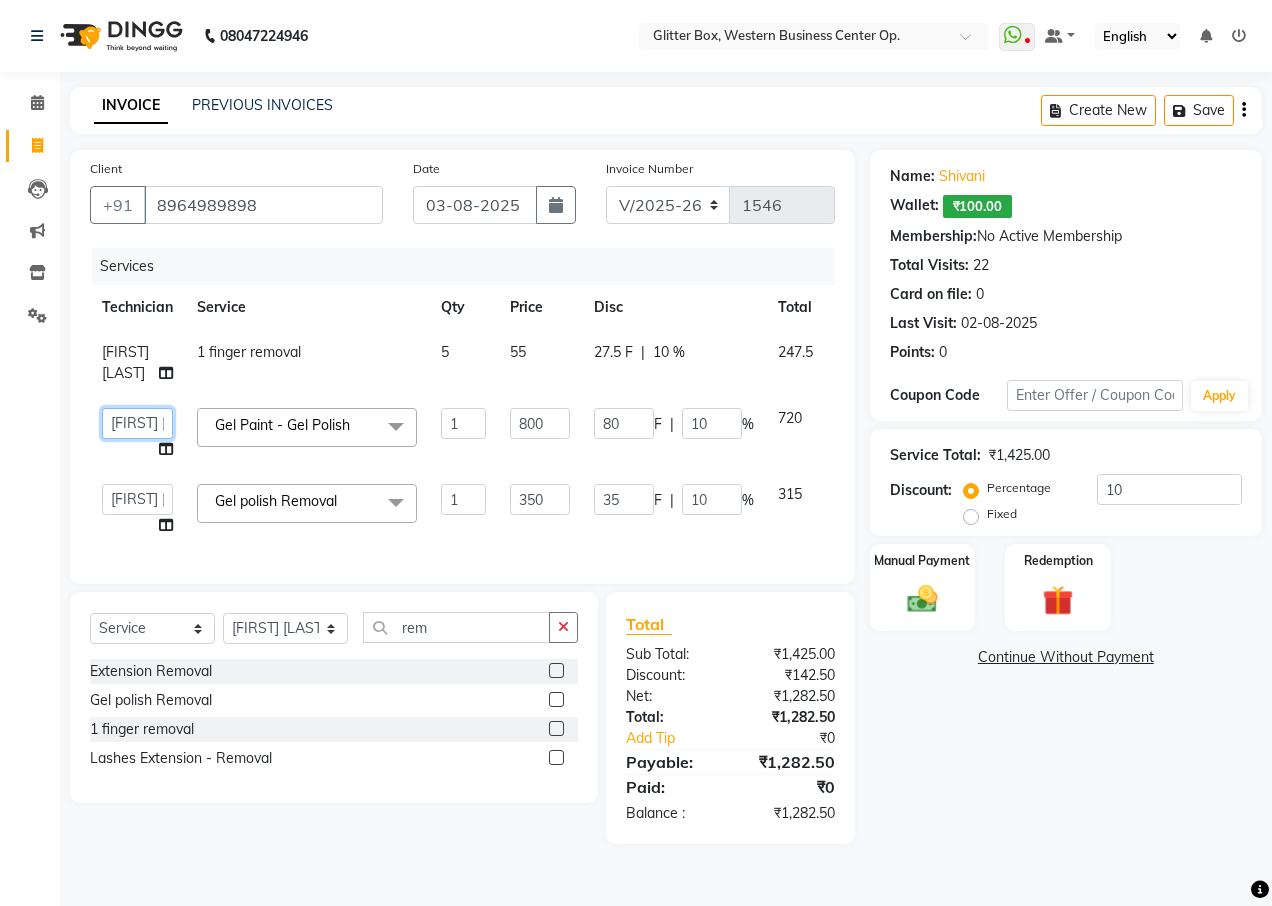 click on "[FIRST] [LAST]   [FIRST] [LAST]   bharat   DEBNATH   [FIRST] [LAST]   hema   john   [FIRST] [LAST]   [FIRST] [LAST]   [FIRST] [LAST]   kelly   [FIRST] [LAST]   owner   [FIRST] [LAST]   pooja   [FIRST] [LAST]   [FIRST] [LAST]   shalu   shruti   shubham   Suraj" 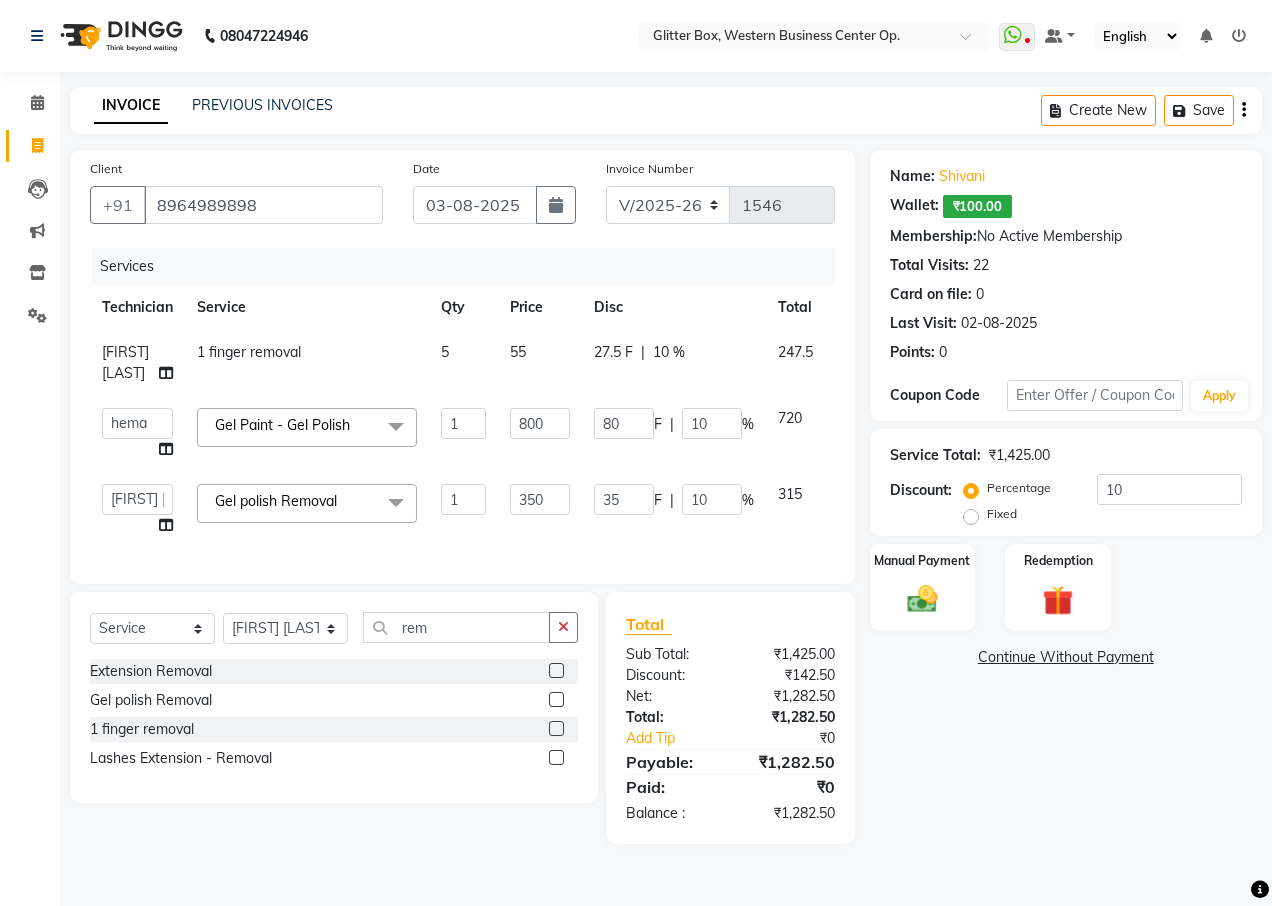 select on "65811" 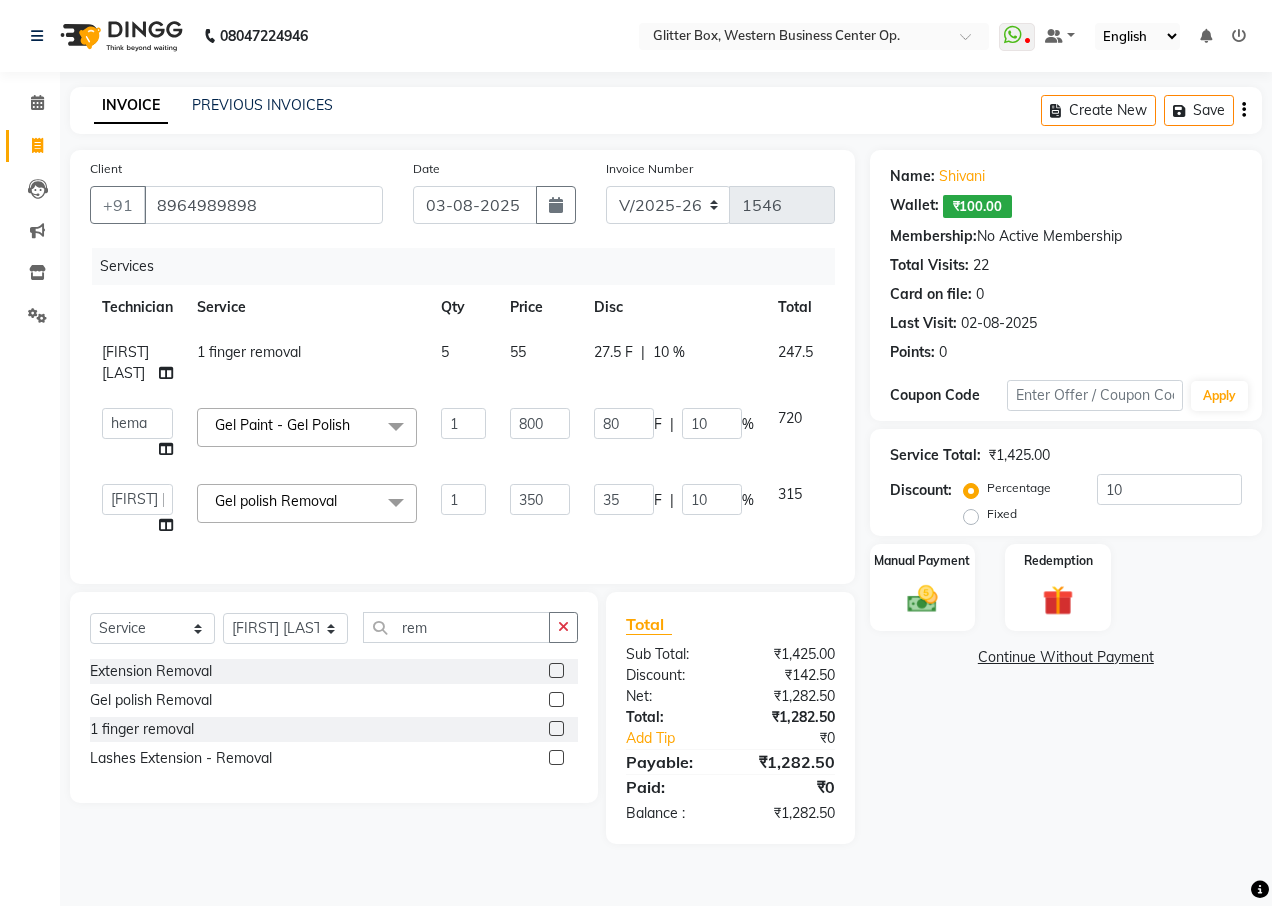 click on "Gel polish Removal  x French Glitter French Glitter Spread Half Ombre Chrome Cat Eye Sugar Dust Art sticker Cuticle Oil Professional Nail course 1 Finger refil Advance Course glitter coat personal course OLAPLEX TREATMENT BASIC HAIR WASH accessories shea spa treatment PARTY MAKEUP Temporary Extension Gel Extension Acrylic Extension Polygel Extension Sculpting Extension 1 finger ac ext 1 FINGER GEL EXT 1 FINGER TEMPORARY 1 hand acrylic extension 1 hand gel extension 1 hand polygel extension 1 finger polygel ext nail preping nail fixing Extension Removal Gel polish Removal 1 finger removal Gel Paint  - Gel Polish Gel Paint  - Gel French Gel Paint  - Glitter Polish Gel Paint  - Chrome Nails Gel Paint  - Matte Coat Gel Paint  - Temporary polish feet gel polish gel ombre 1 hand gel polish Refills / Overlays - Gel Refill Refills / Overlays - Acrlylic Refill /Overlay Refills / Overlays - Acrylic Ombre Overlay Refills / Overlays - Polygel Refill /Overlay Refills / Overlays - Sculpting Lashes Extension - Hybrid Look" 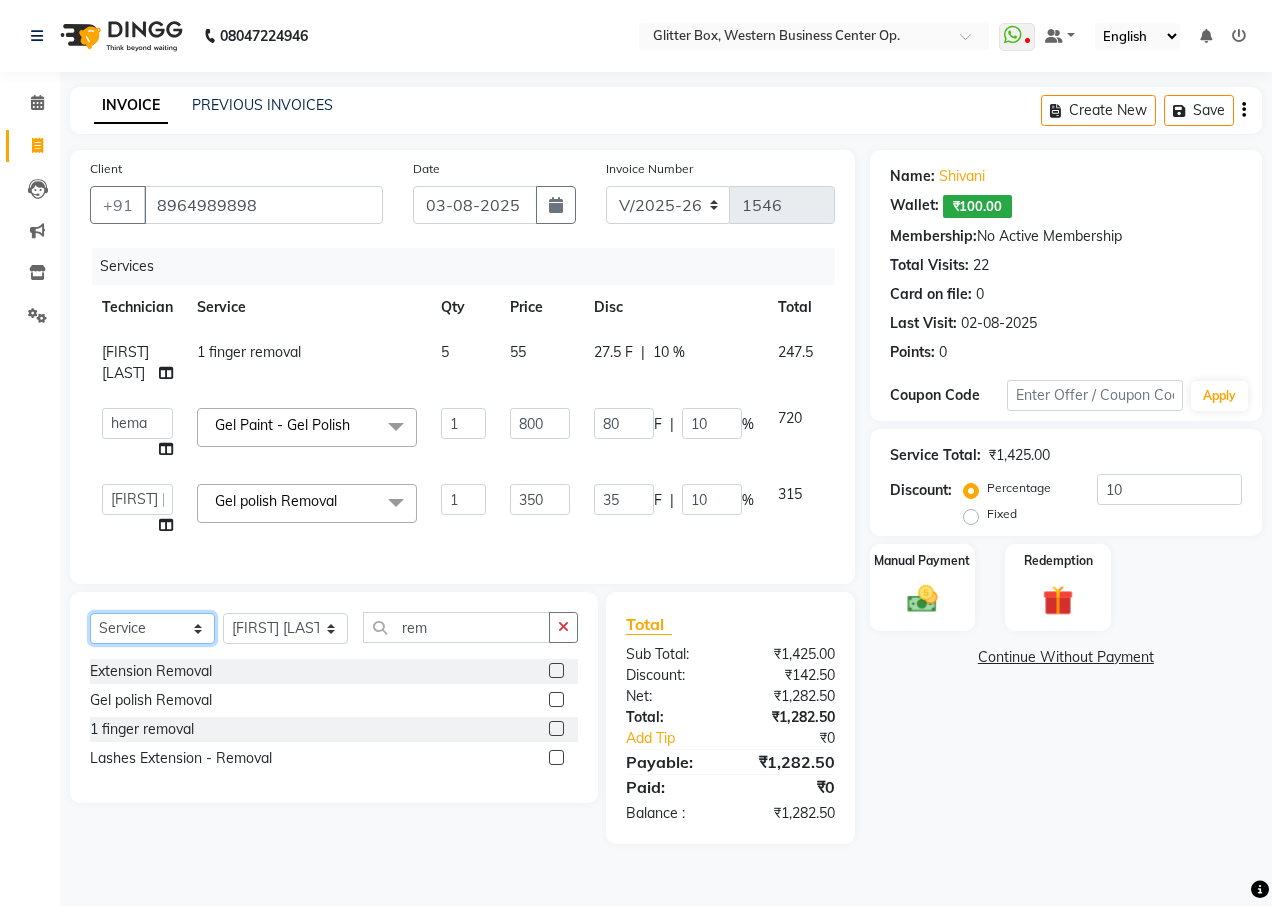 click on "Select  Service  Product  Membership  Package Voucher Prepaid Gift Card" 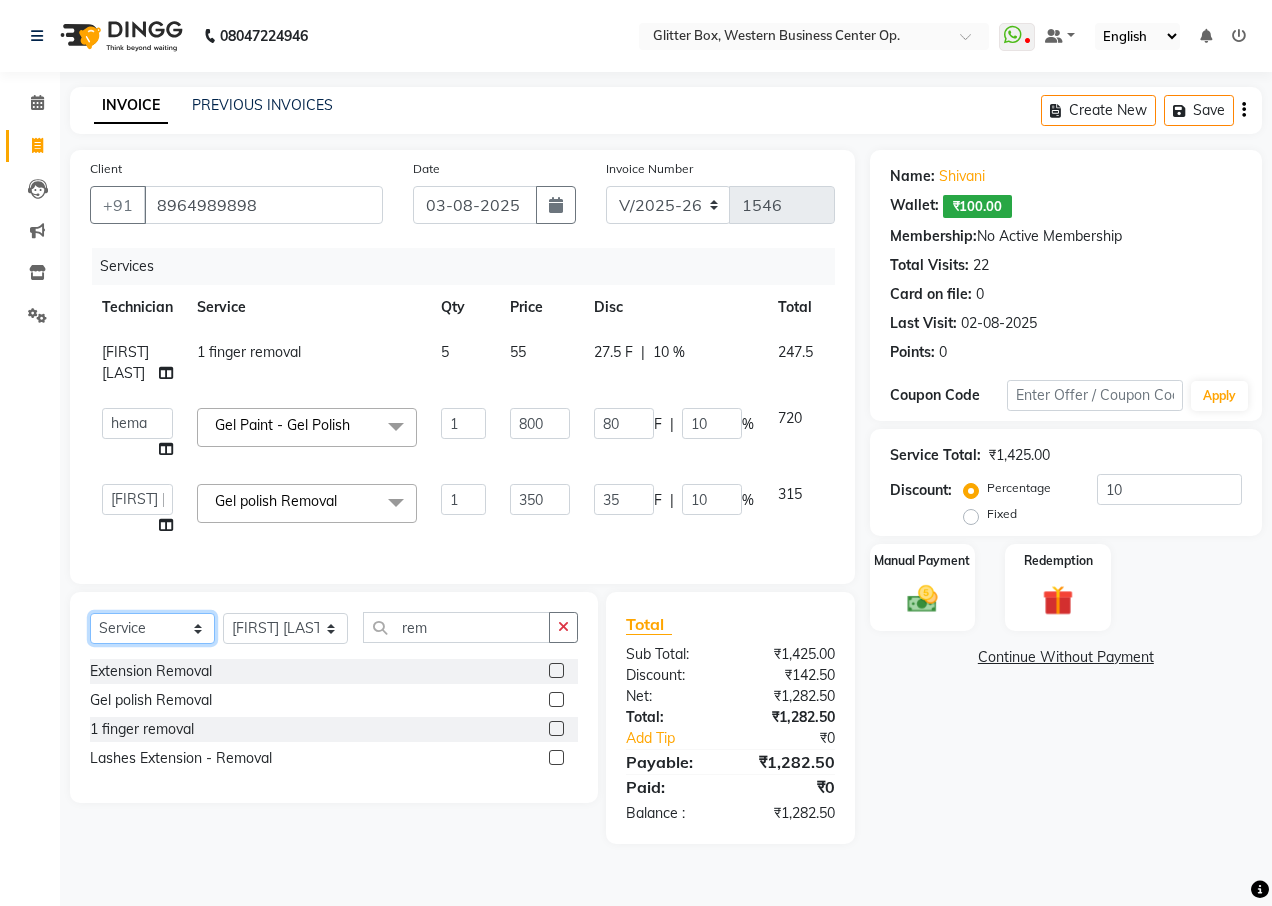 select on "membership" 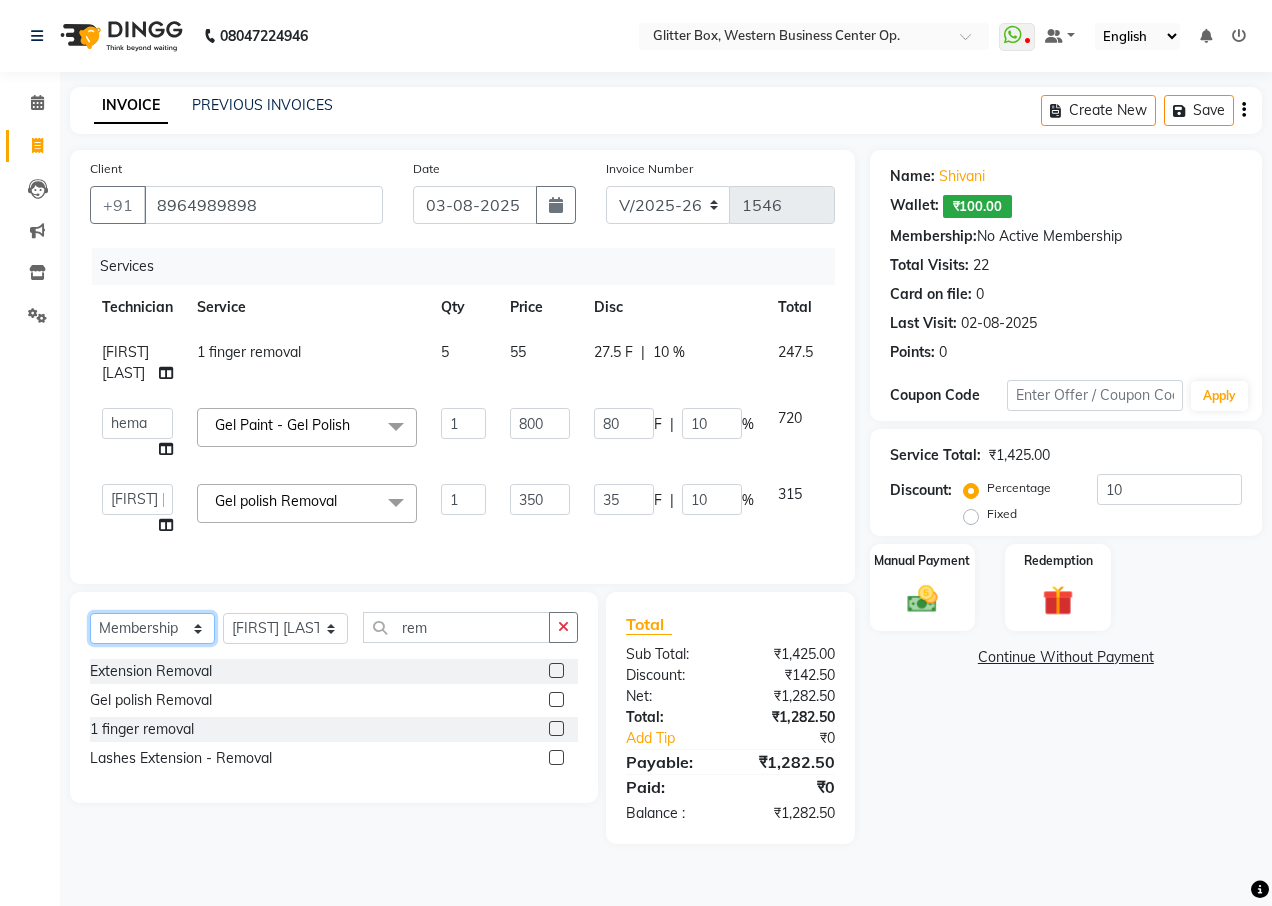 click on "Select  Service  Product  Membership  Package Voucher Prepaid Gift Card" 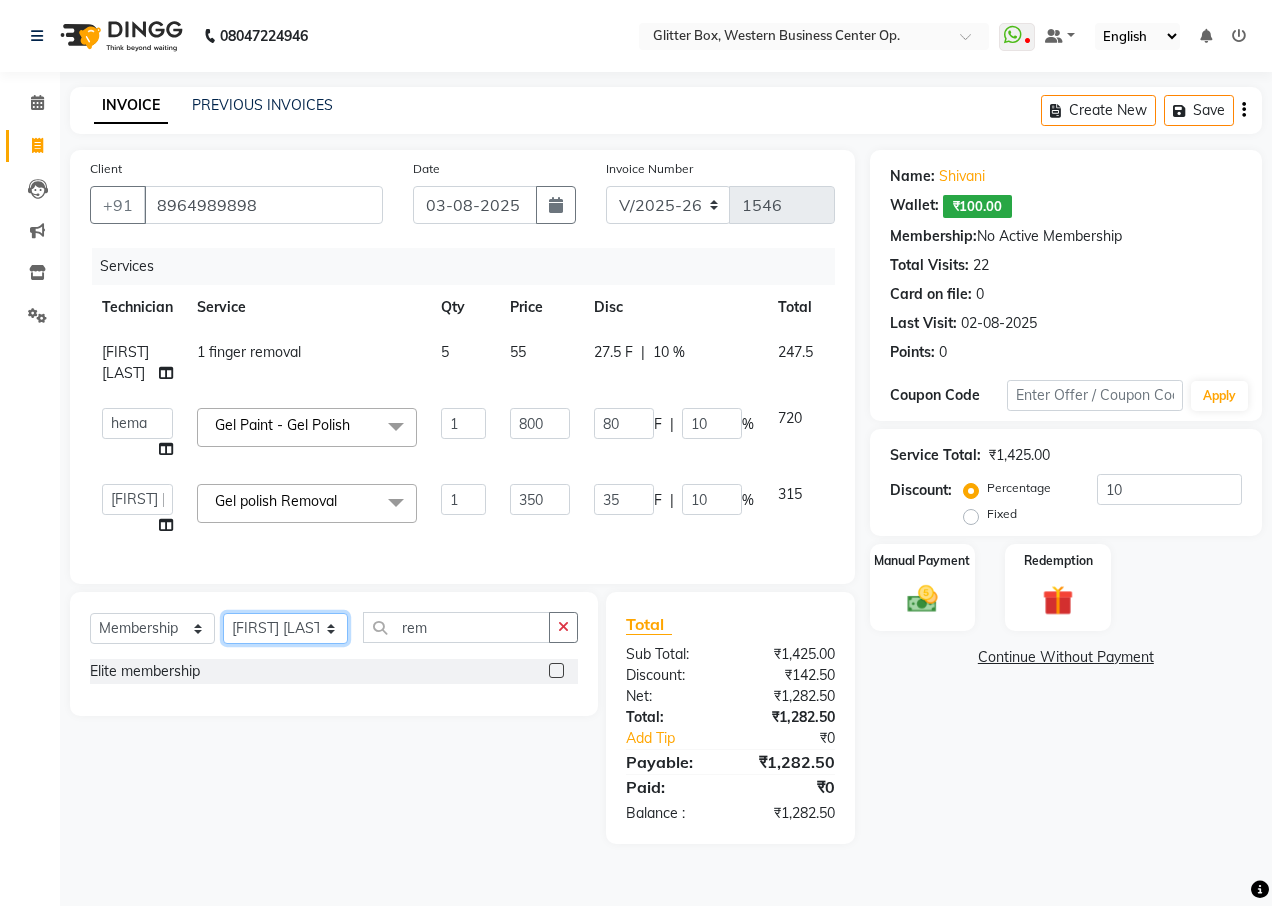 click on "Select Technician [FIRST] [LAST] [FIRST] [LAST] bharat DEBNATH [FIRST] [LAST] hema john [FIRST] [LAST] [FIRST] [LAST] [FIRST] [LAST] kelly [FIRST] [LAST] owner [FIRST] [LAST] pooja [FIRST] [LAST] [FIRST] [LAST] shalu shruti shubham Suraj" 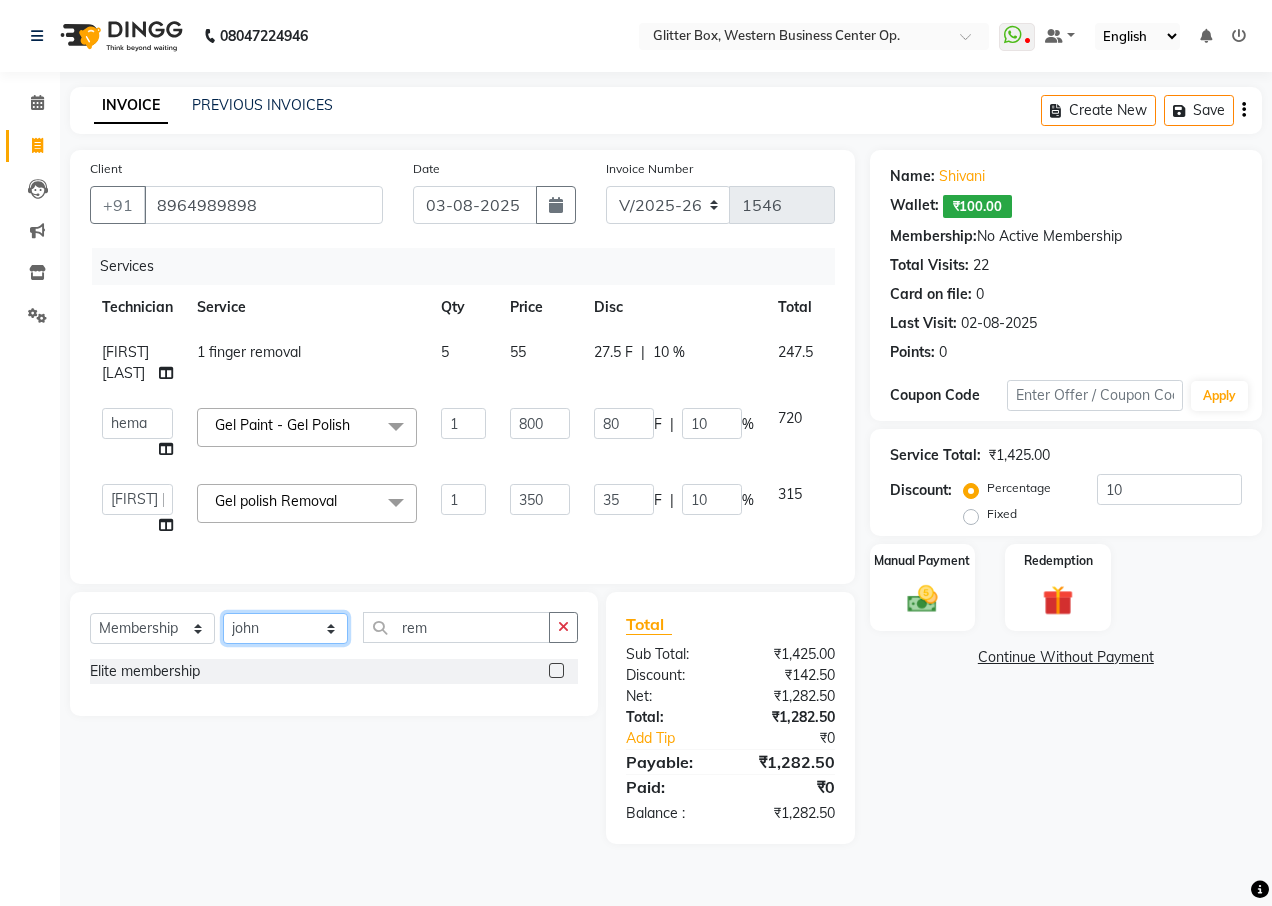 click on "Select Technician [FIRST] [LAST] [FIRST] [LAST] bharat DEBNATH [FIRST] [LAST] hema john [FIRST] [LAST] [FIRST] [LAST] [FIRST] [LAST] kelly [FIRST] [LAST] owner [FIRST] [LAST] pooja [FIRST] [LAST] [FIRST] [LAST] shalu shruti shubham Suraj" 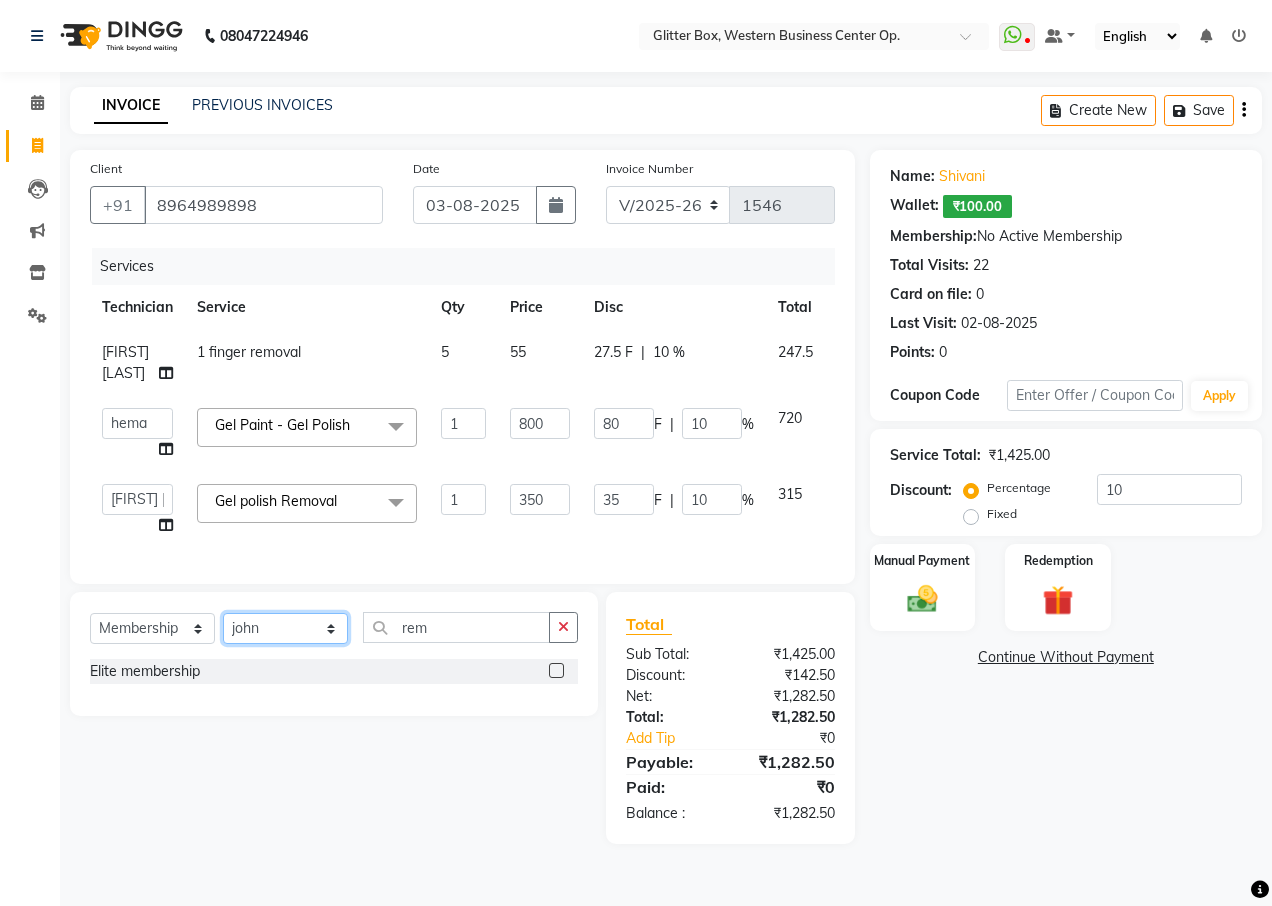 drag, startPoint x: 303, startPoint y: 648, endPoint x: 295, endPoint y: 633, distance: 17 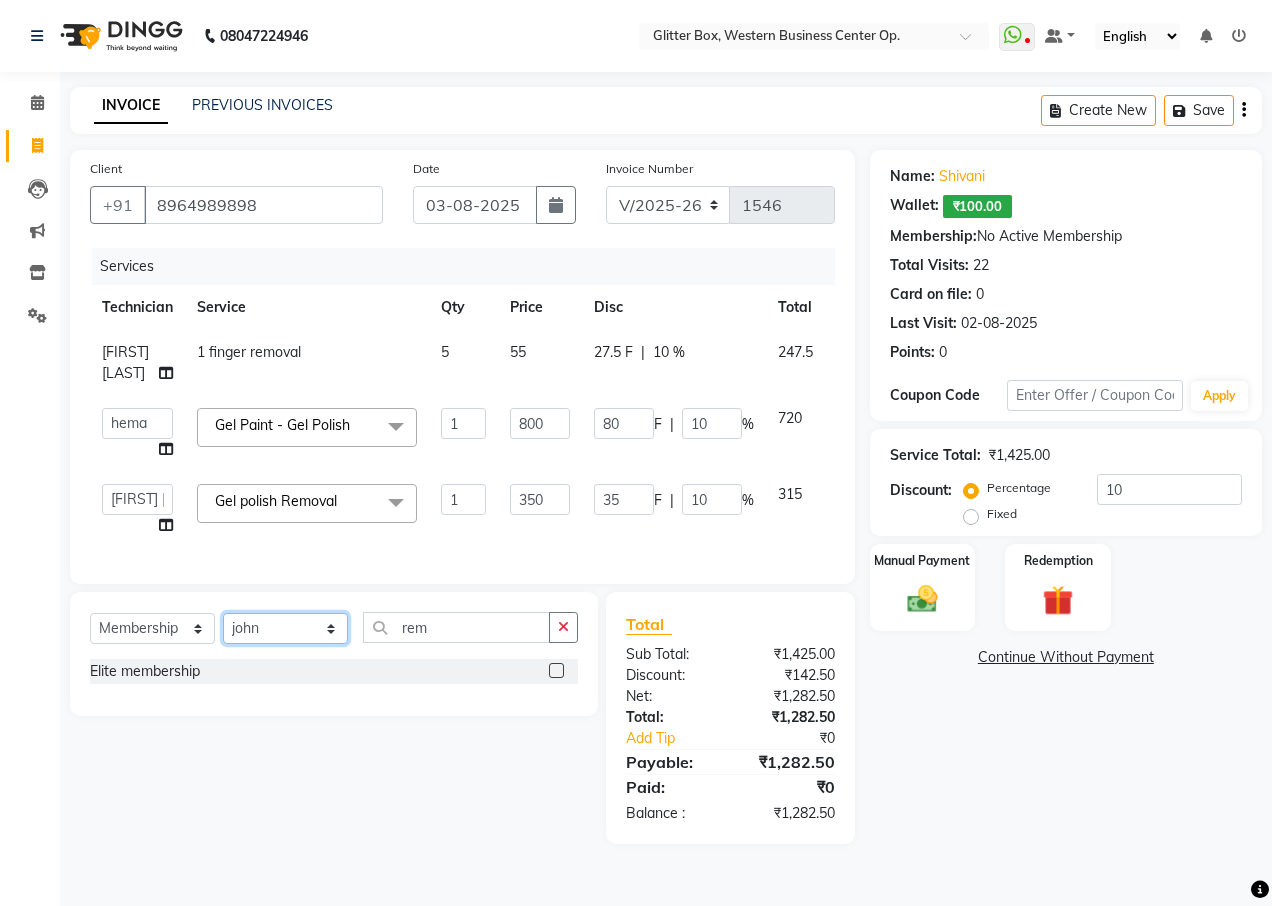 select on "65811" 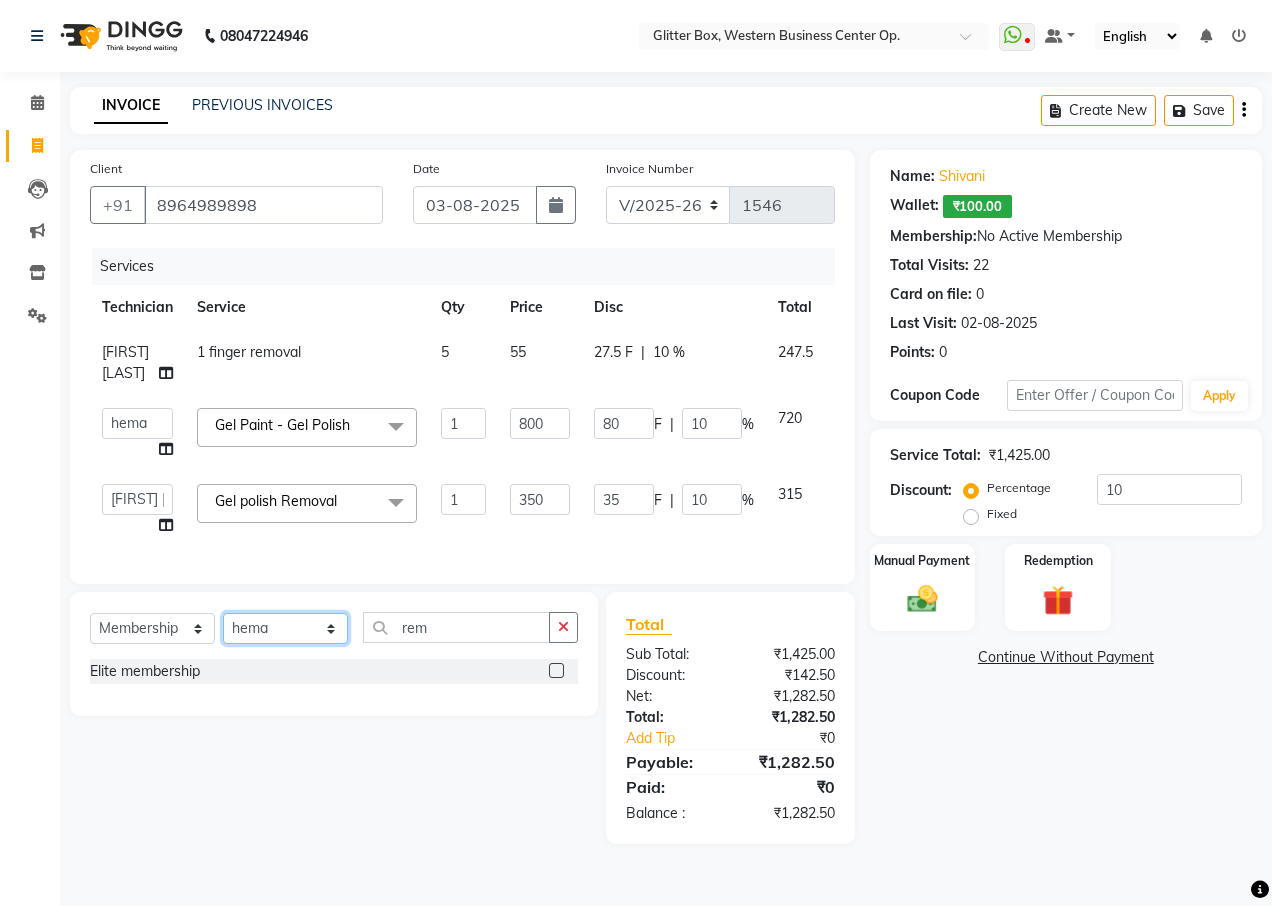 click on "Select Technician [FIRST] [LAST] [FIRST] [LAST] bharat DEBNATH [FIRST] [LAST] hema john [FIRST] [LAST] [FIRST] [LAST] [FIRST] [LAST] kelly [FIRST] [LAST] owner [FIRST] [LAST] pooja [FIRST] [LAST] [FIRST] [LAST] shalu shruti shubham Suraj" 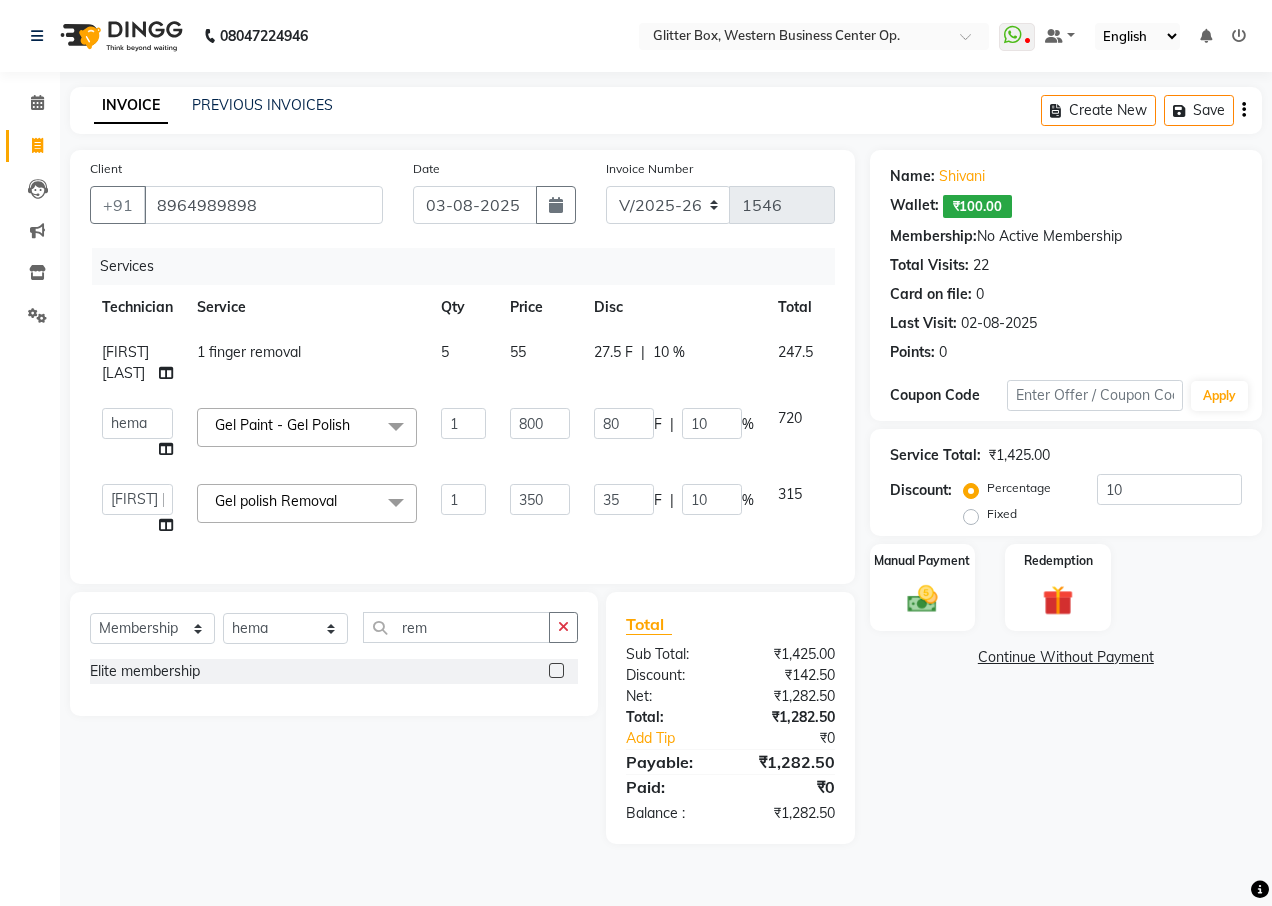 click on "Services Technician Service Qty Price Disc Total Action [FIRST] [LAST] 1 finger removal 5 55 27.5 F | 10 % 247.5  [FIRST] [LAST]   [FIRST] [LAST]   bharat   DEBNATH   [FIRST] [LAST]   hema   john   [FIRST] [LAST]   [FIRST] [LAST]   [FIRST] [LAST]   kelly   [FIRST] [LAST]   owner   [FIRST] [LAST]   pooja   [FIRST] [LAST]   [FIRST] [LAST]   shalu   shruti   shubham   Suraj  Gel Paint  - Gel Polish  x French Glitter French Glitter Spread Half Ombre Chrome Cat Eye Sugar Dust Art sticker Cuticle Oil Professional Nail course 1 Finger refil Advance Course glitter coat personal course OLAPLEX TREATMENT BASIC HAIR WASH accessories shea spa treatment PARTY MAKEUP Temporary Extension Gel Extension Acrylic Extension Polygel Extension Sculpting Extension 1 finger ac ext 1 FINGER GEL EXT 1 FINGER TEMPORARY 1 hand acrylic extension 1 hand gel extension 1 hand polygel extension 1 finger polygel ext nail preping nail fixing Extension Removal Gel polish Removal 1 finger removal Gel Paint  - Gel Polish Gel Paint  - Gel French Gel Paint  - Chrome Nails" 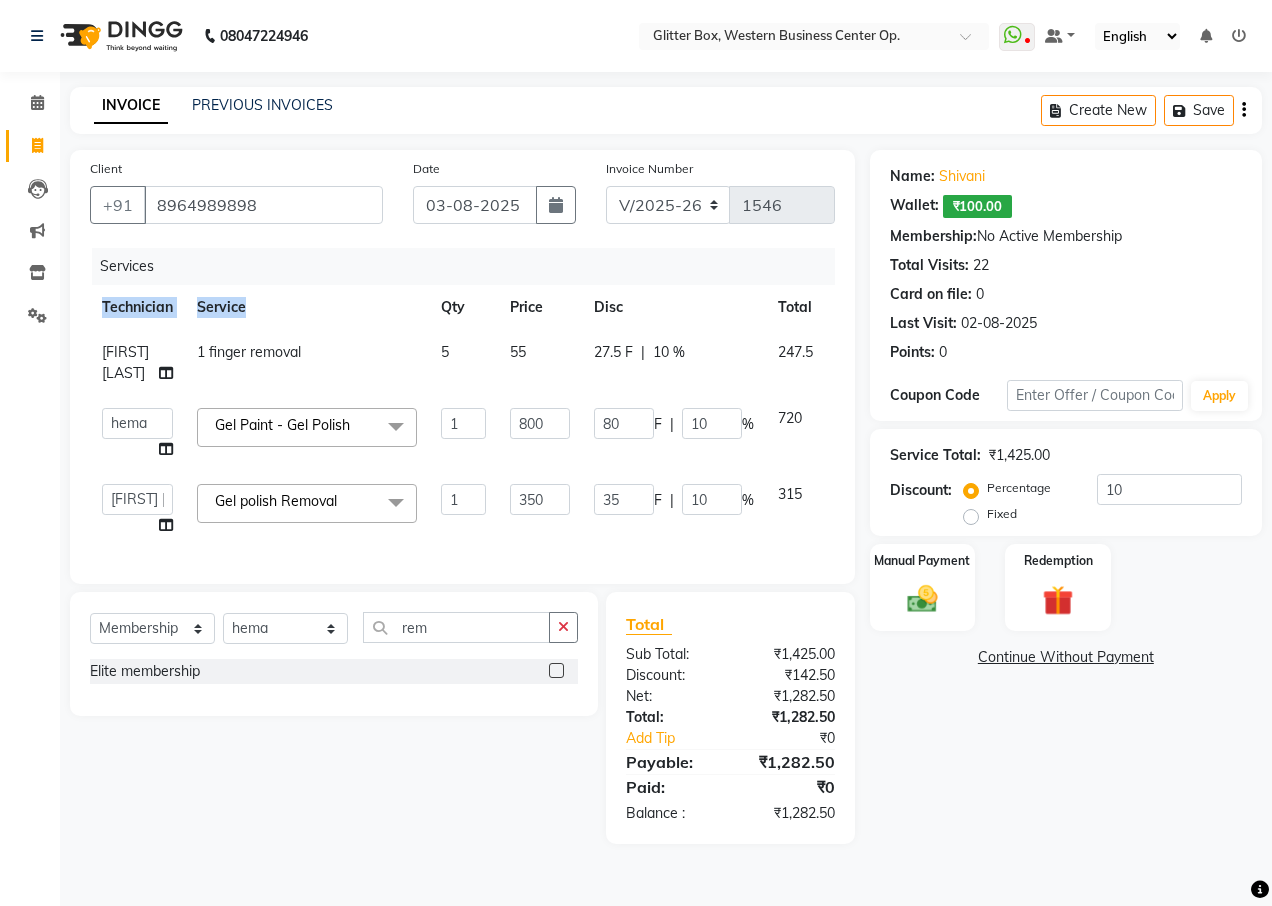 drag, startPoint x: 569, startPoint y: 644, endPoint x: 526, endPoint y: 672, distance: 51.312767 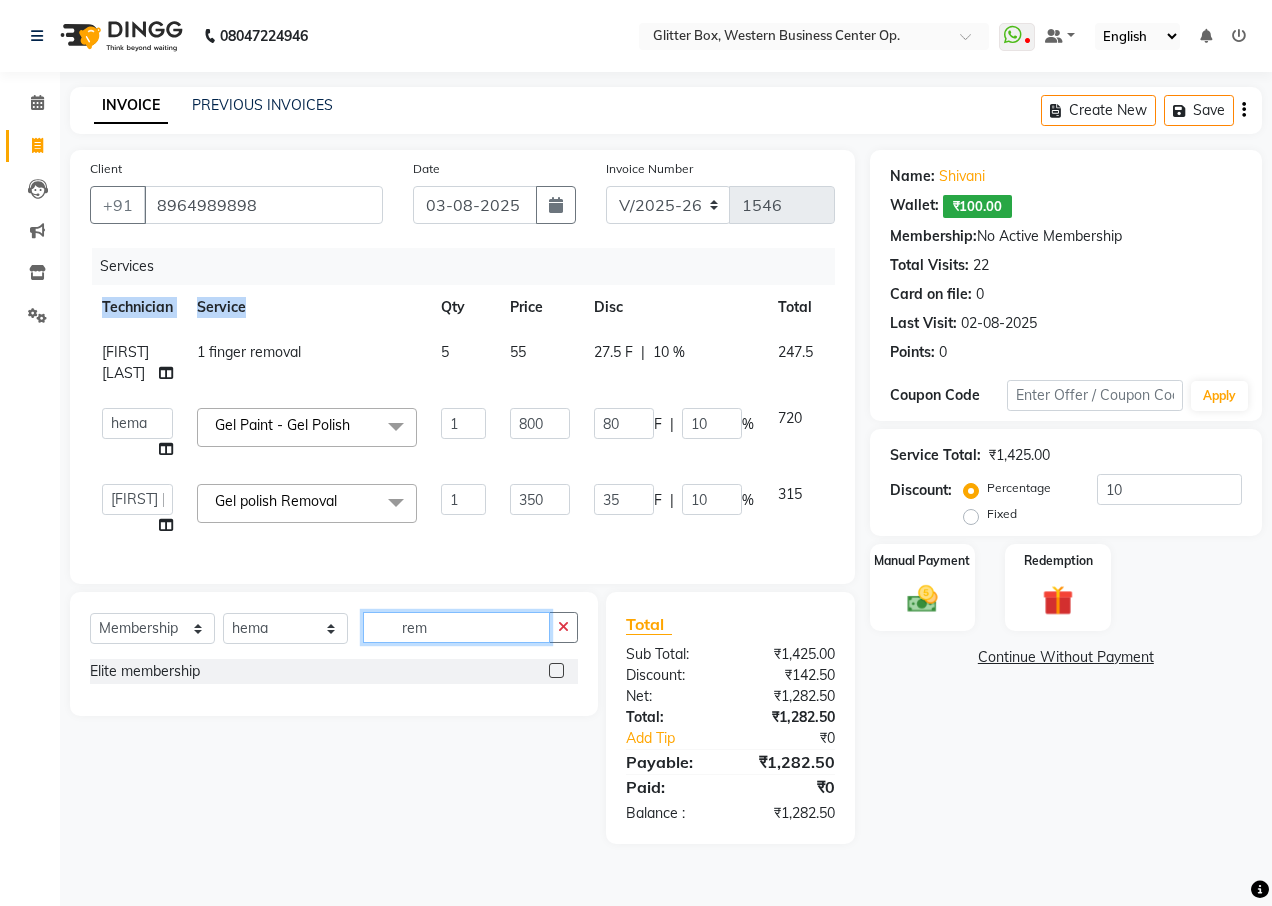 click on "rem" 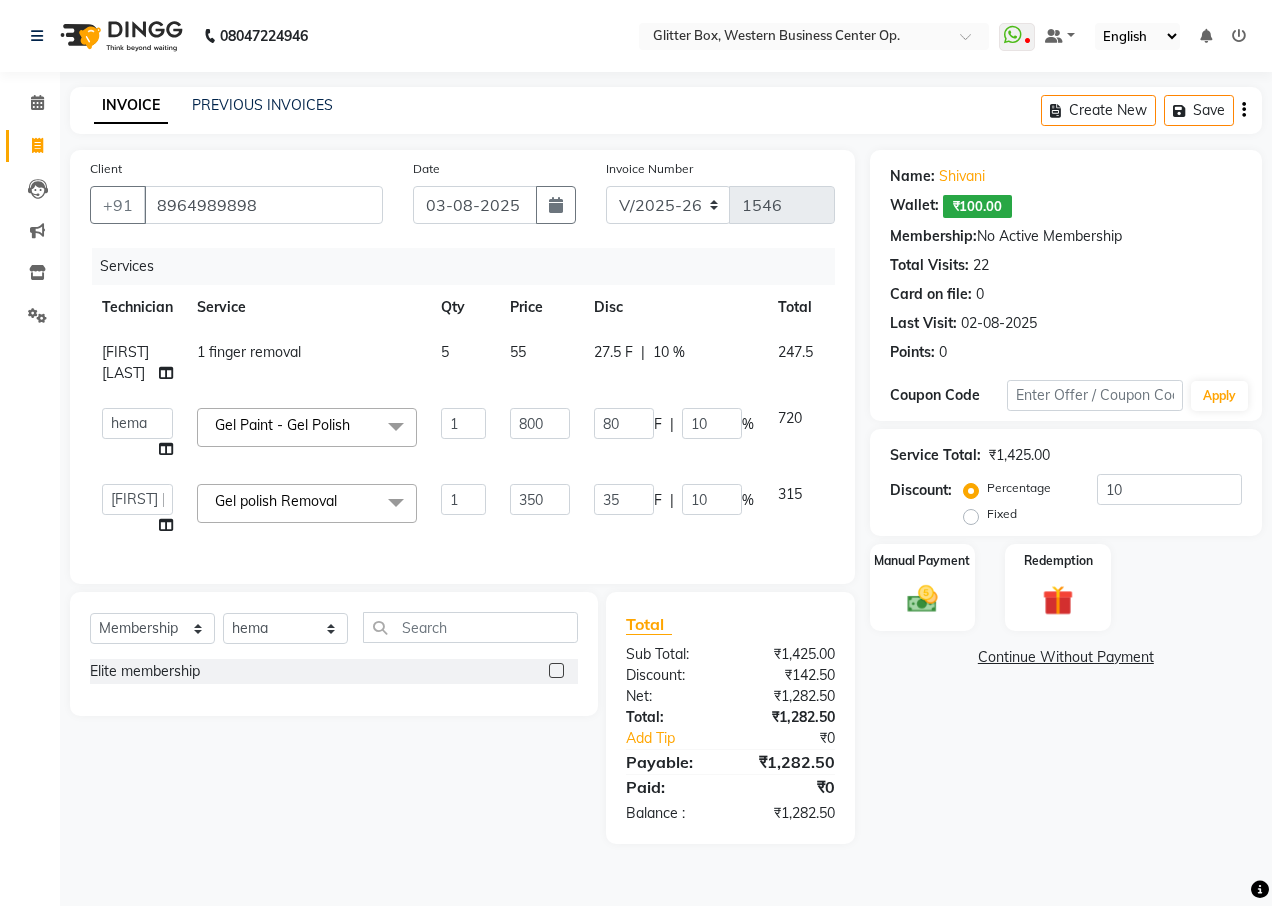 click 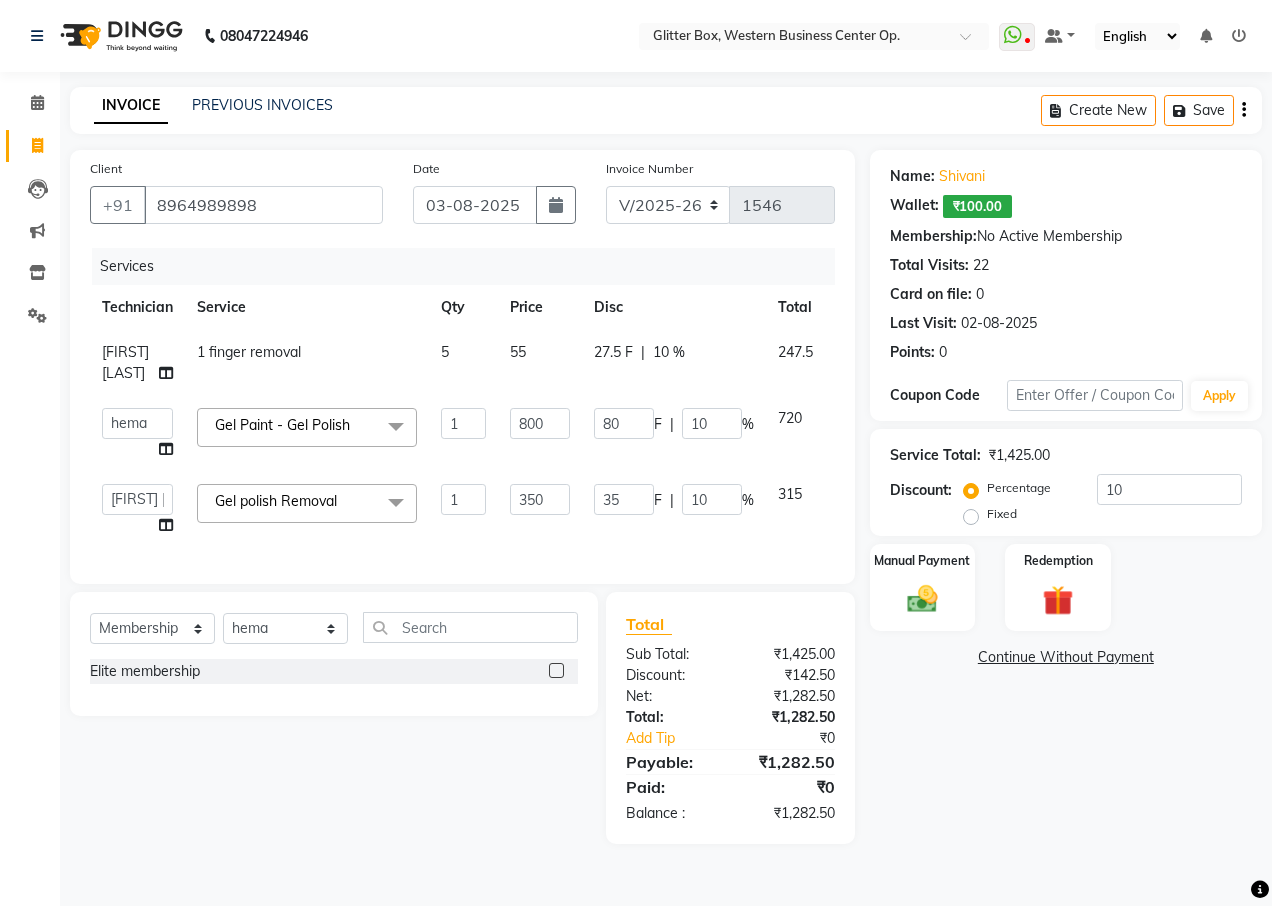 click at bounding box center [555, 671] 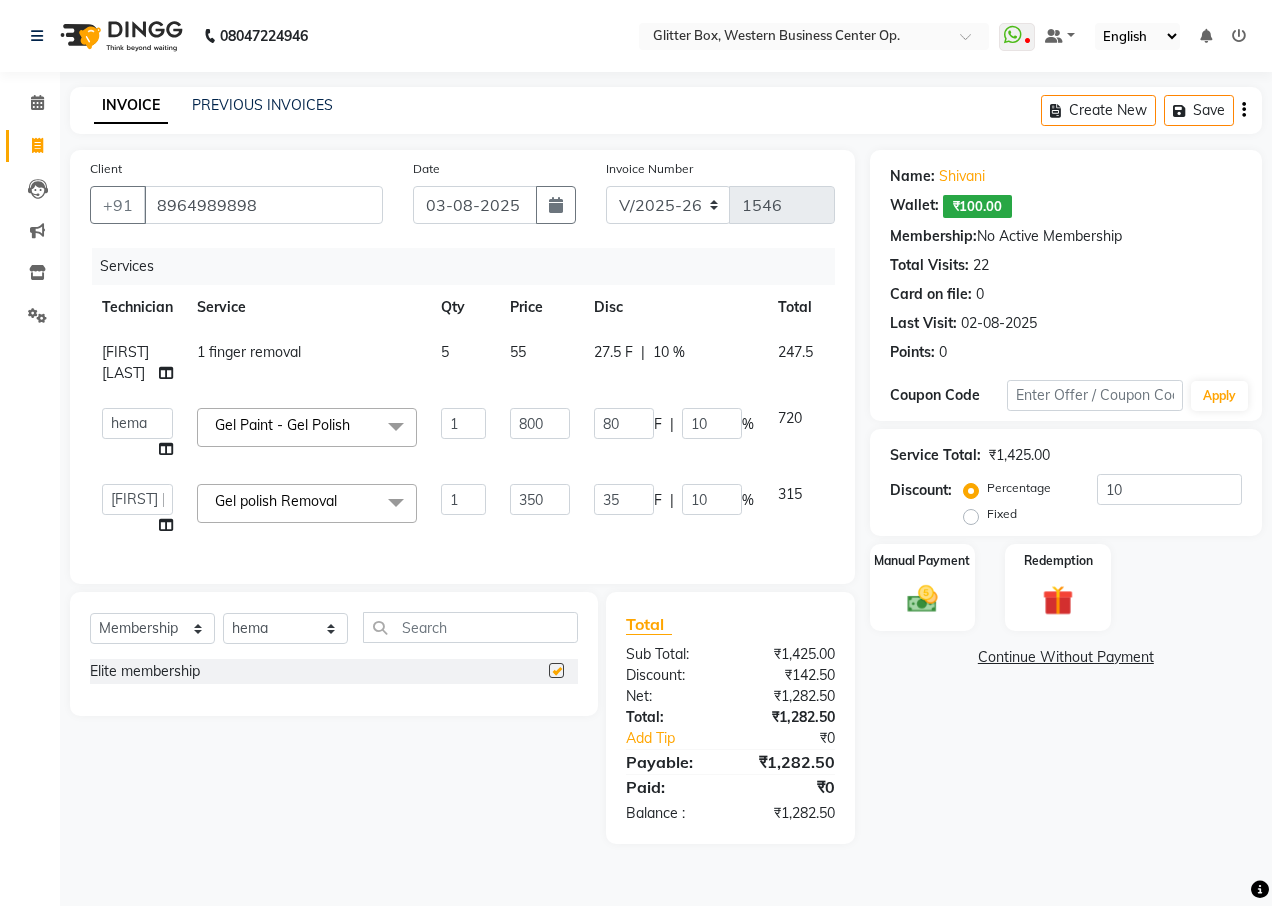 select on "select" 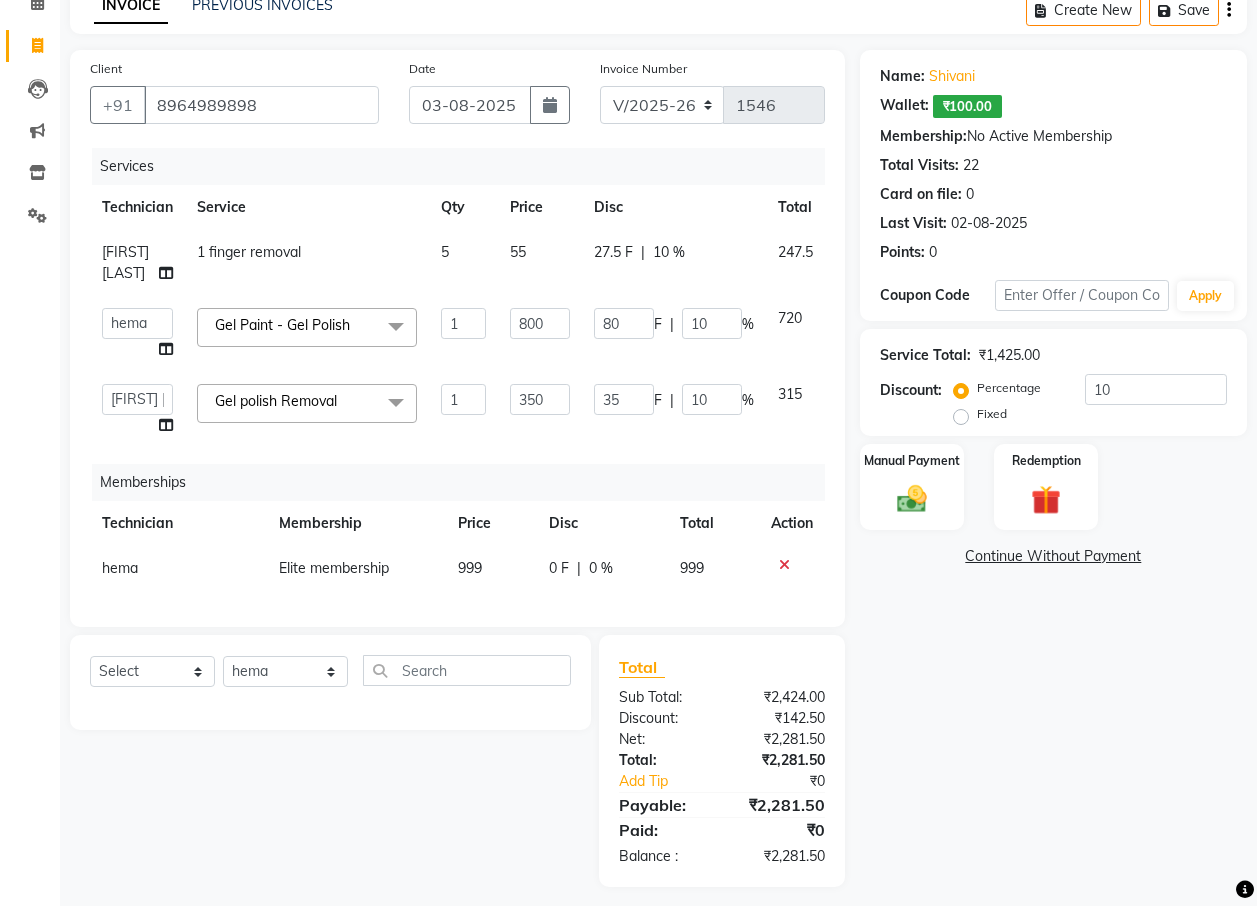 scroll, scrollTop: 120, scrollLeft: 0, axis: vertical 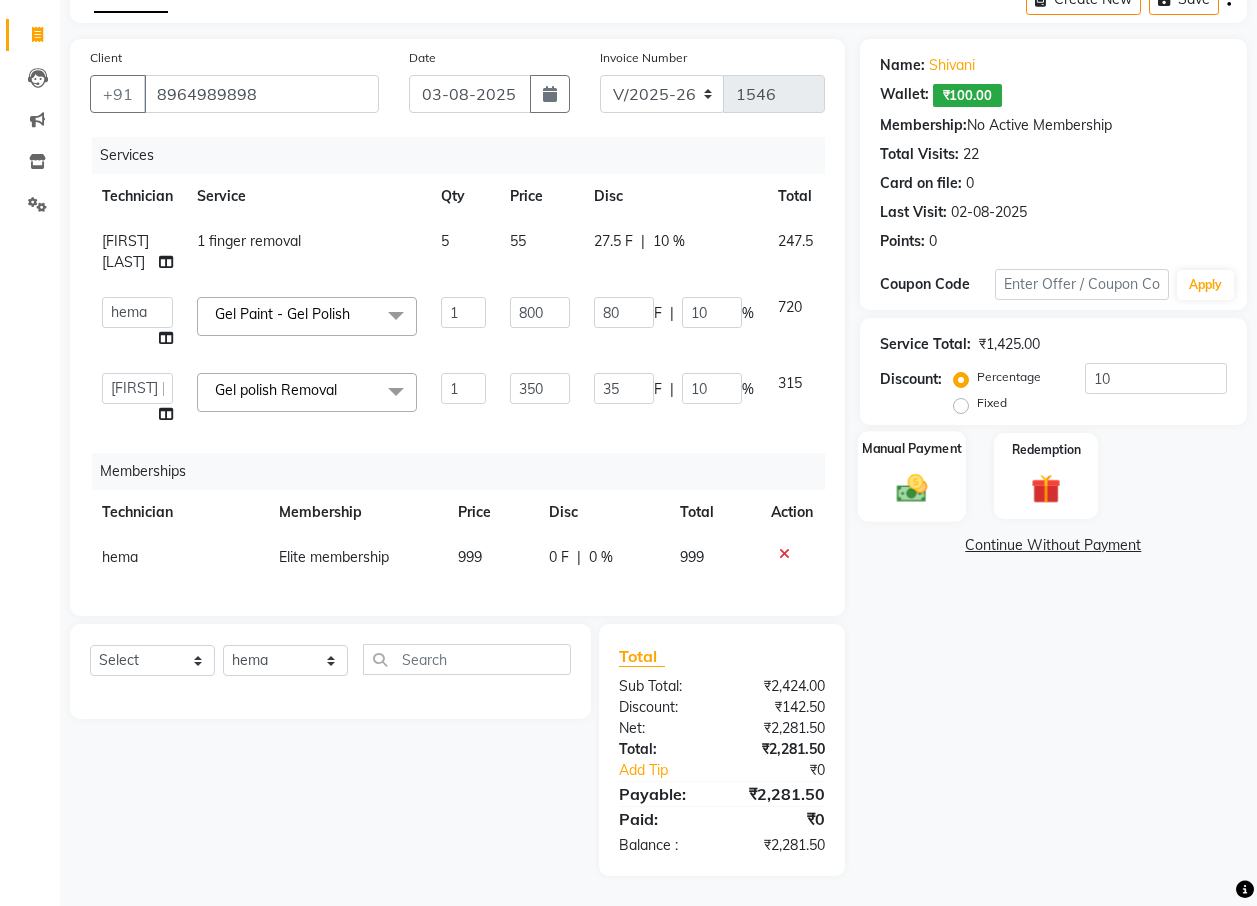 drag, startPoint x: 913, startPoint y: 443, endPoint x: 905, endPoint y: 507, distance: 64.49806 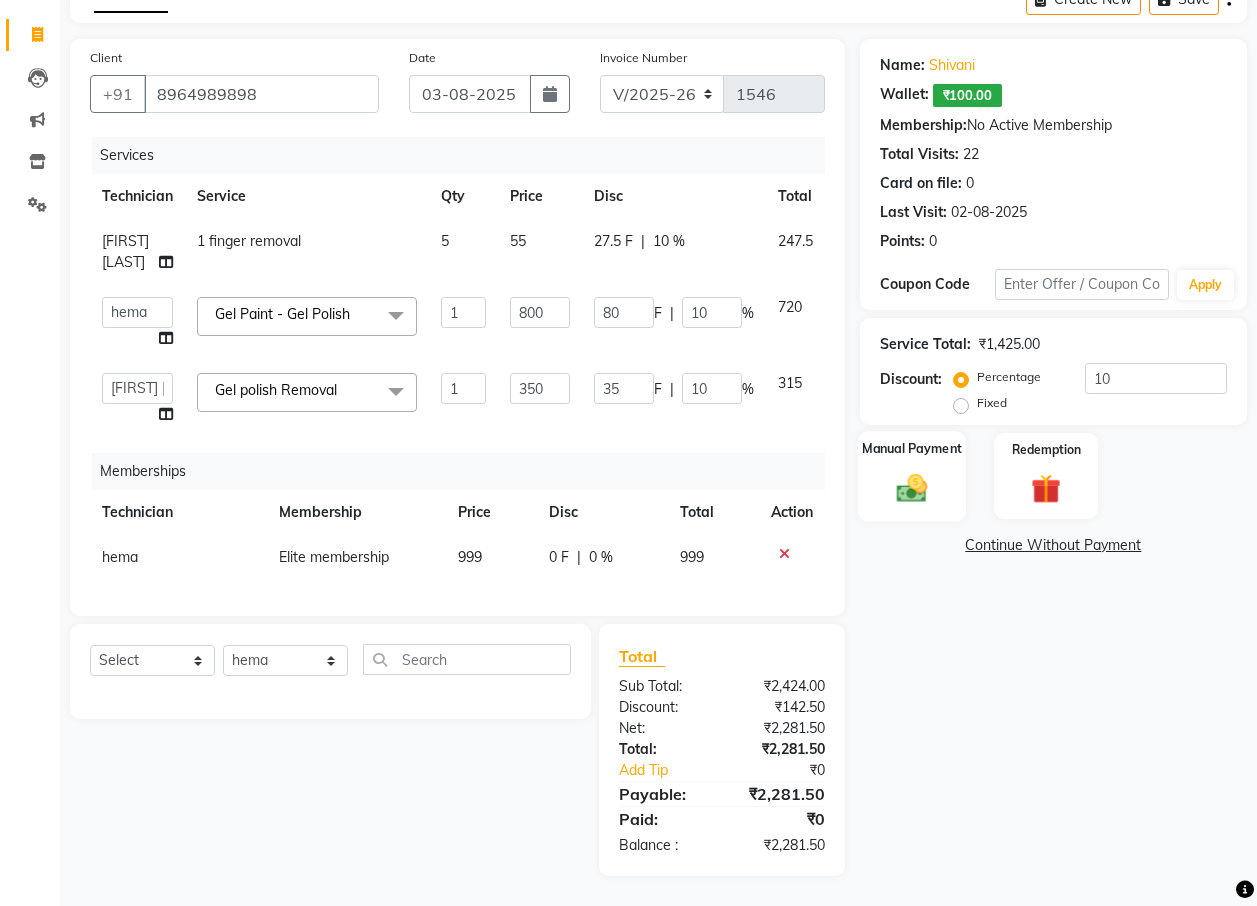 click on "Manual Payment" 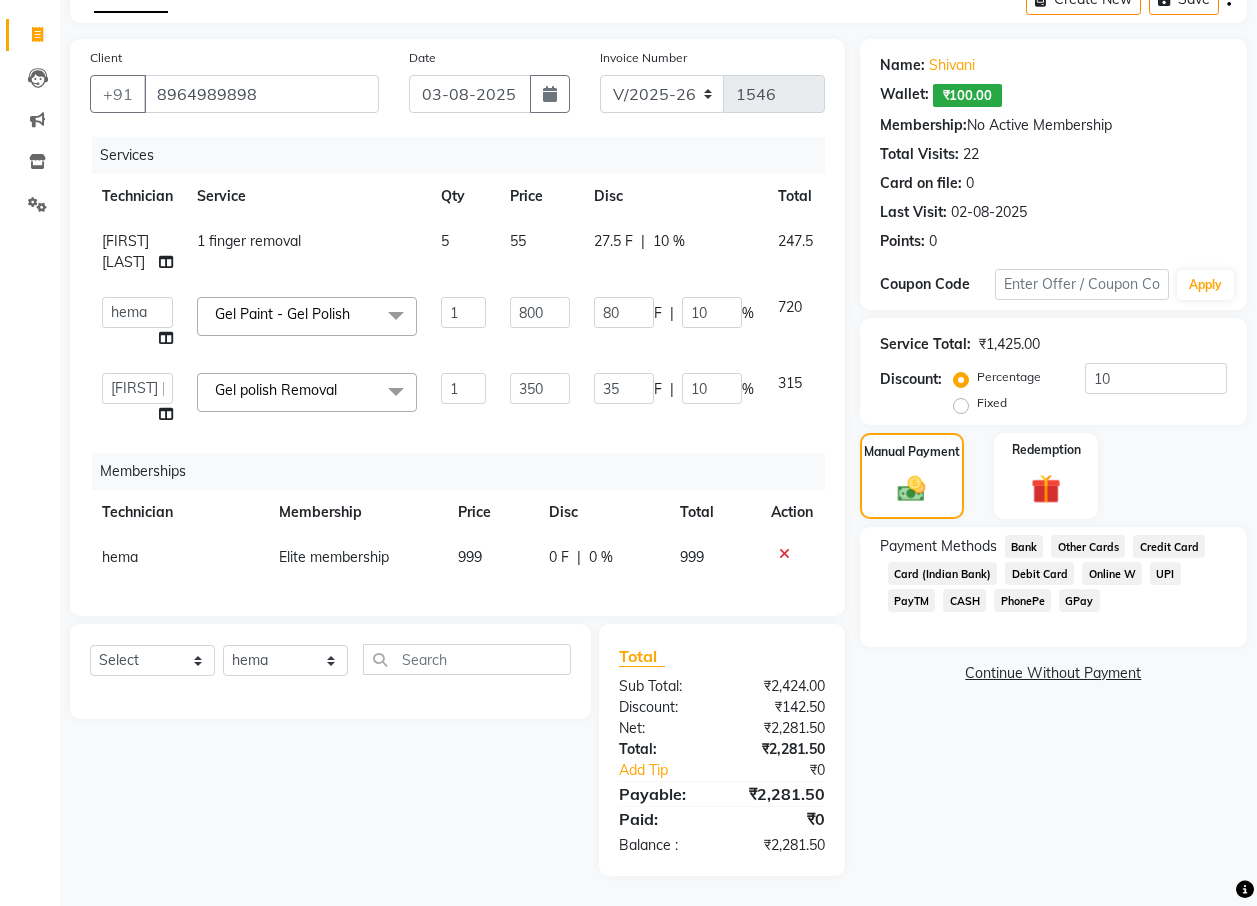 click on "CASH" 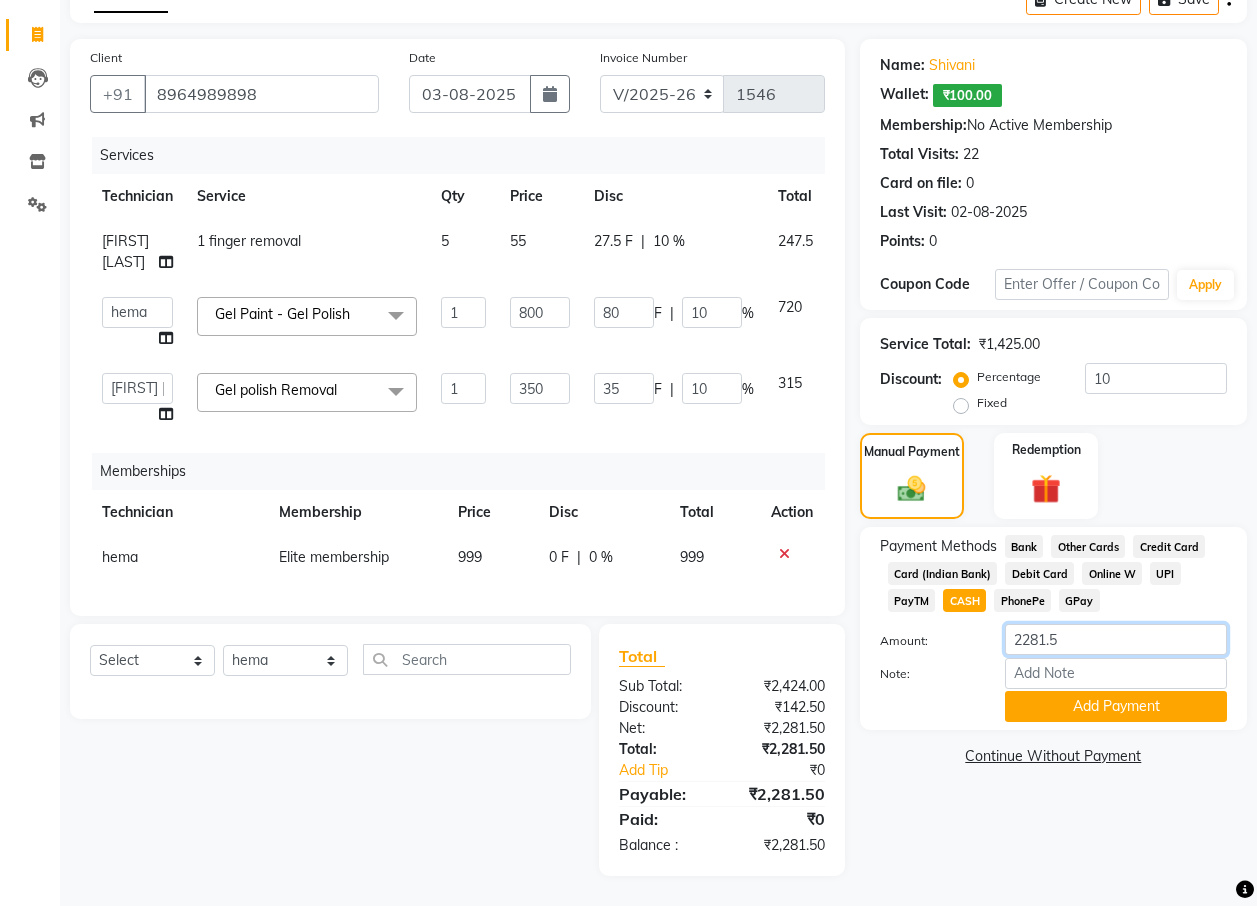 click on "2281.5" 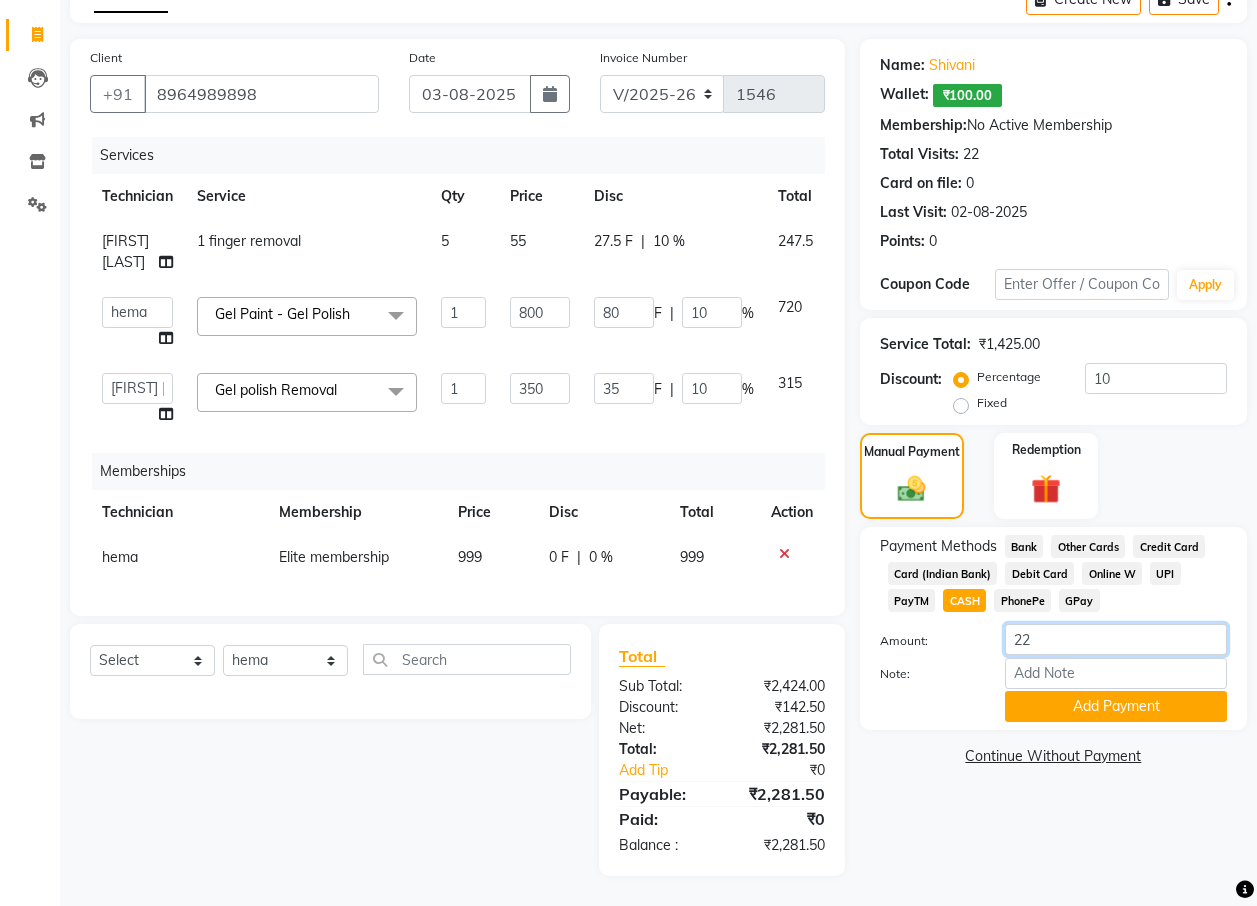 type on "2" 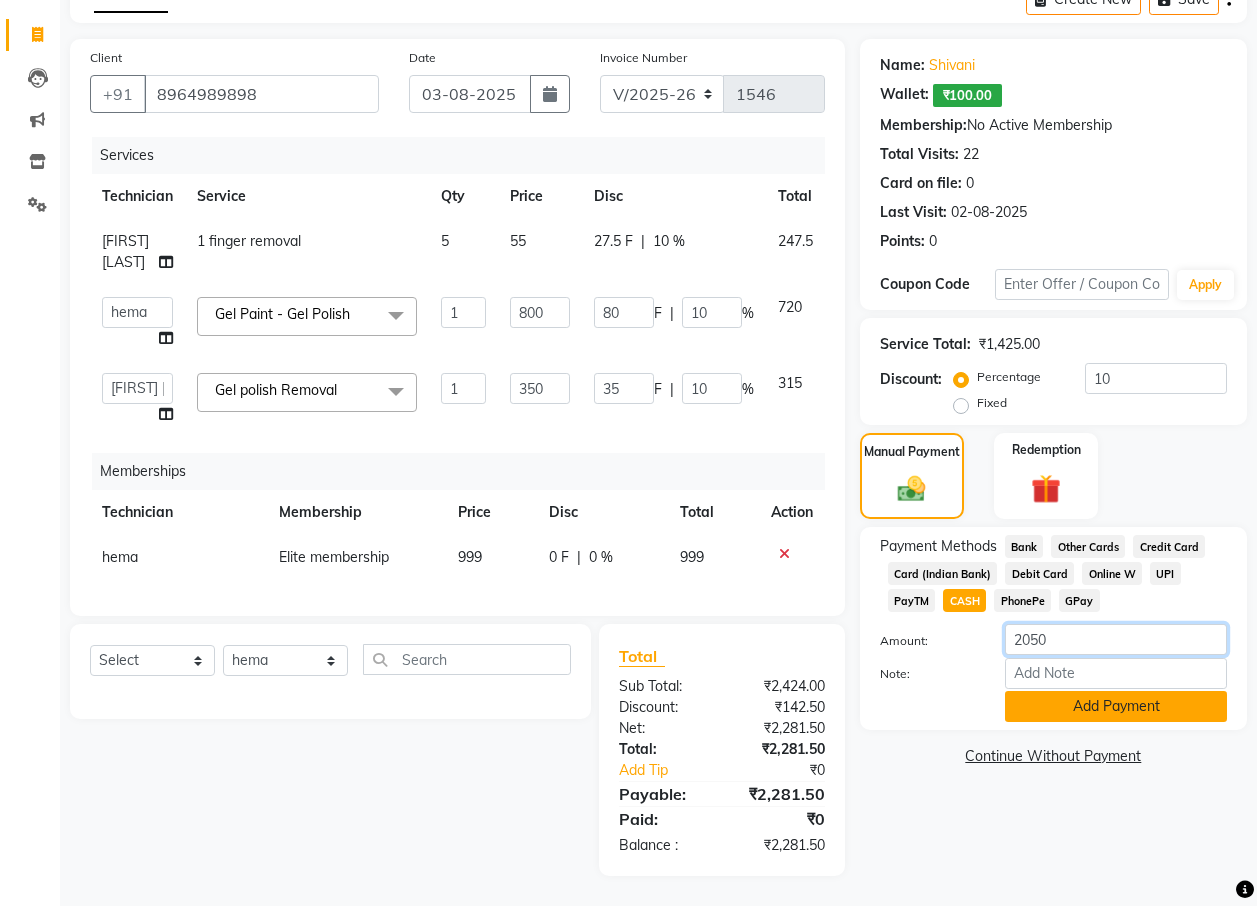 type on "2050" 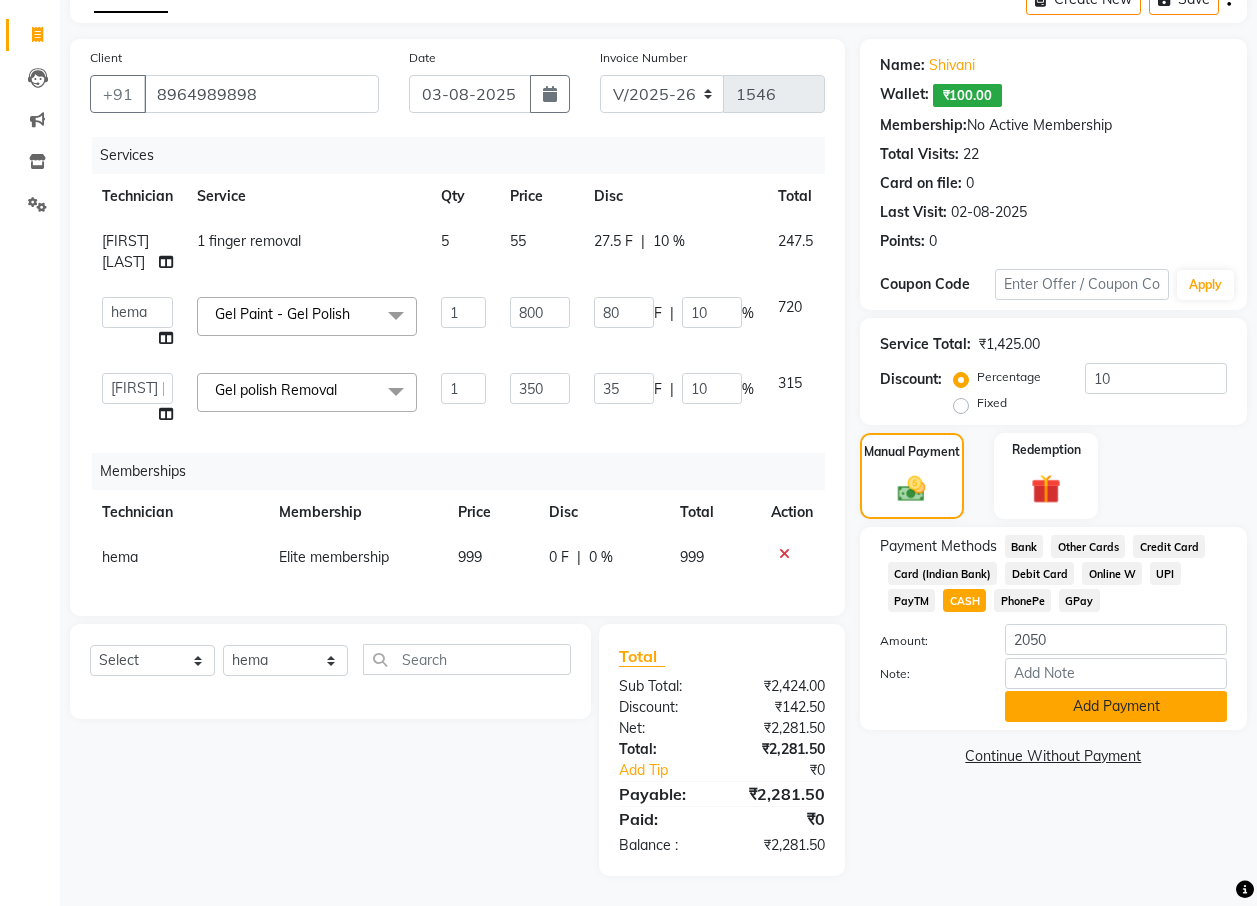 click on "Add Payment" 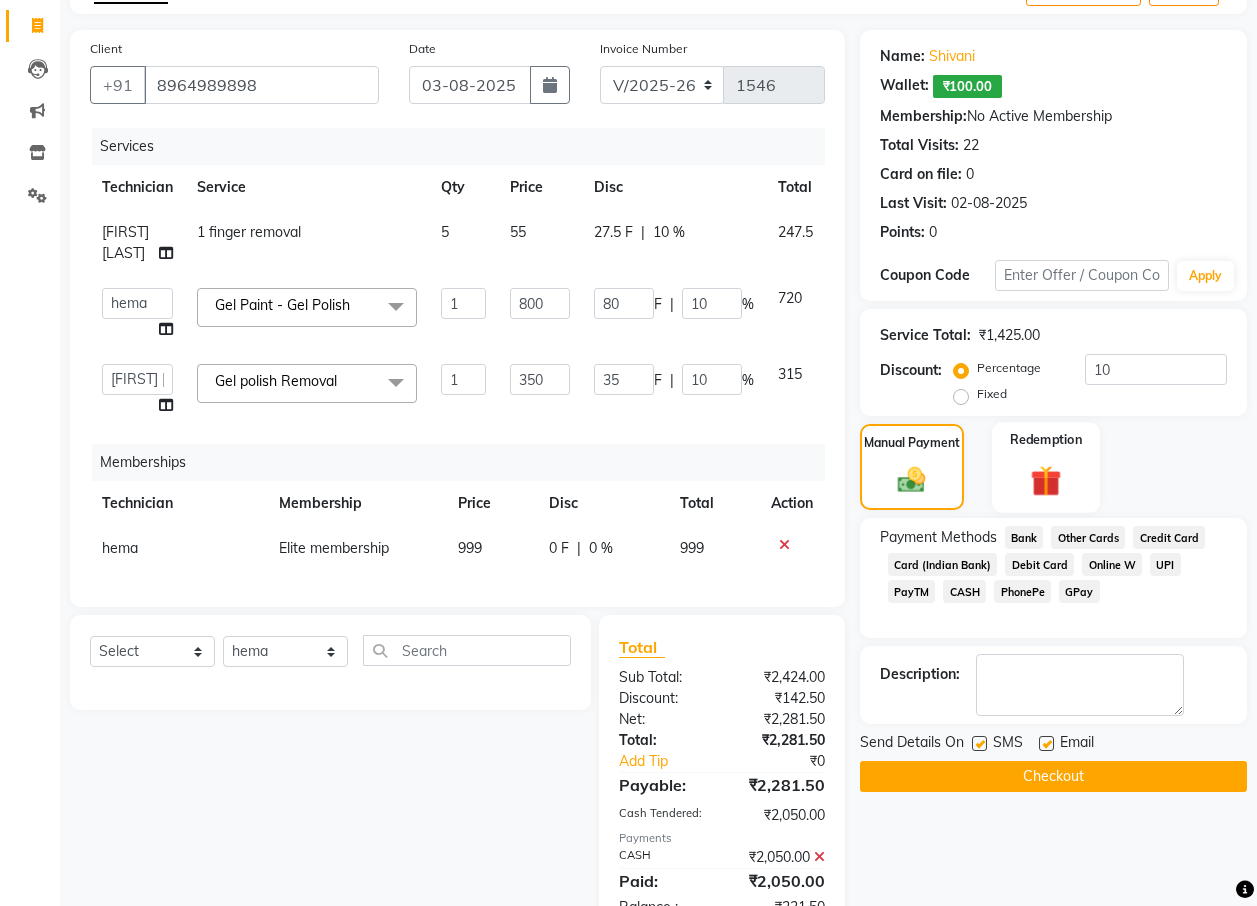 click on "Redemption" 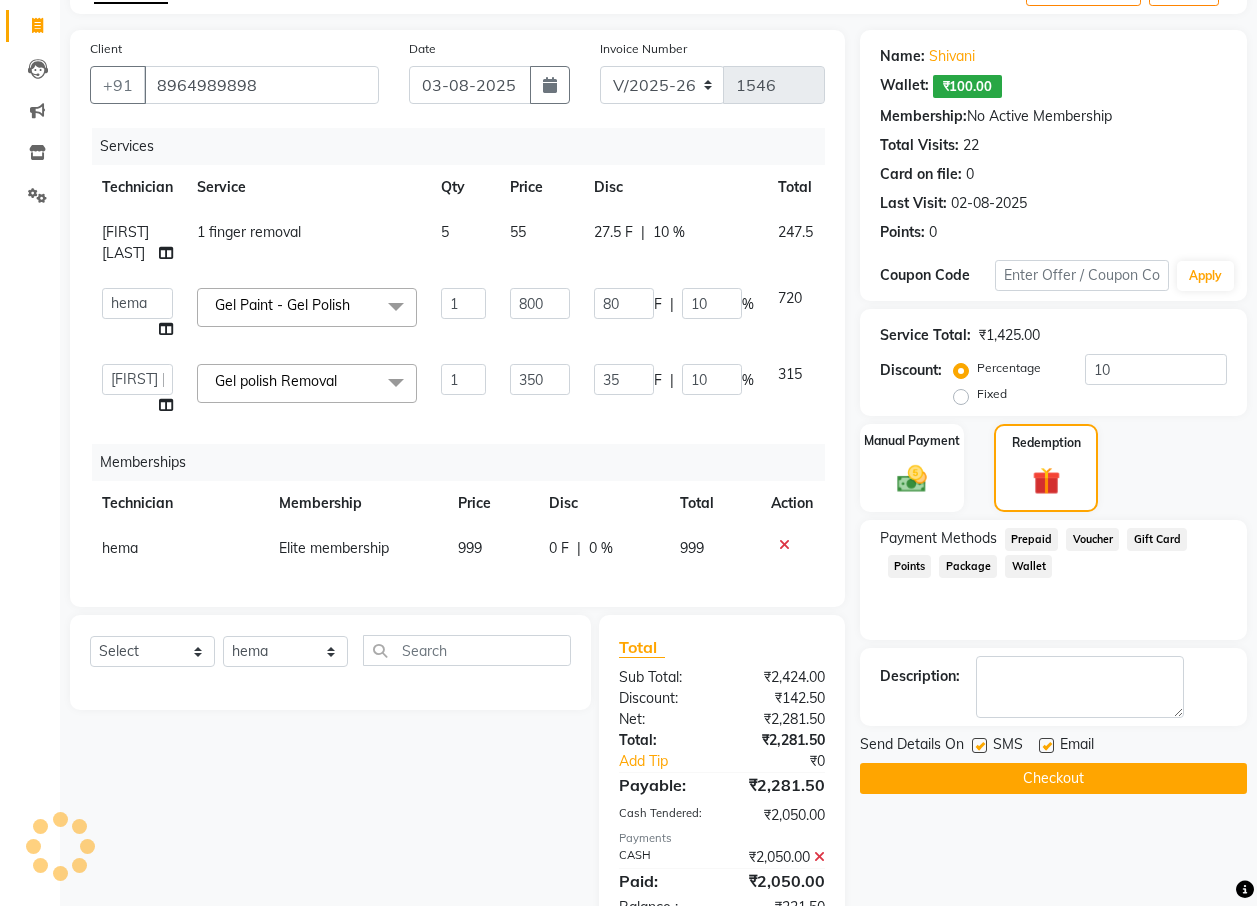 click on "Wallet" 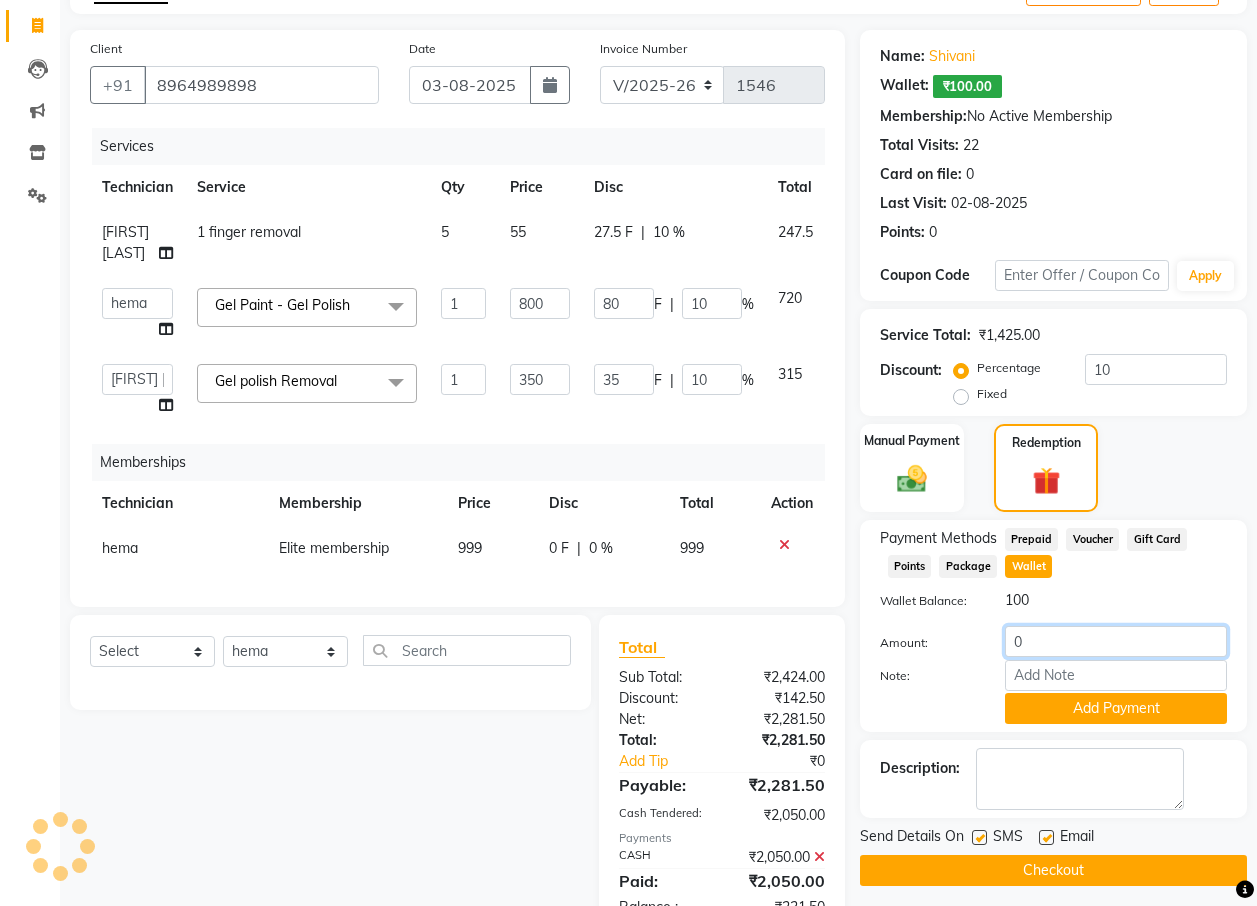 click on "0" 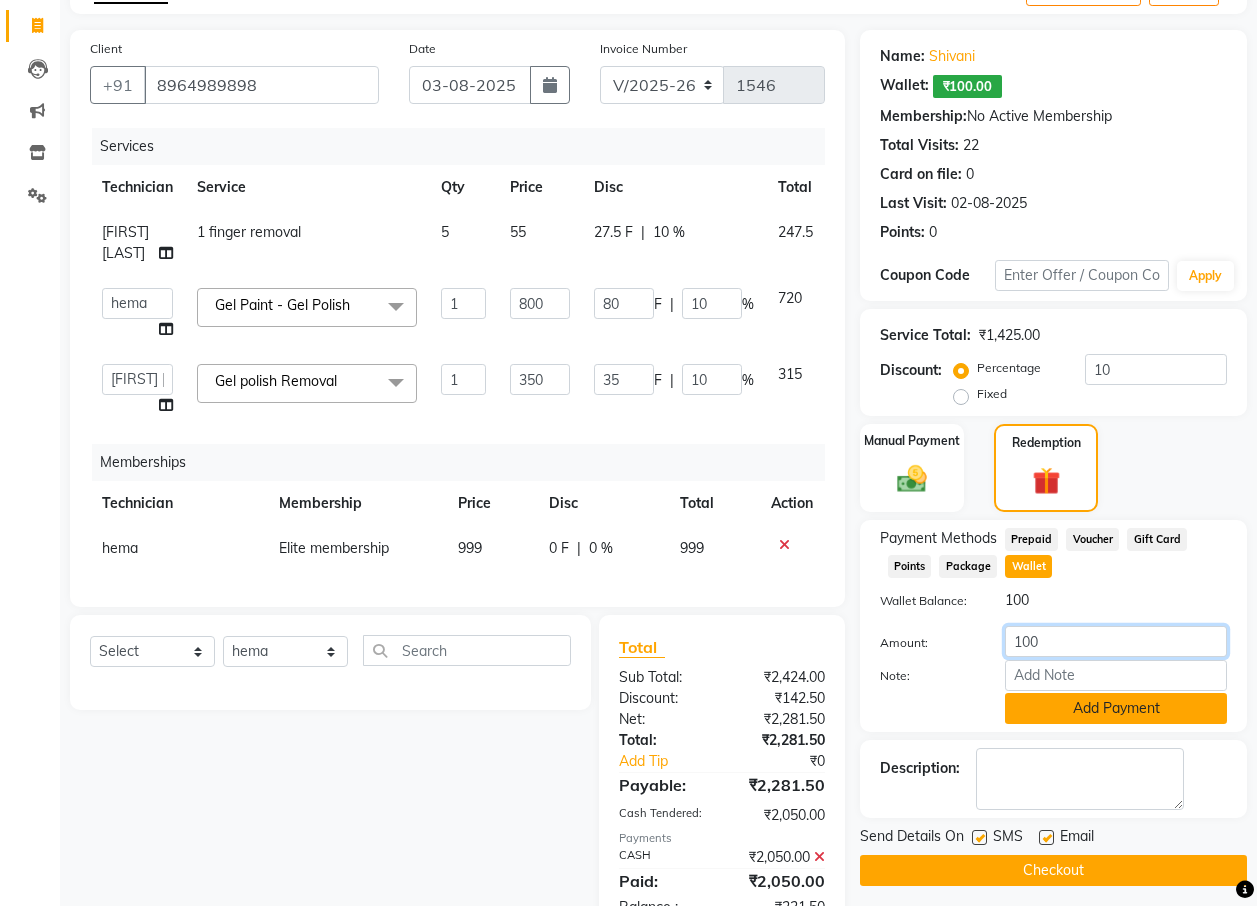 type on "100" 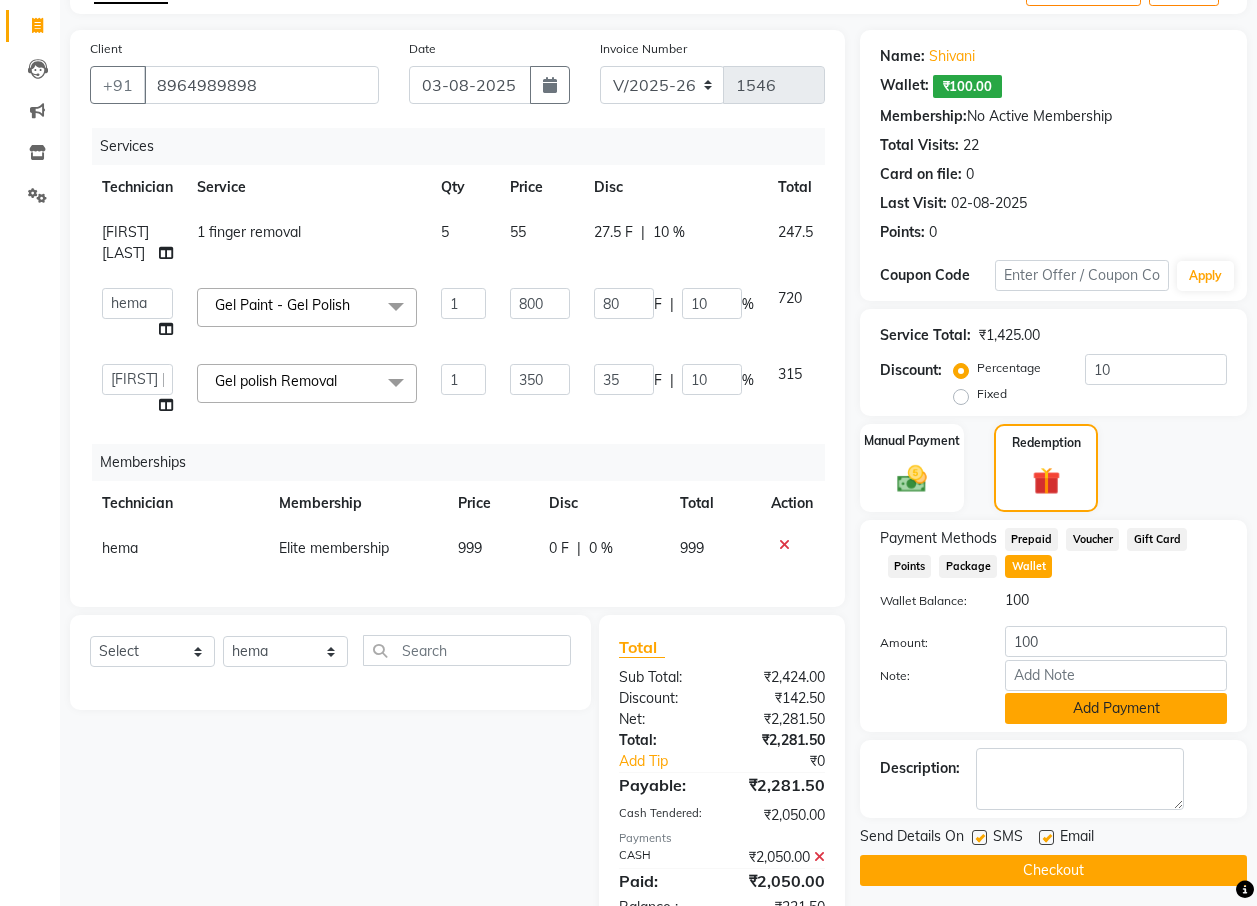 click on "Add Payment" 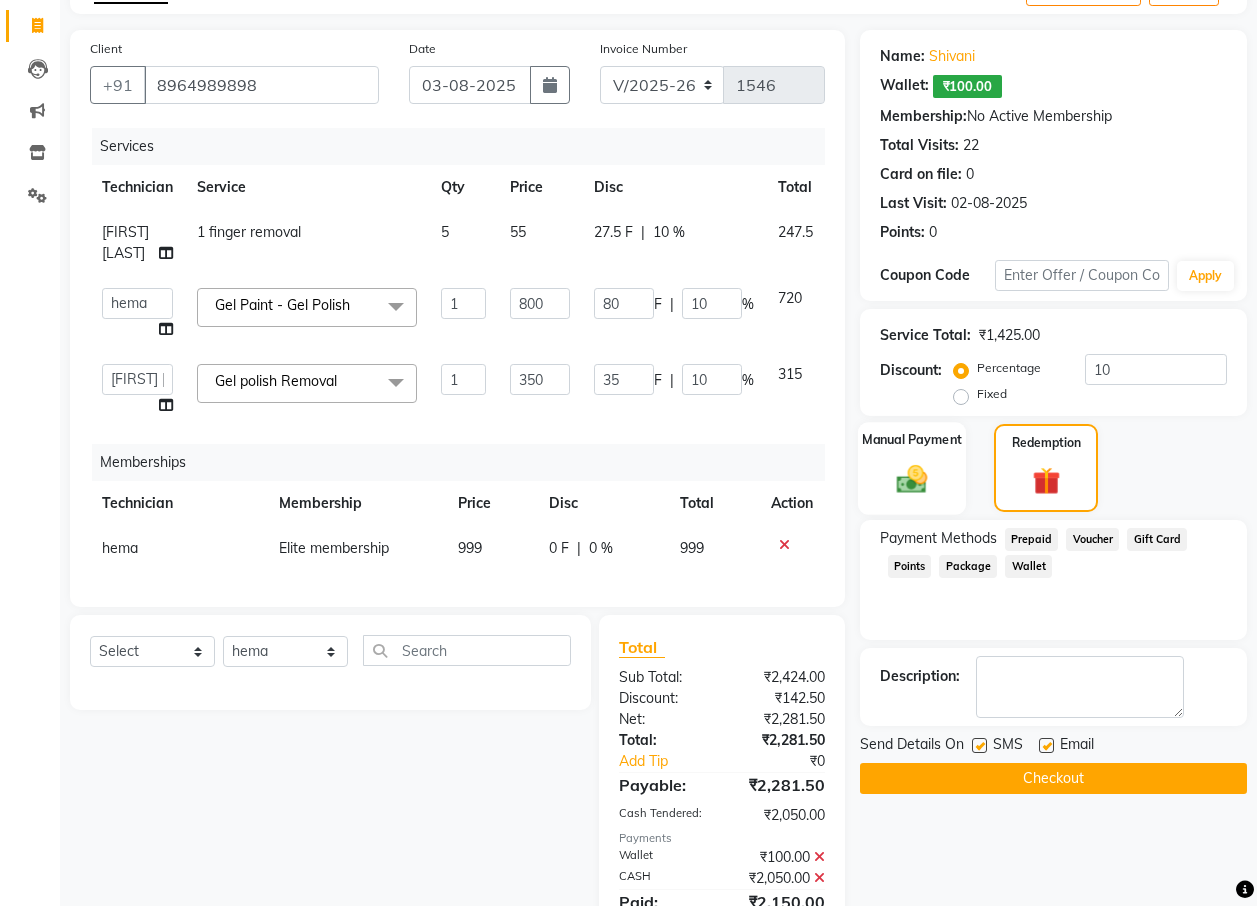 click 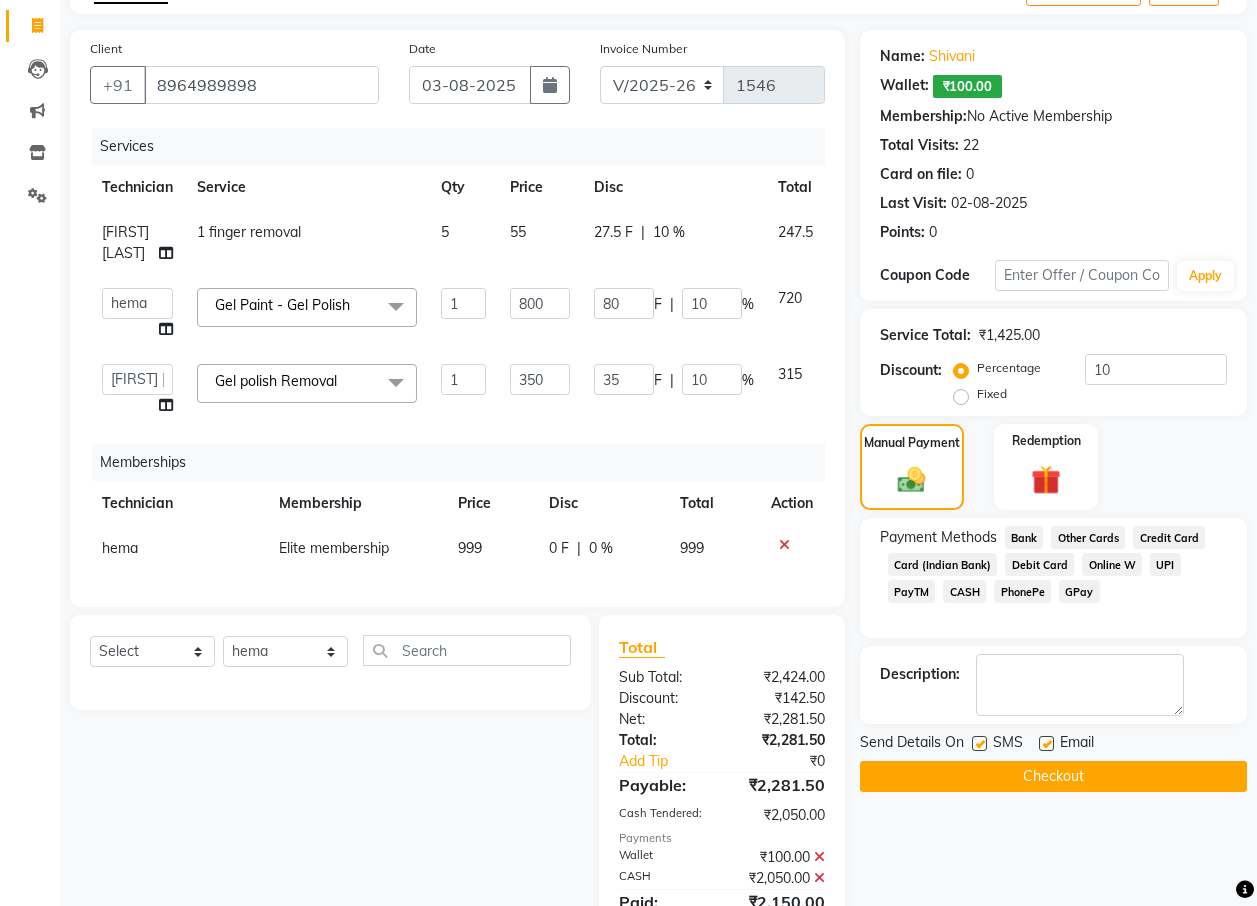click on "UPI" 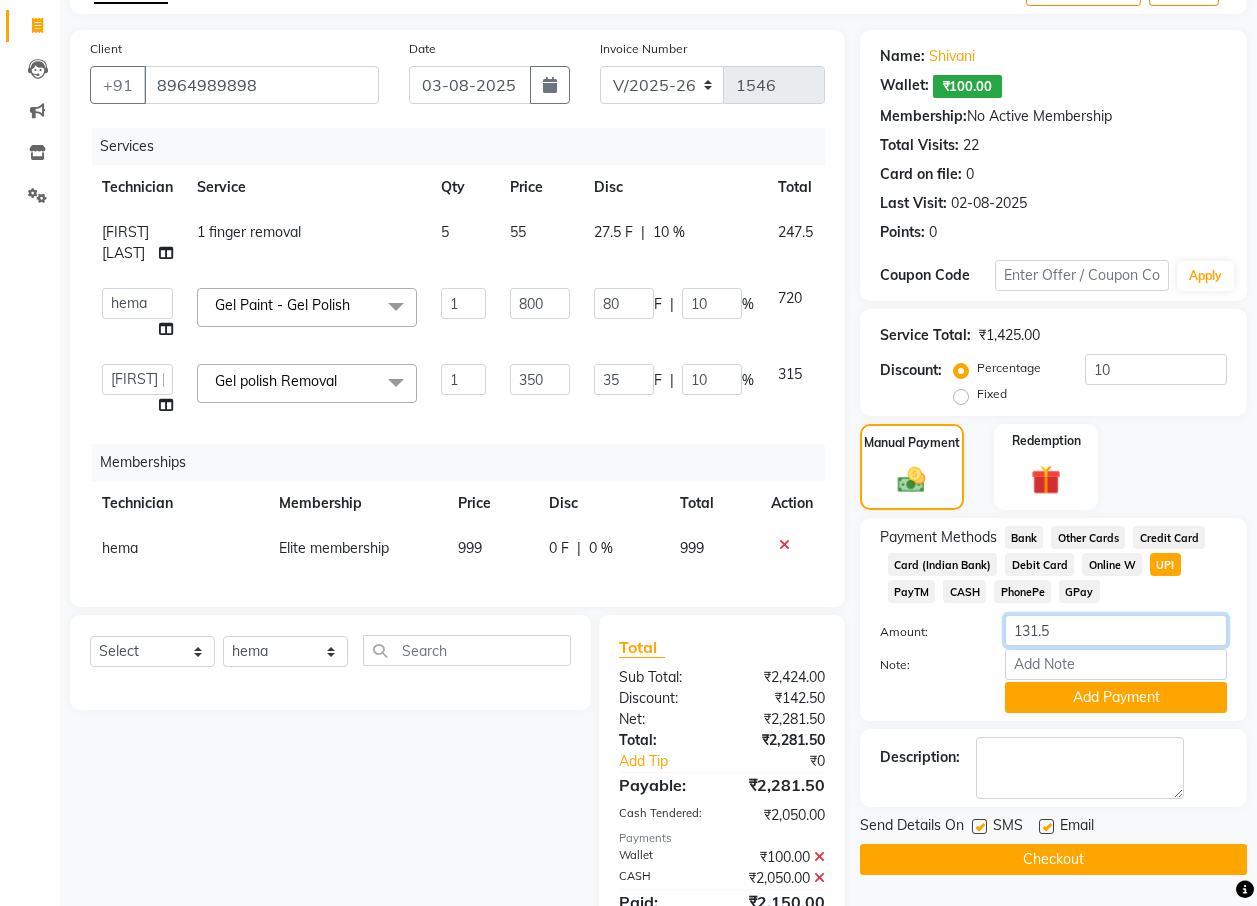 click on "131.5" 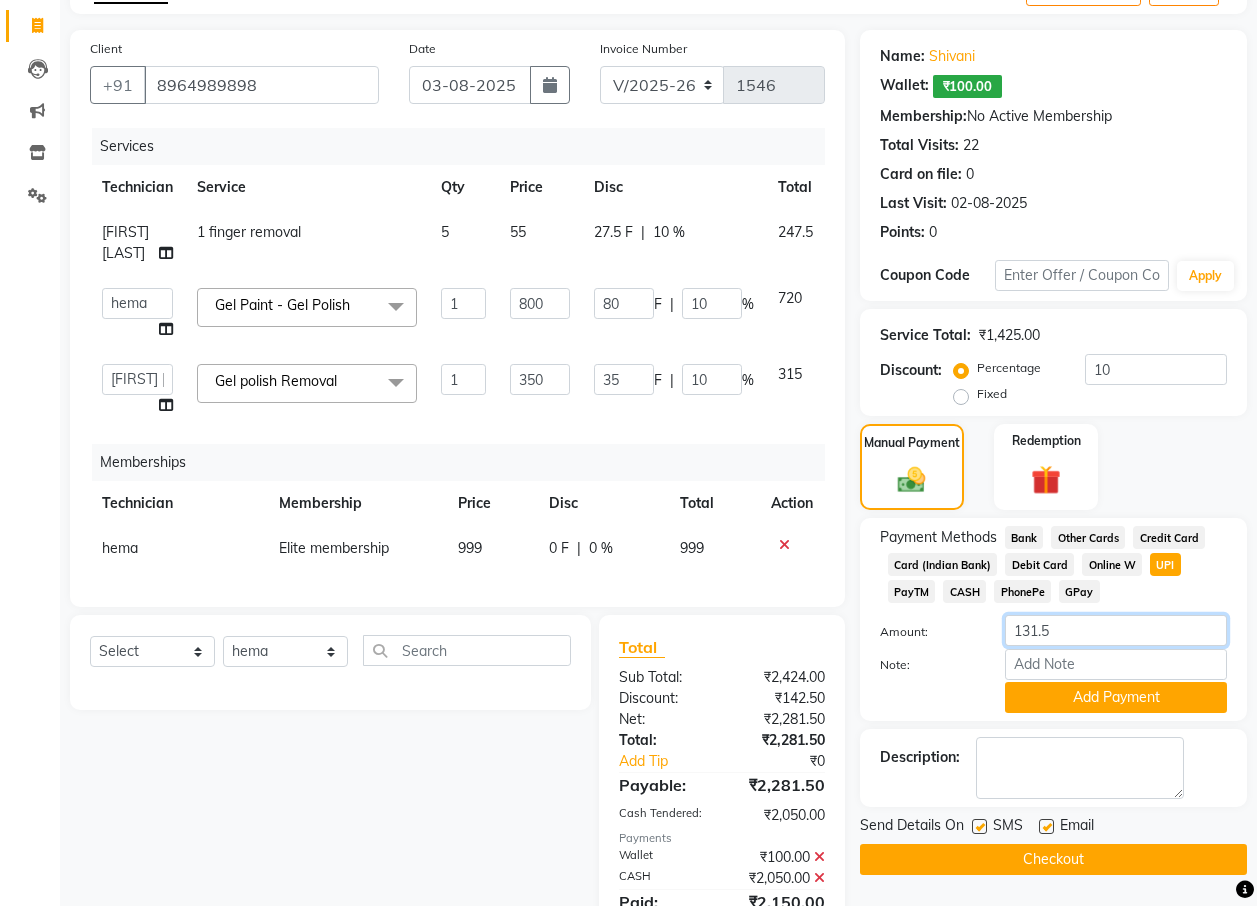 click on "131.5" 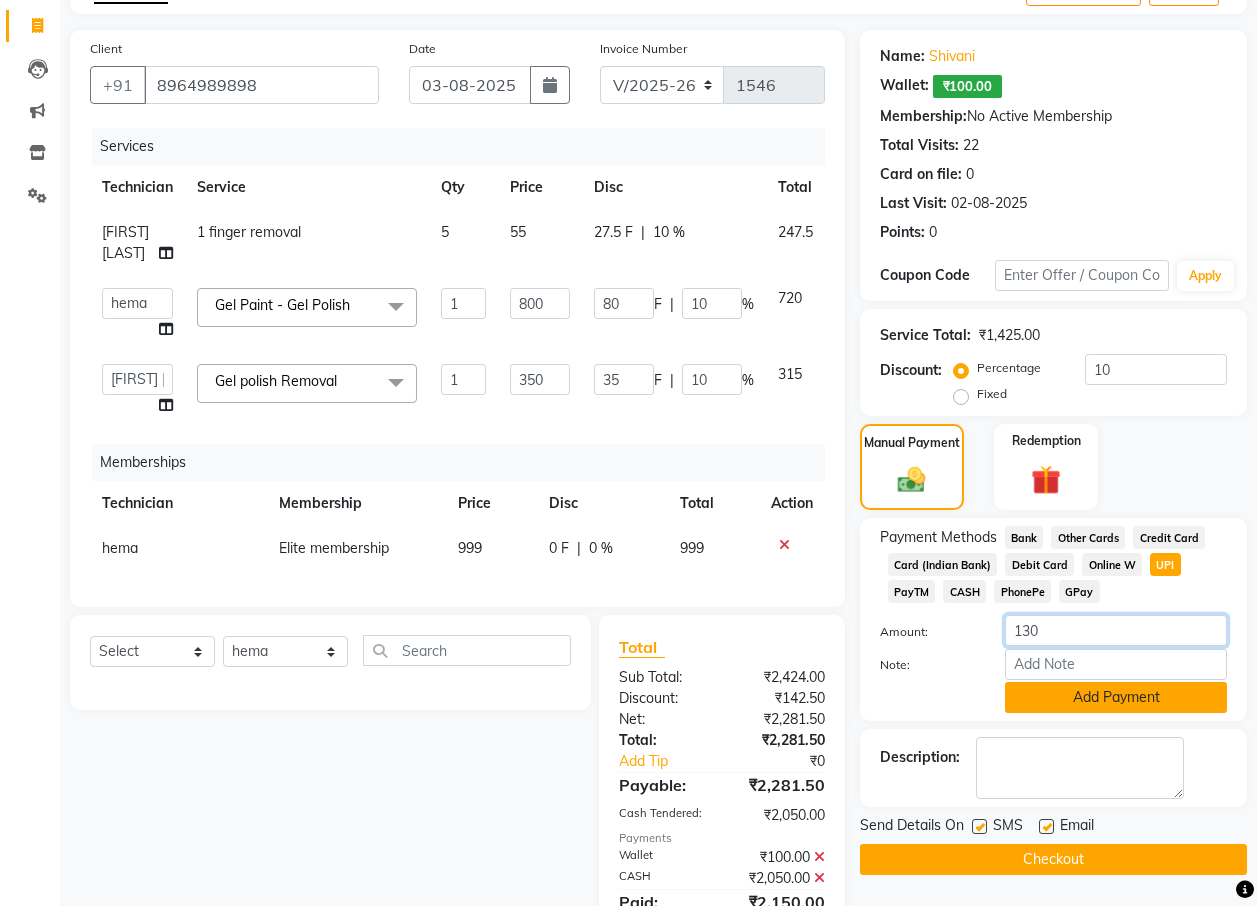 type on "130" 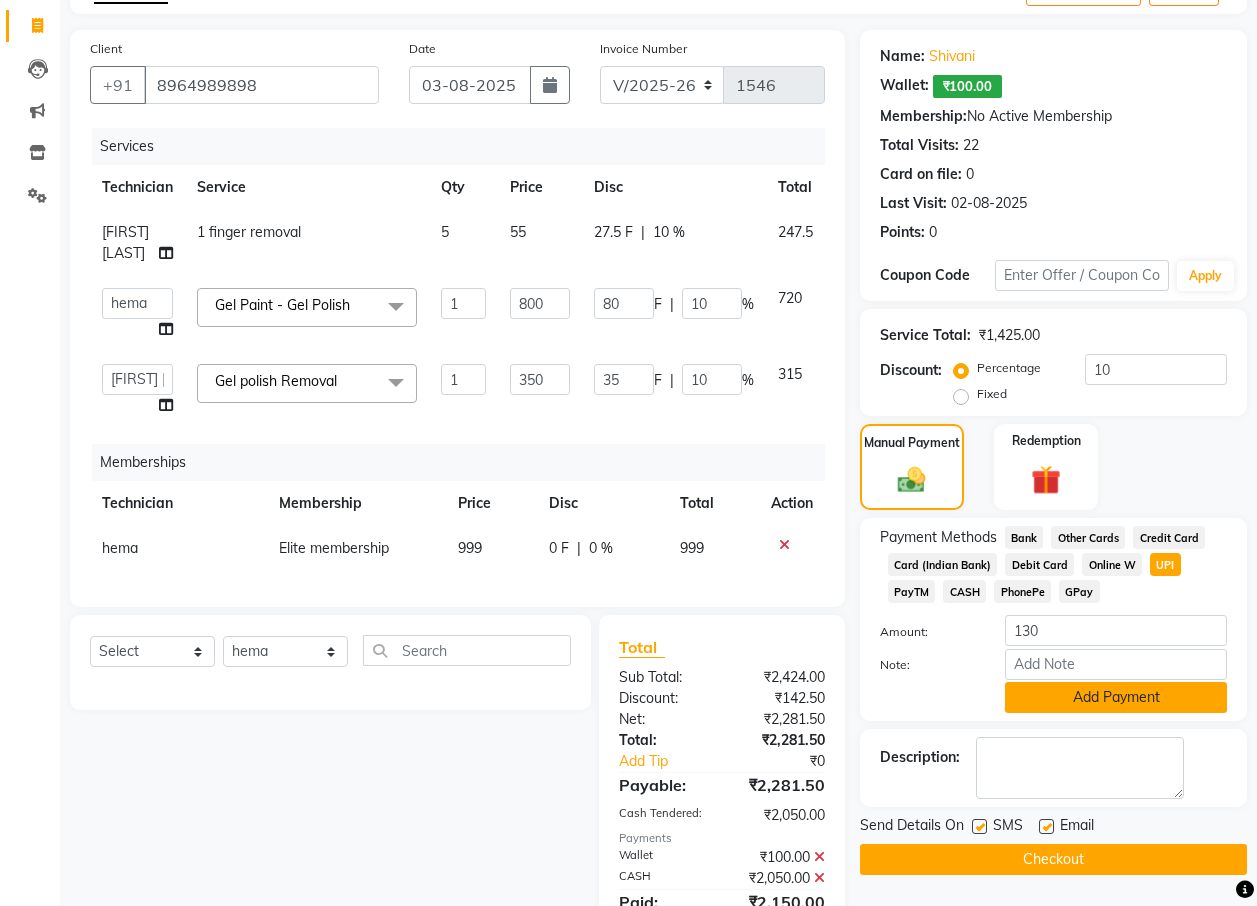 click on "Add Payment" 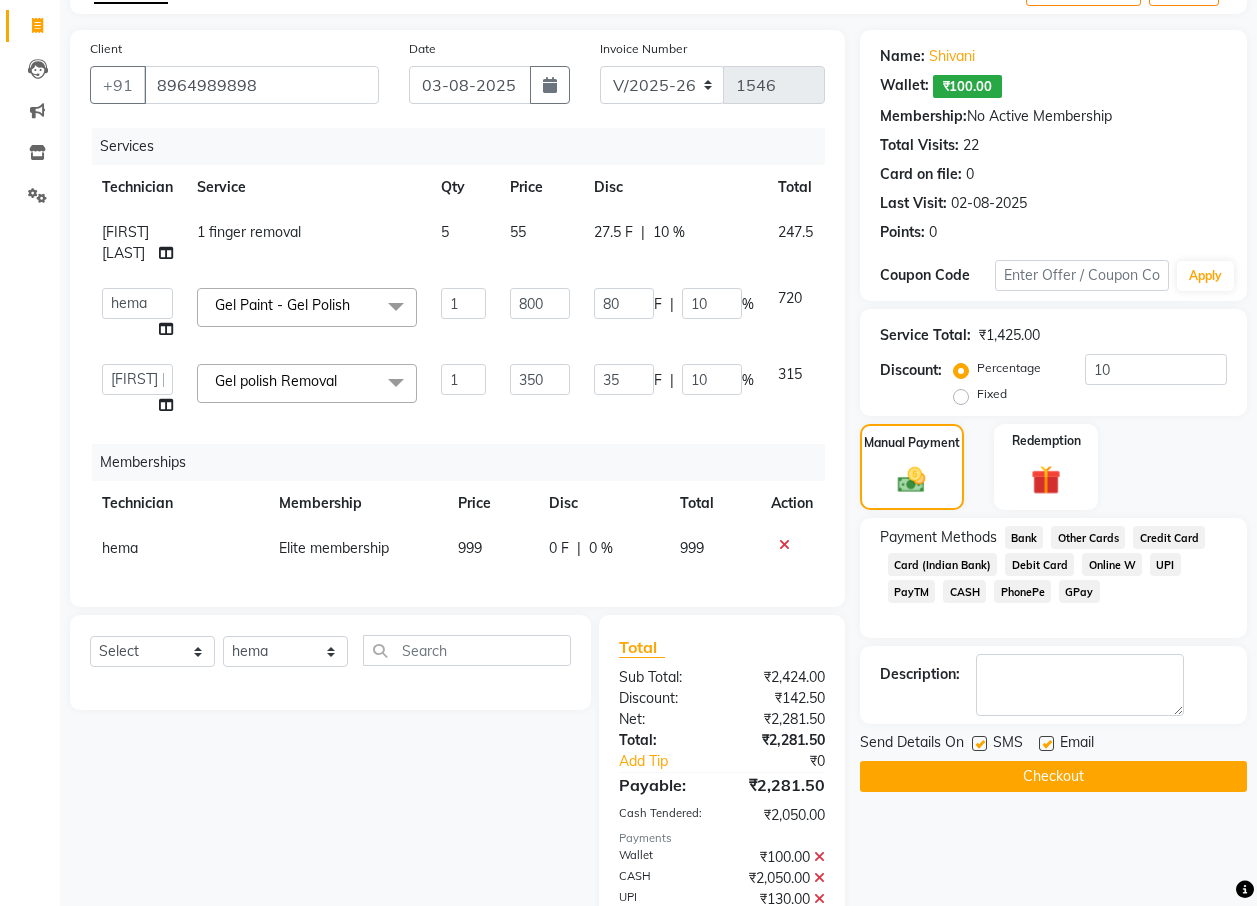 click on "Checkout" 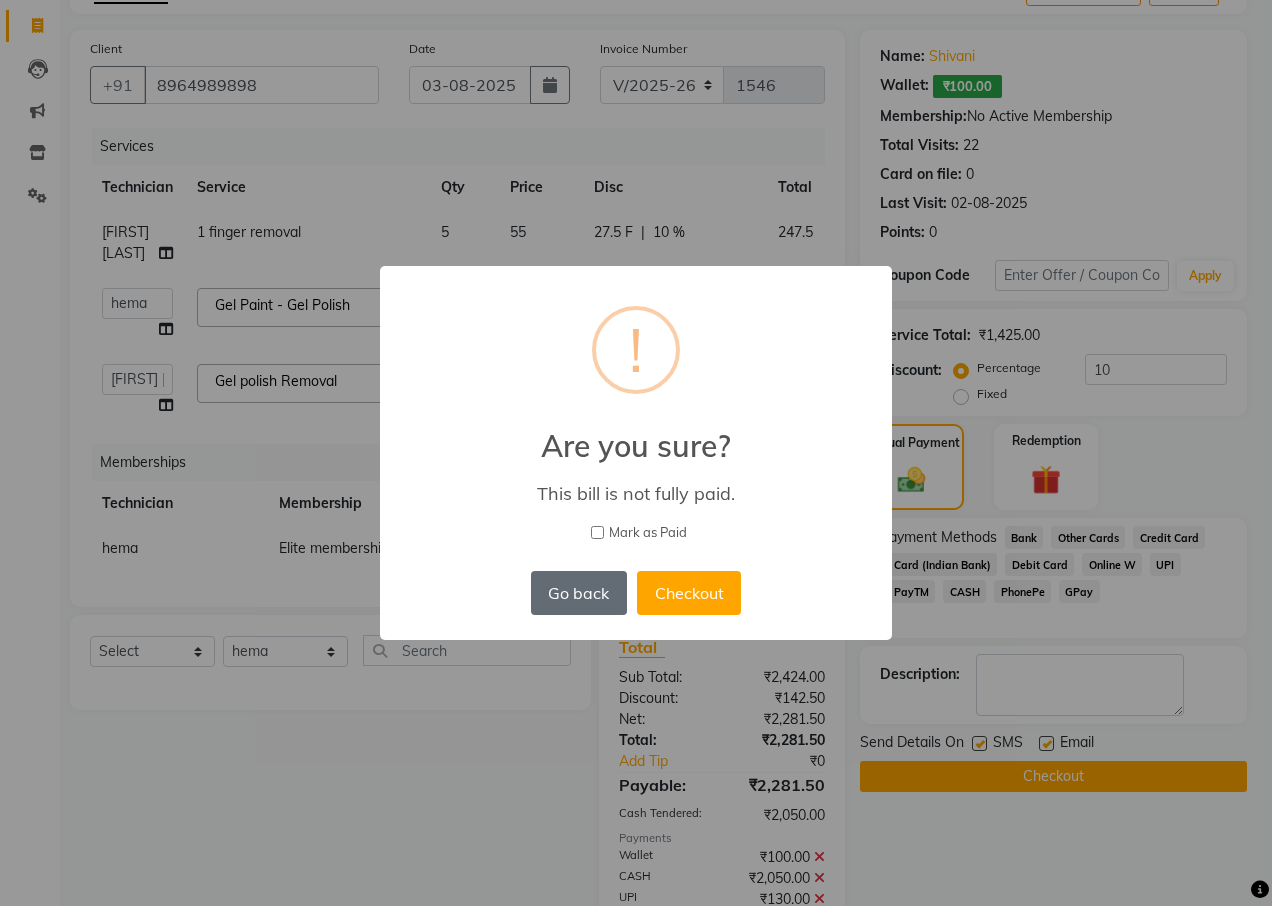 click on "Go back" at bounding box center [579, 593] 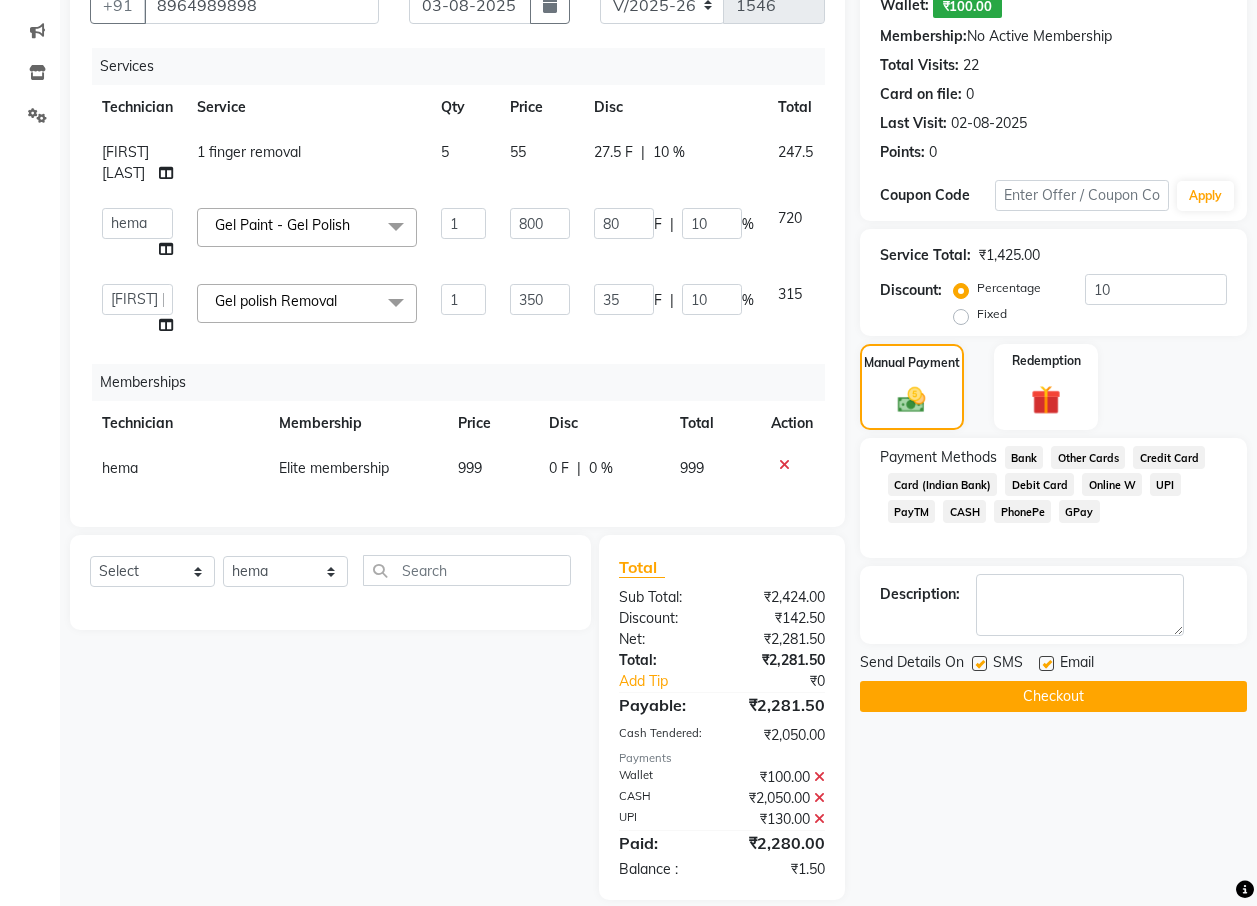 scroll, scrollTop: 239, scrollLeft: 0, axis: vertical 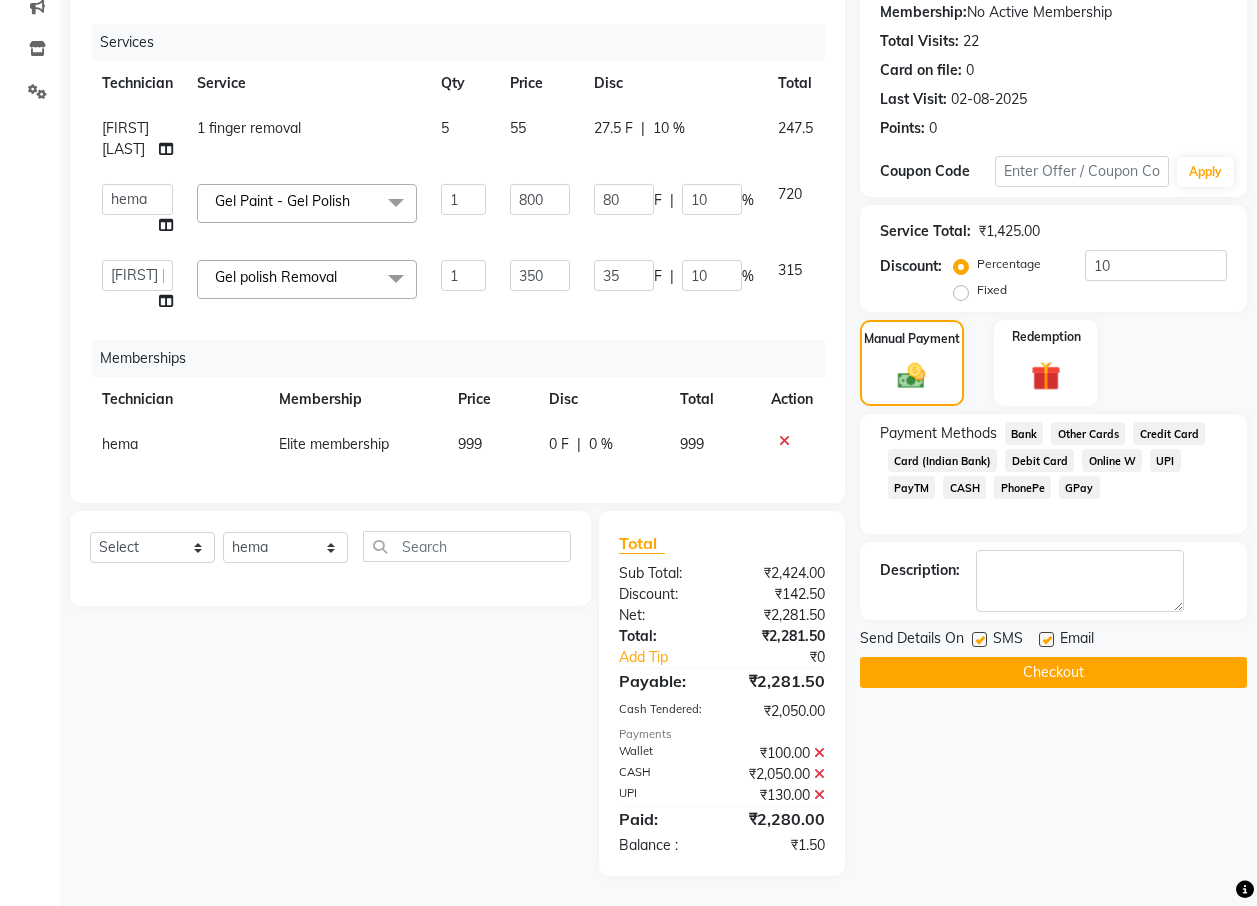 click 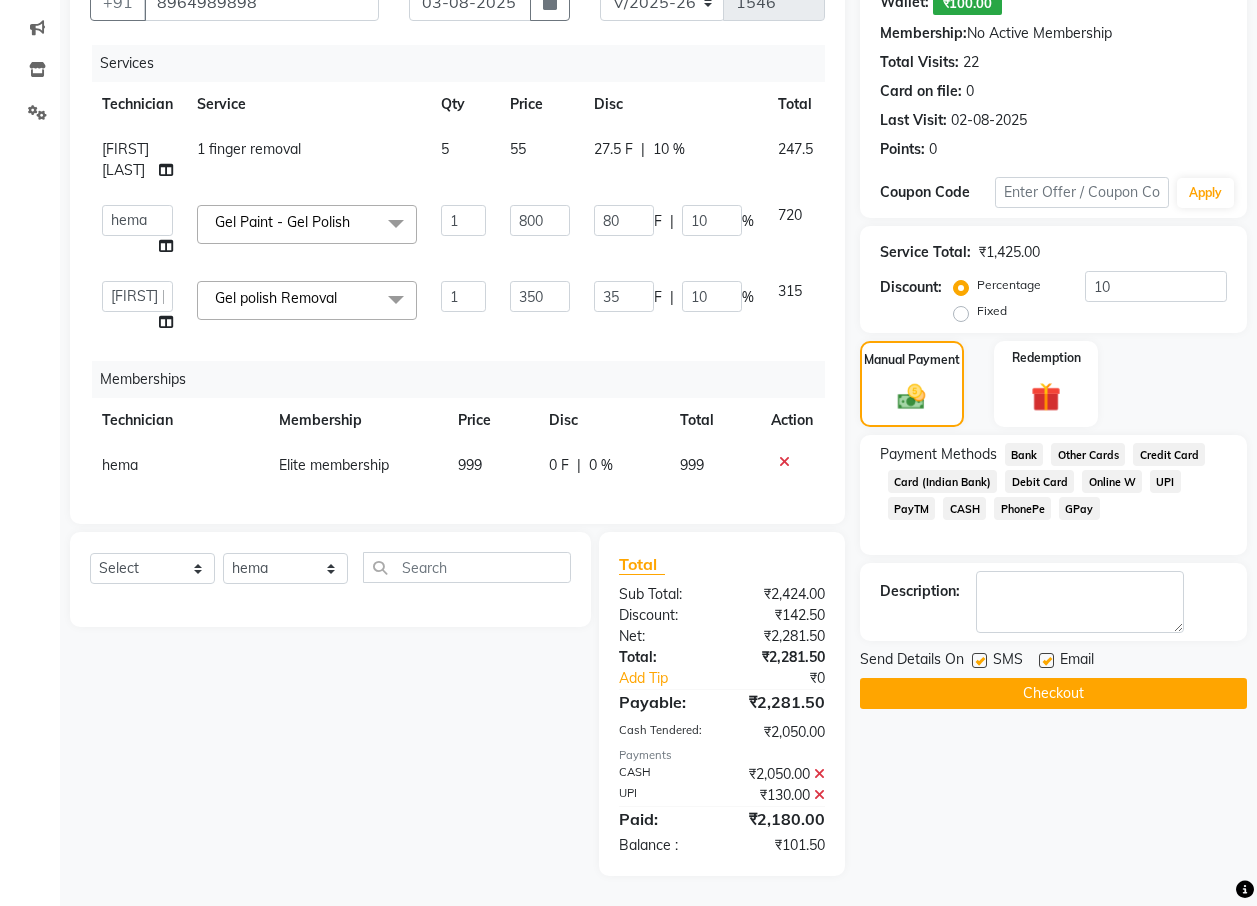 click 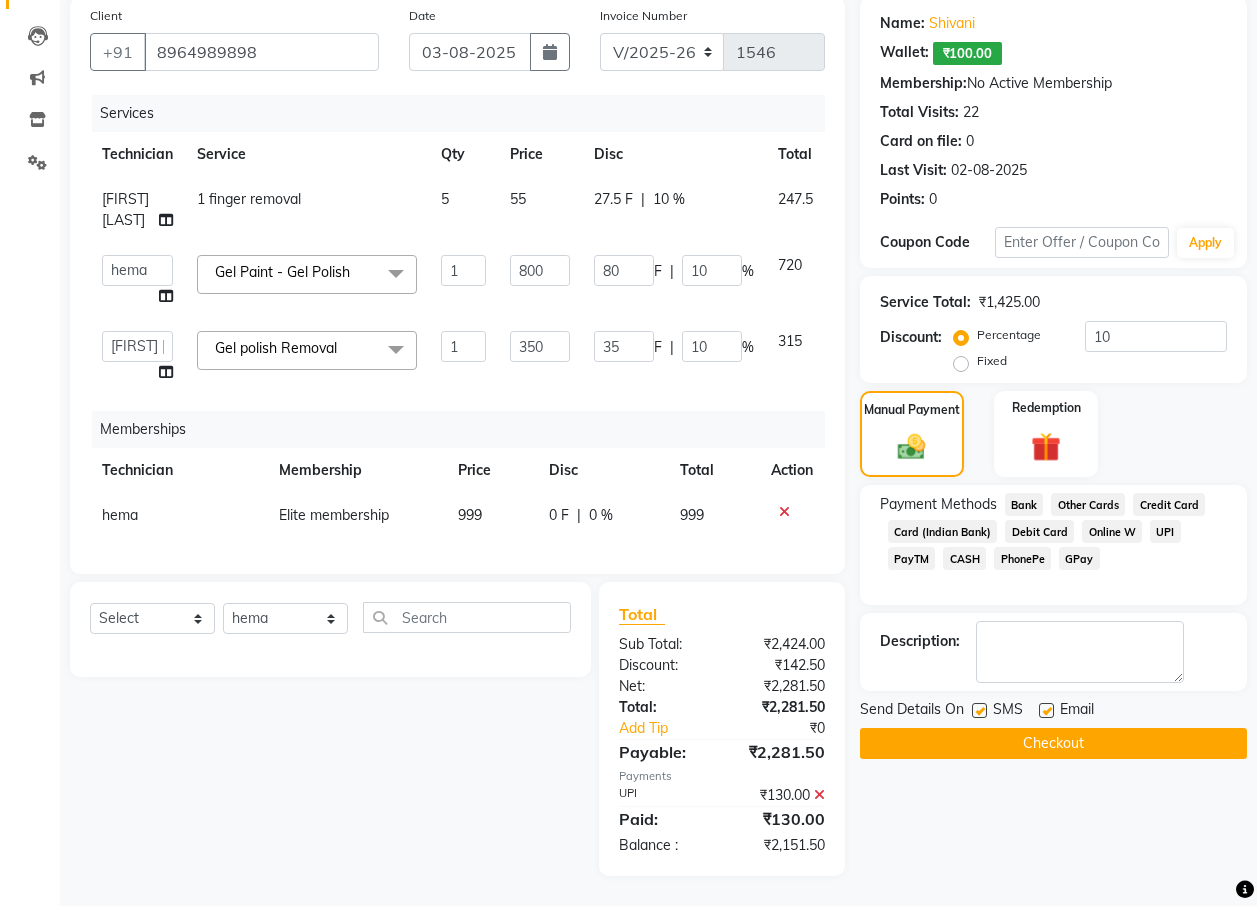 click 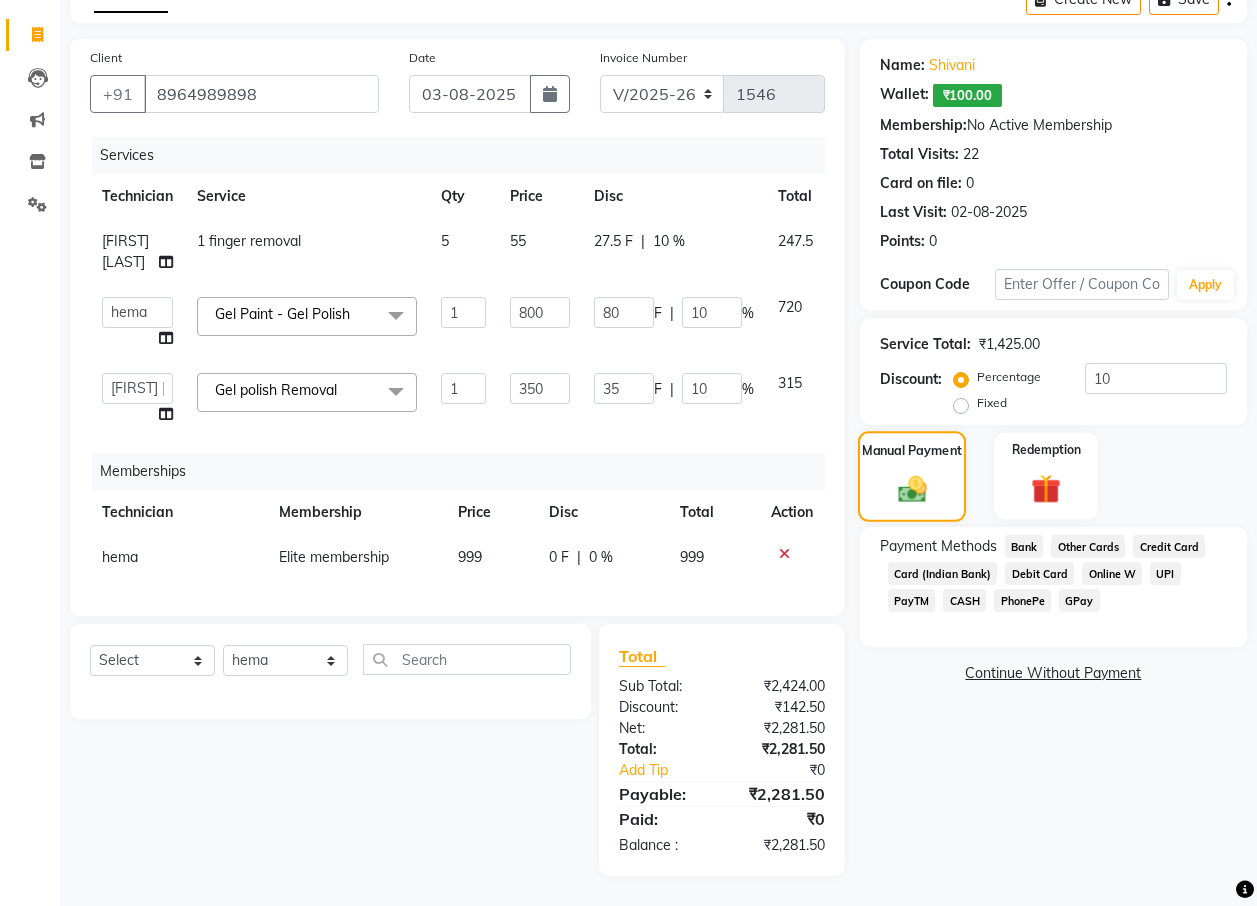 click 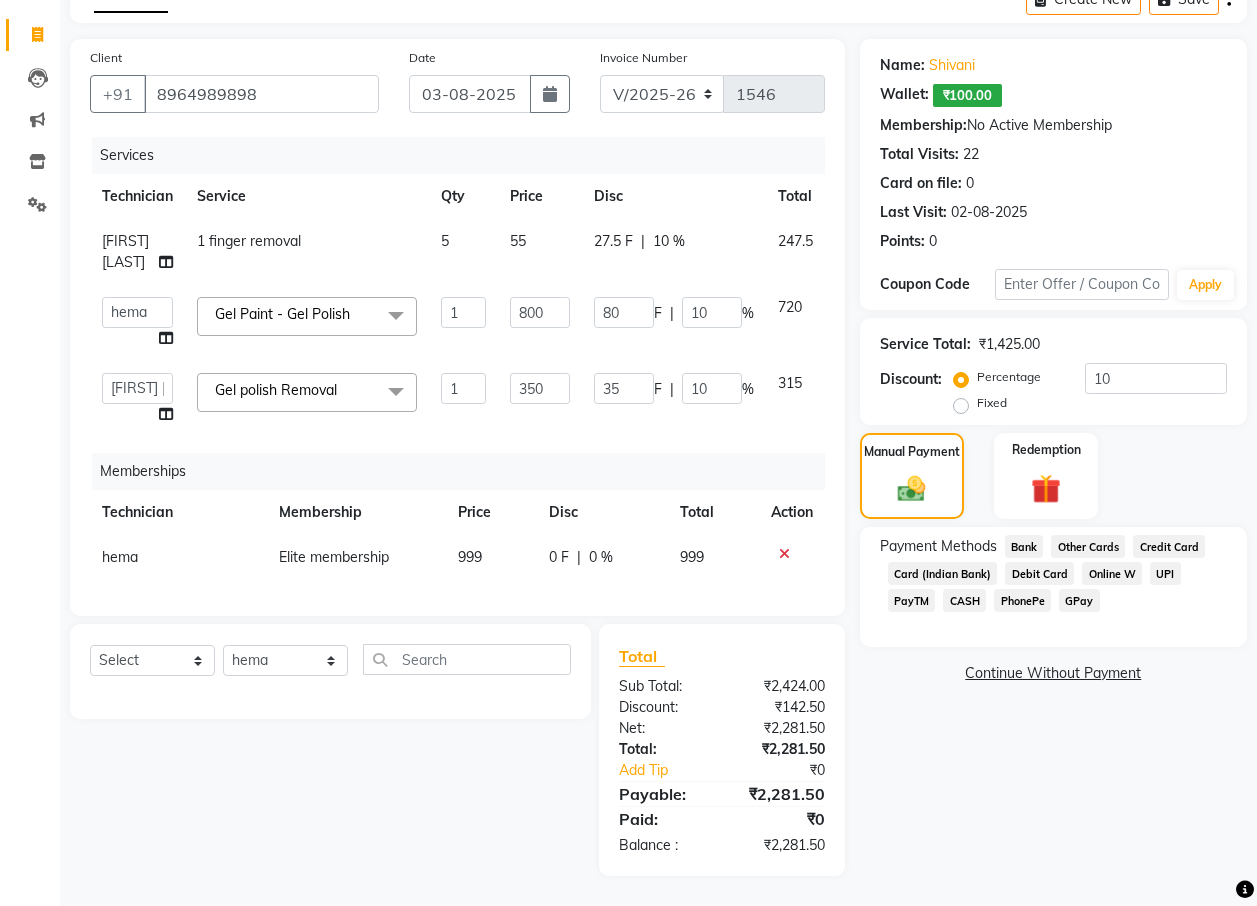 click on "CASH" 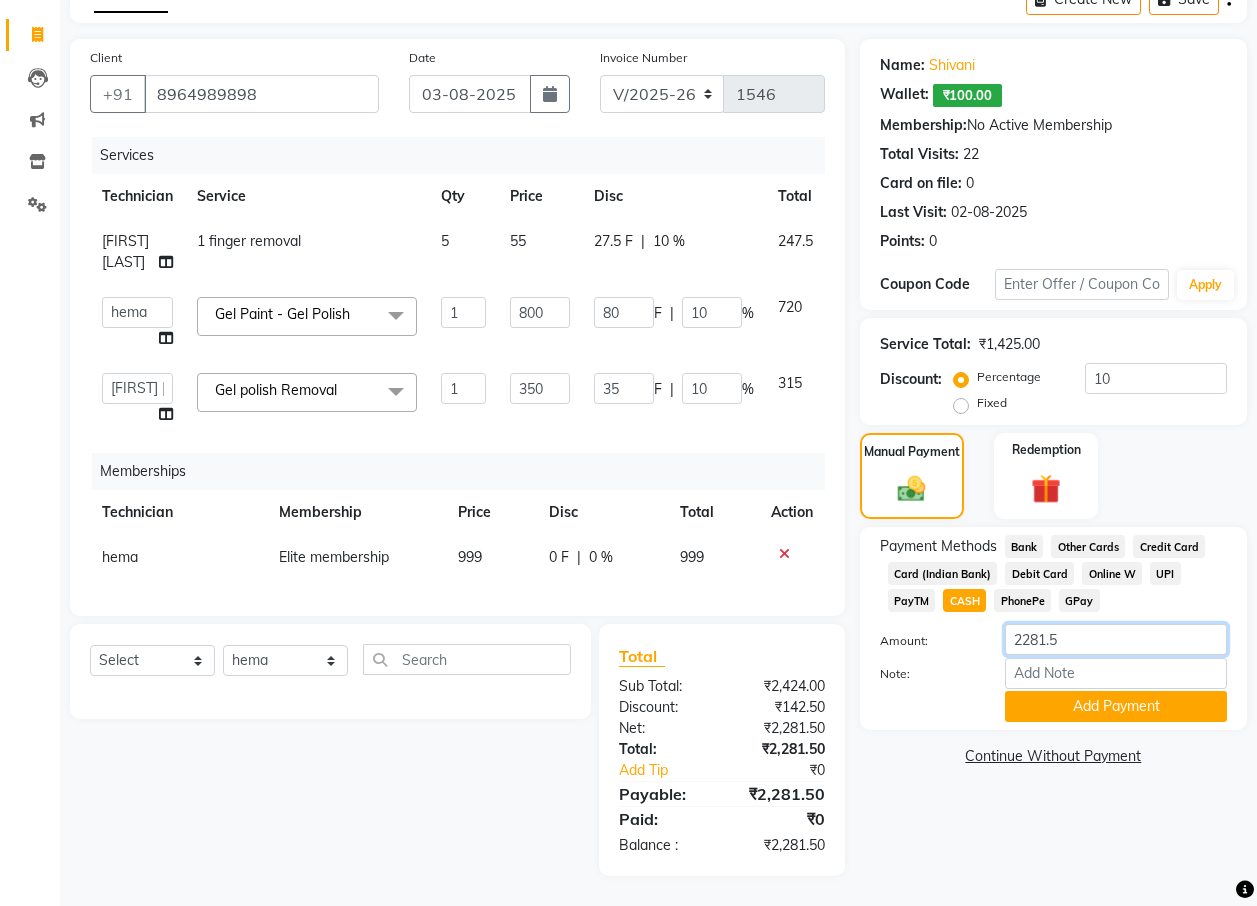 click on "2281.5" 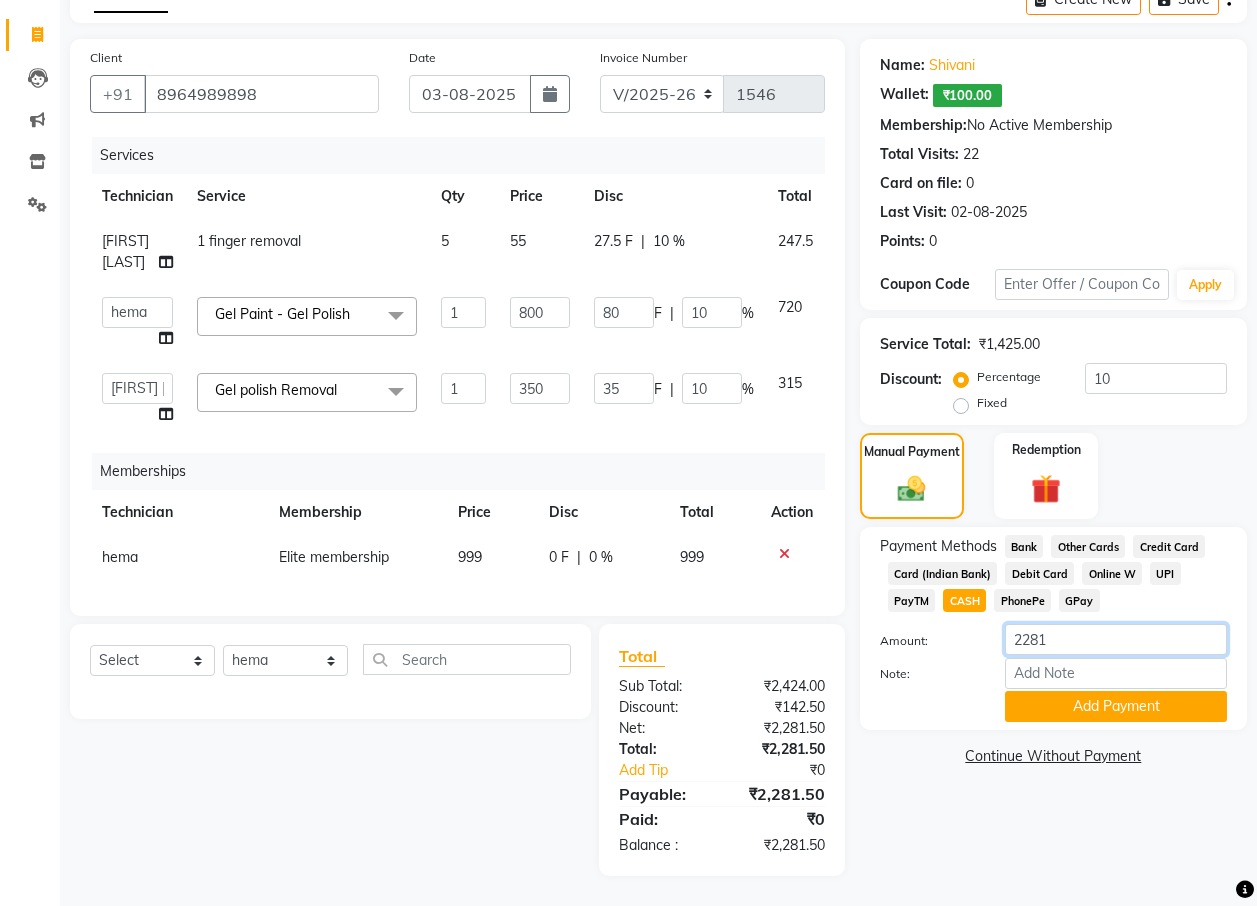 click on "2281" 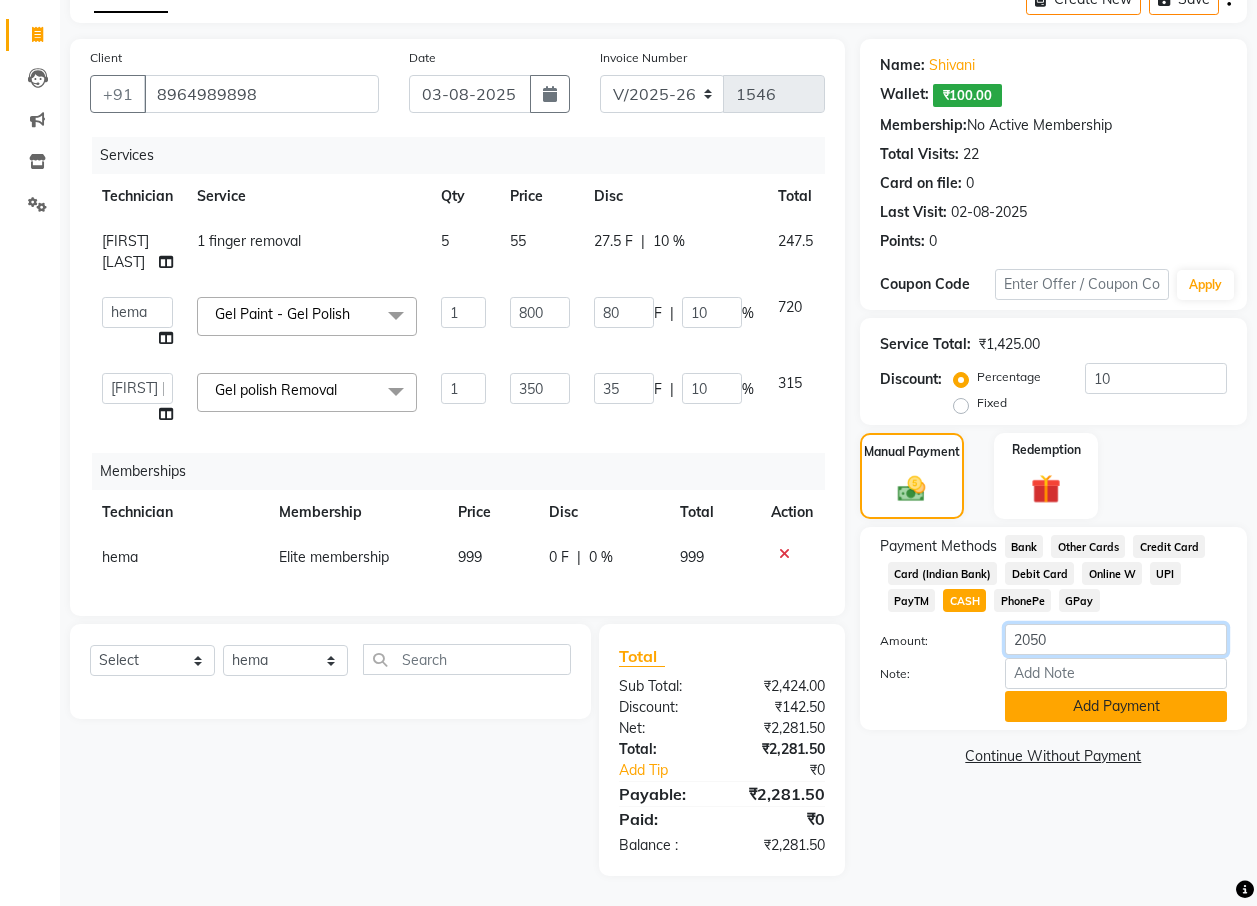type on "2050" 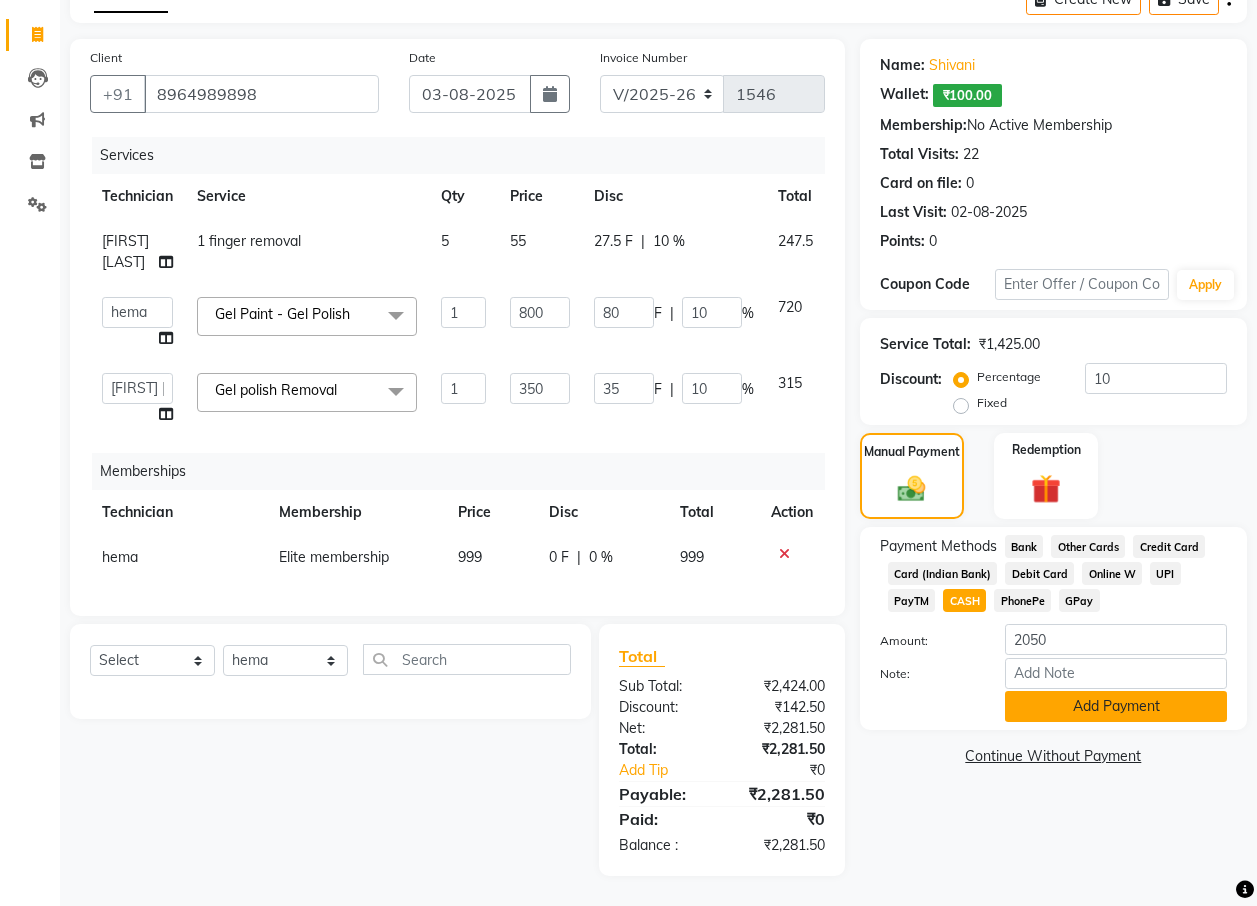 click on "Add Payment" 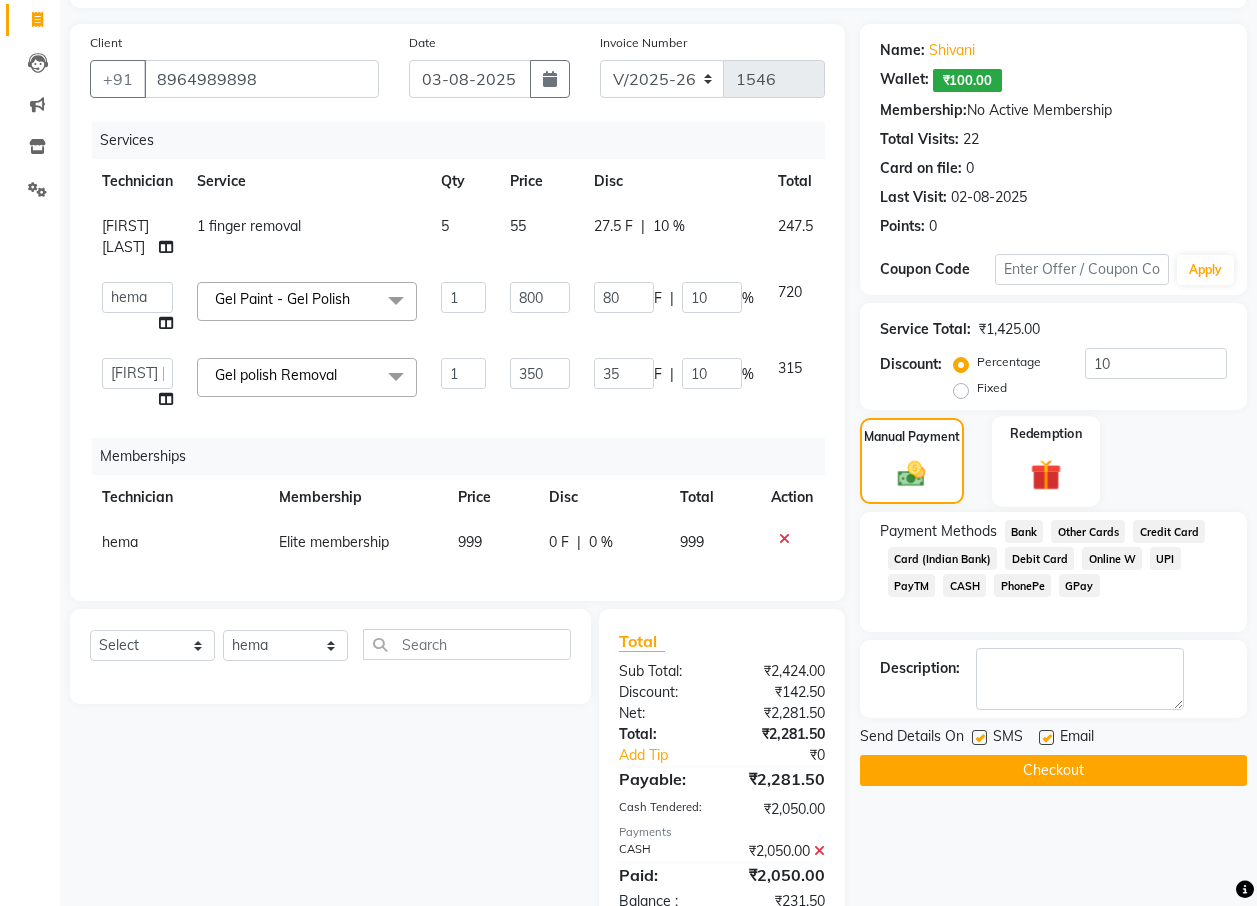 click 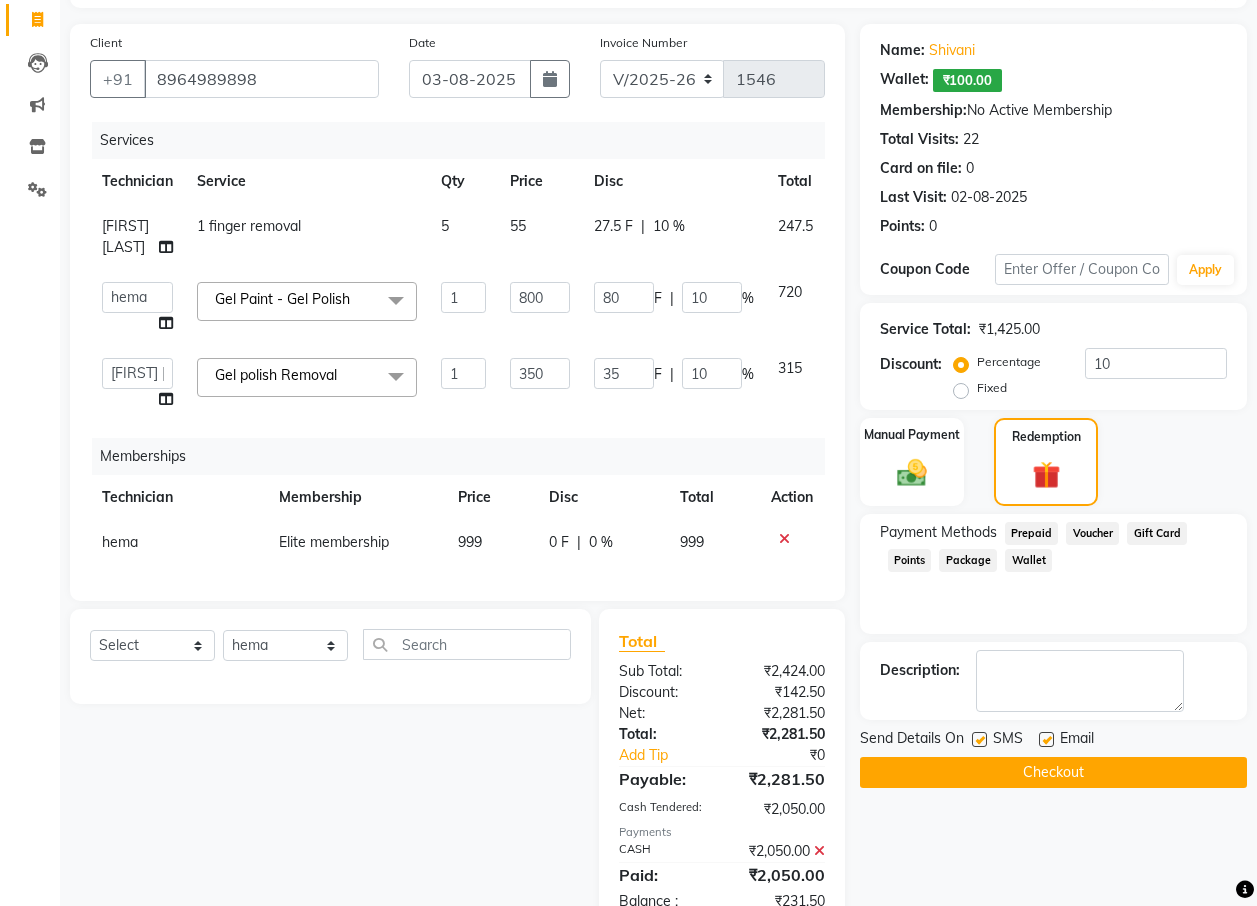 click on "Wallet" 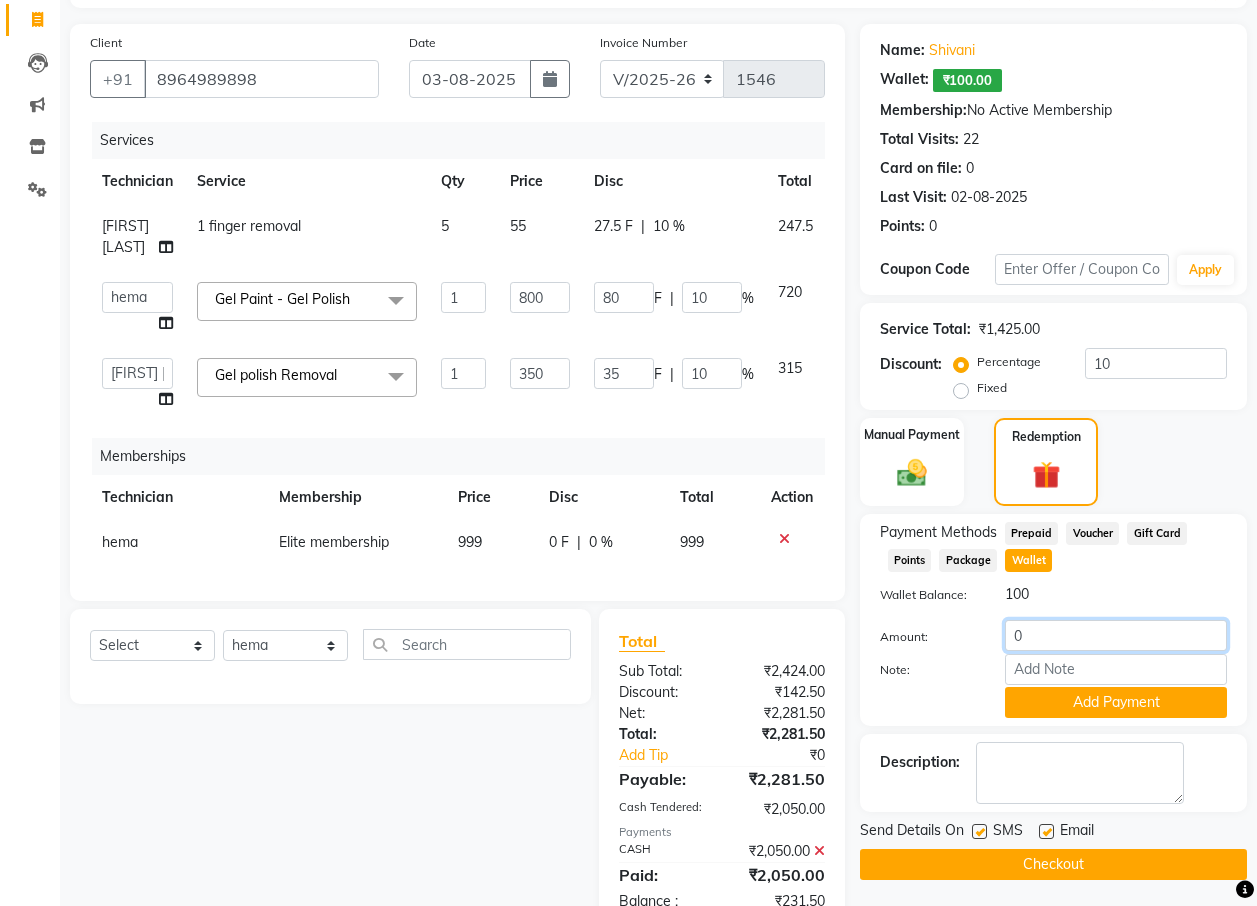 click on "0" 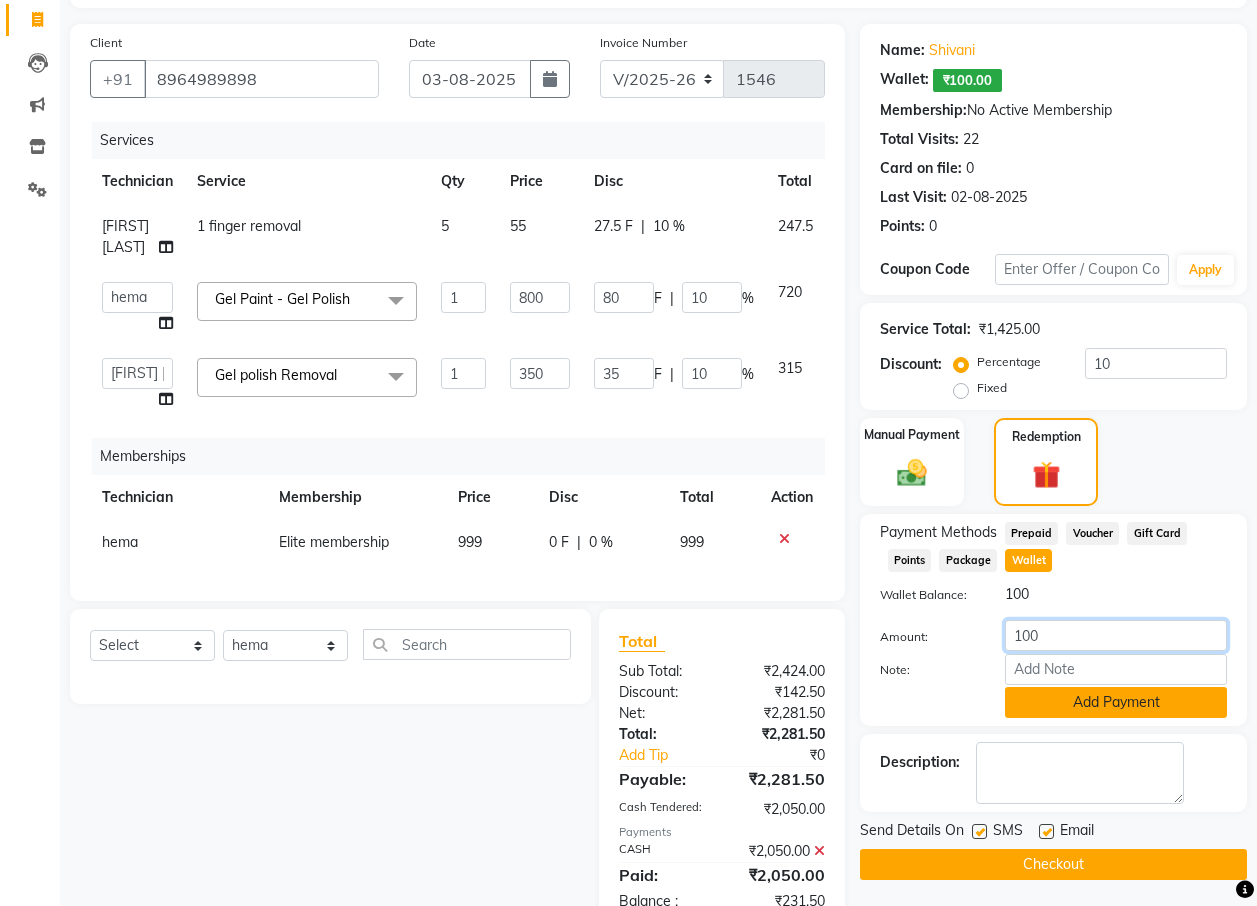 type on "100" 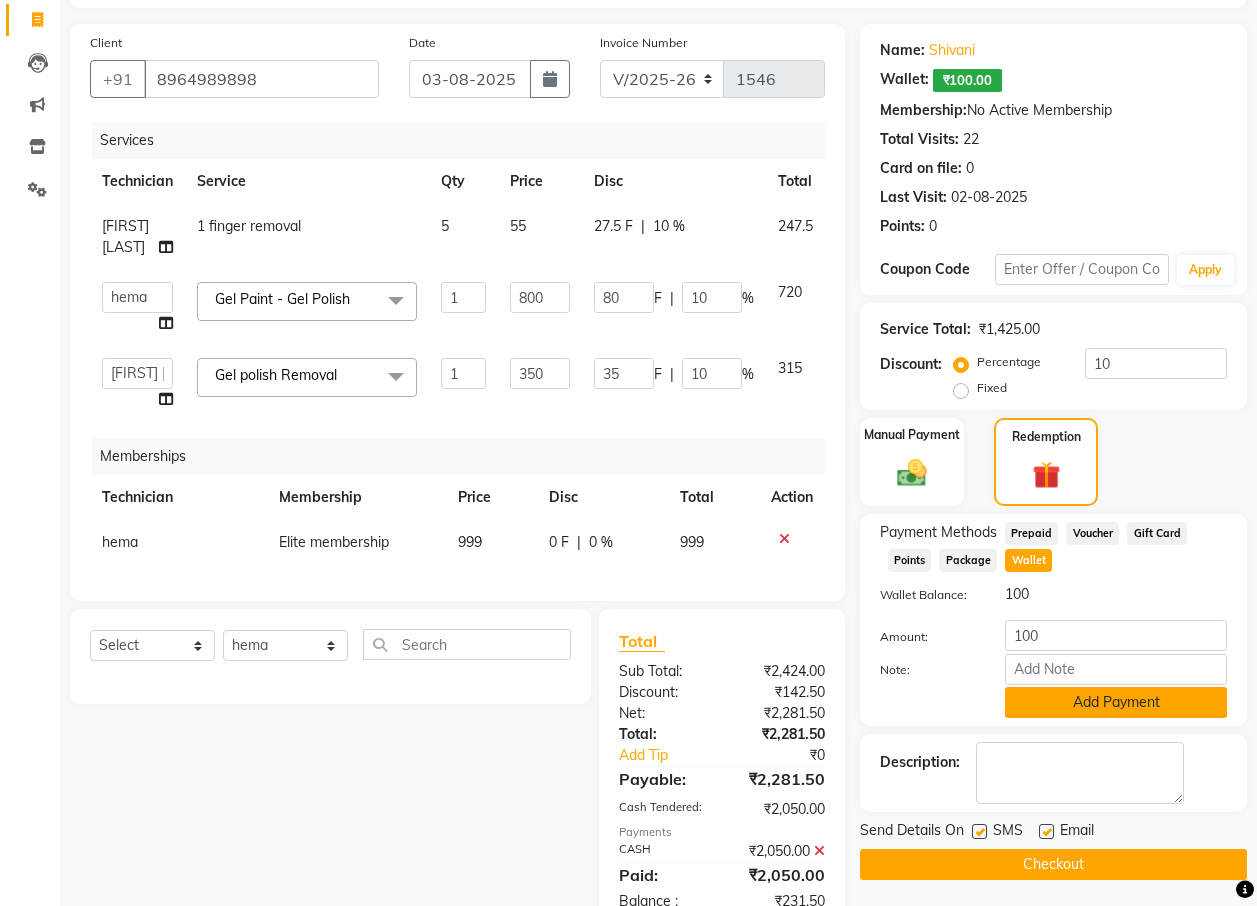 click on "Add Payment" 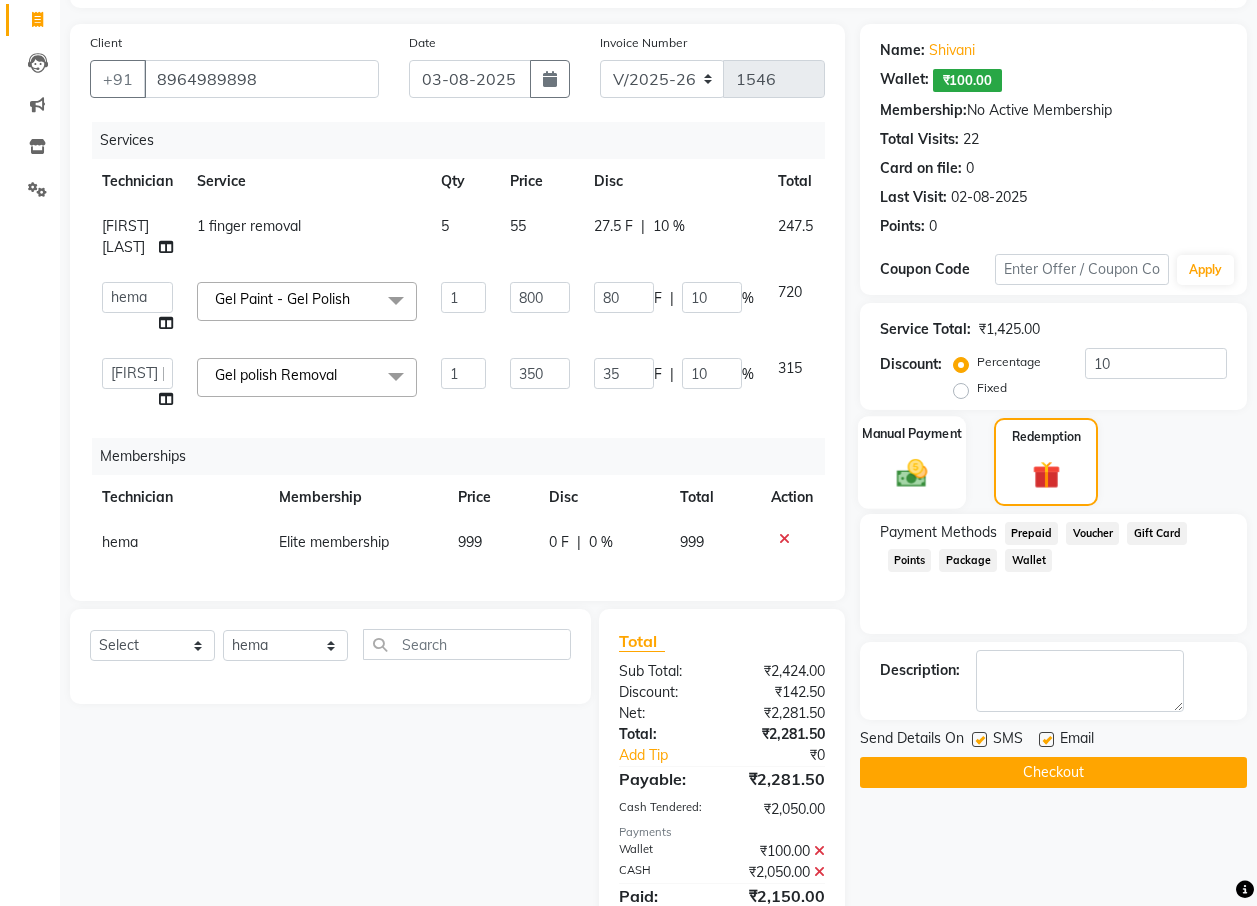 click on "Manual Payment" 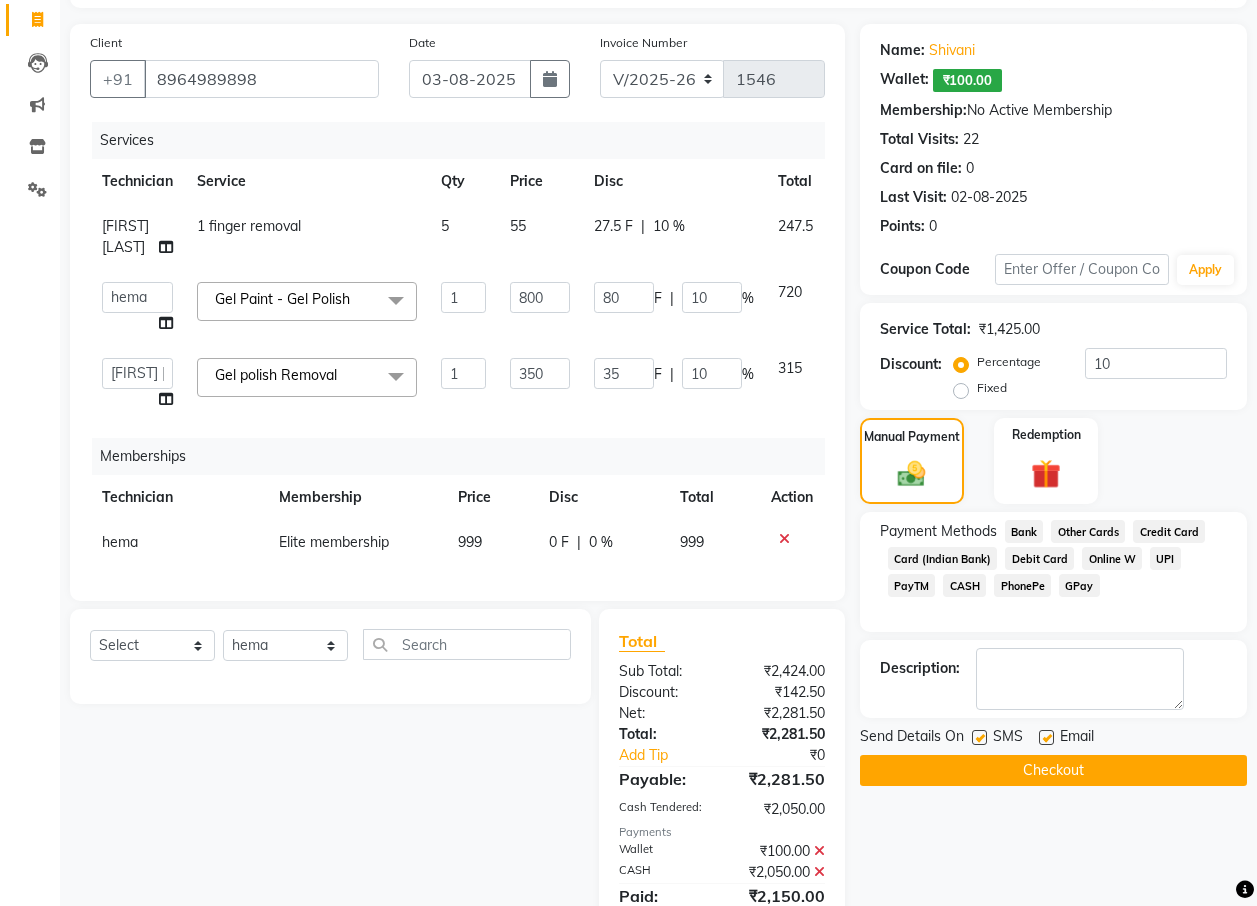 click on "UPI" 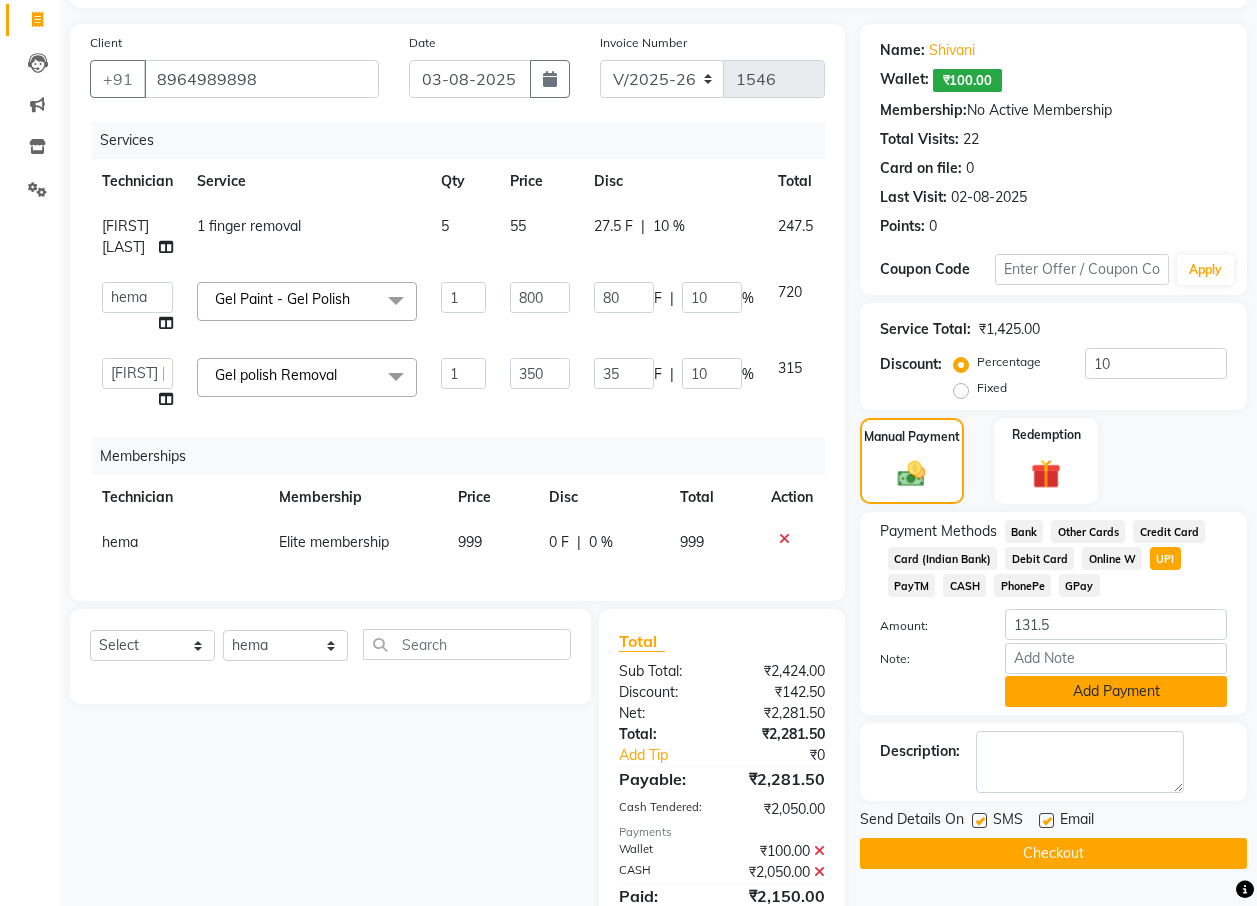 click on "Add Payment" 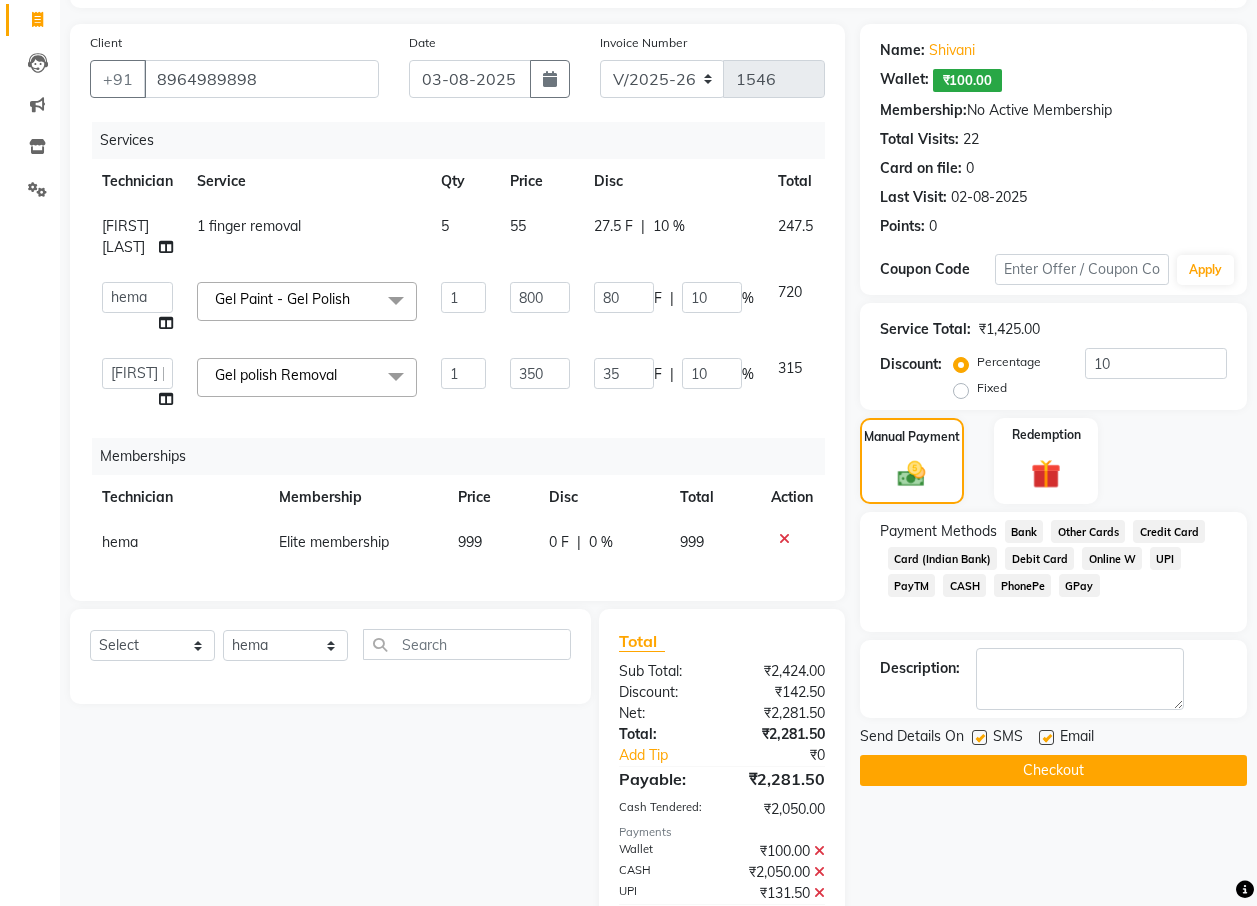 click on "Checkout" 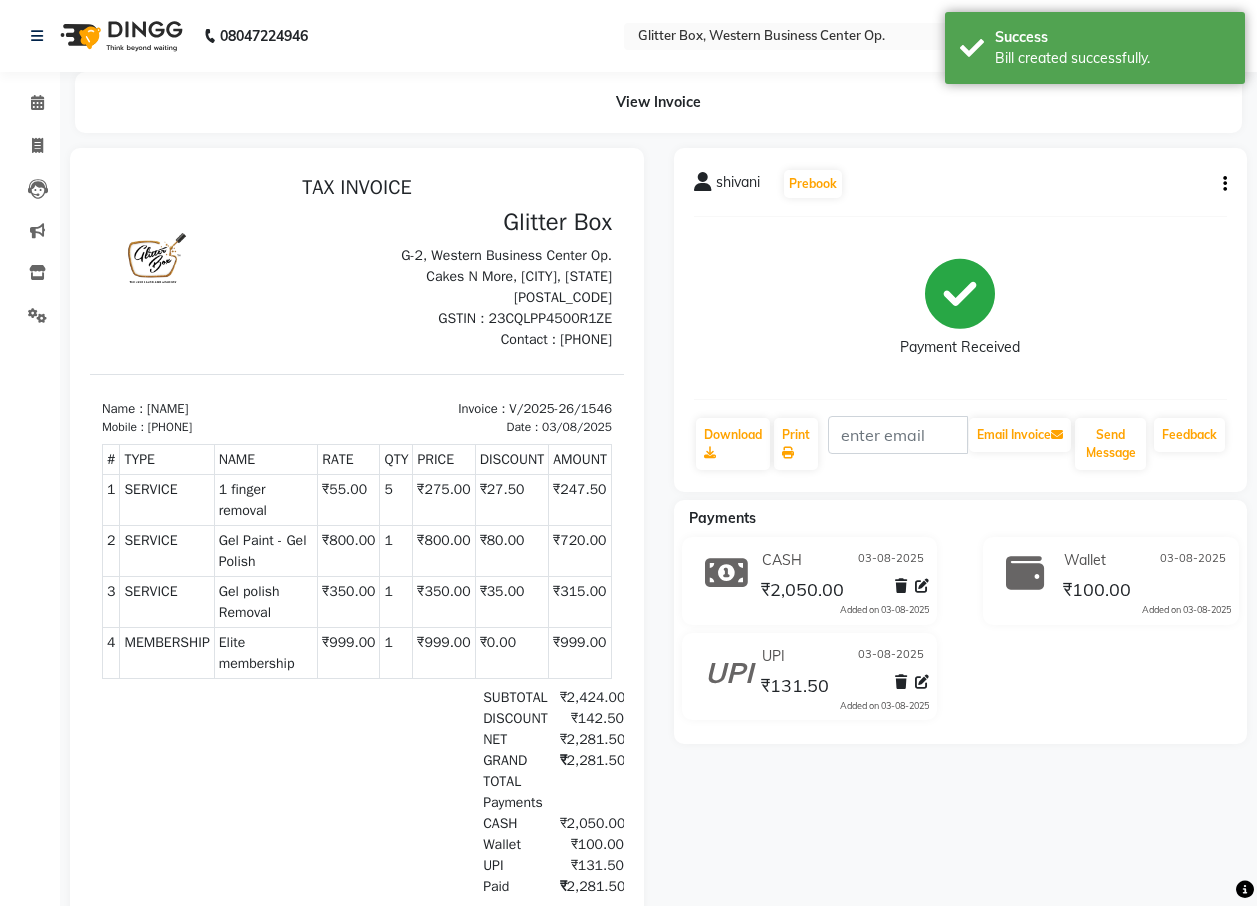scroll, scrollTop: 0, scrollLeft: 0, axis: both 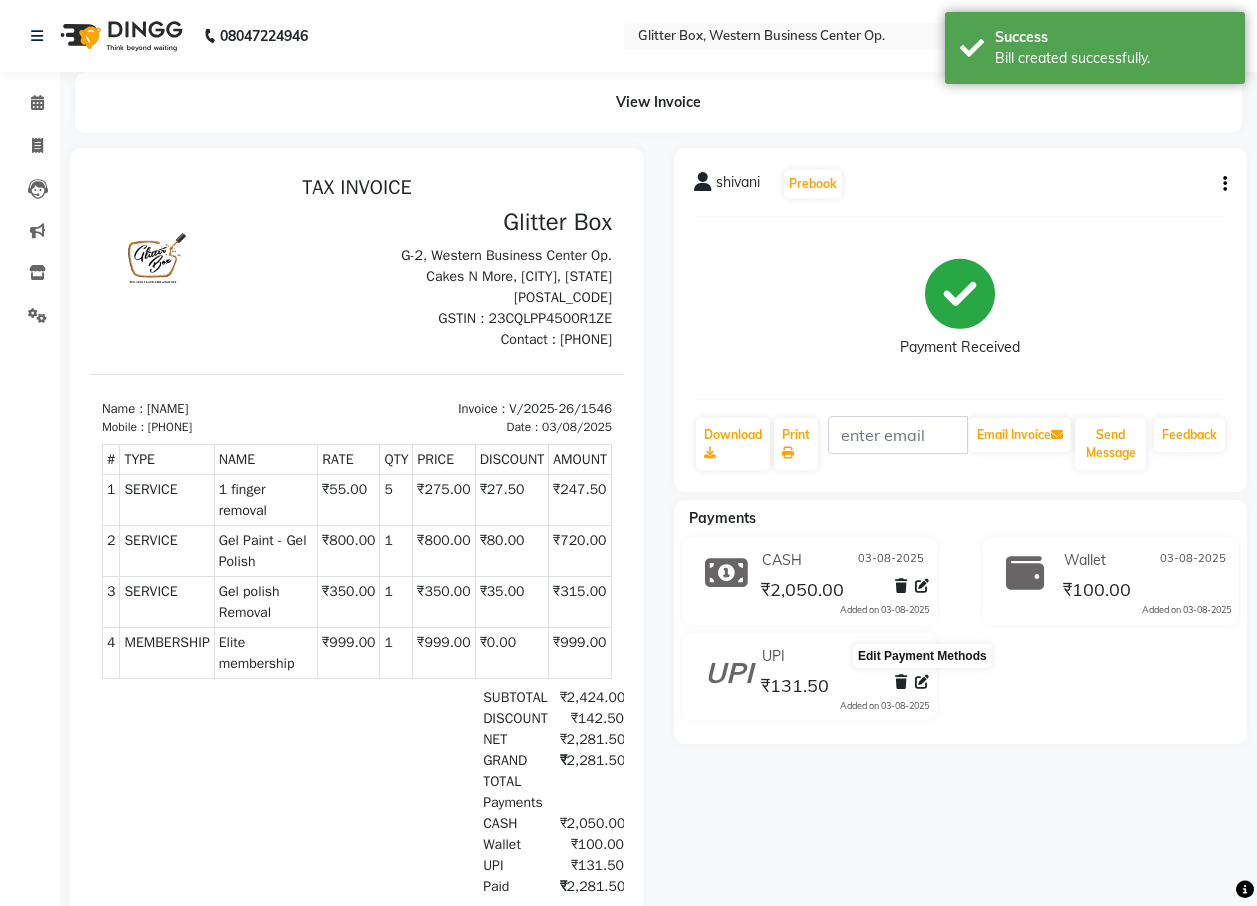 click 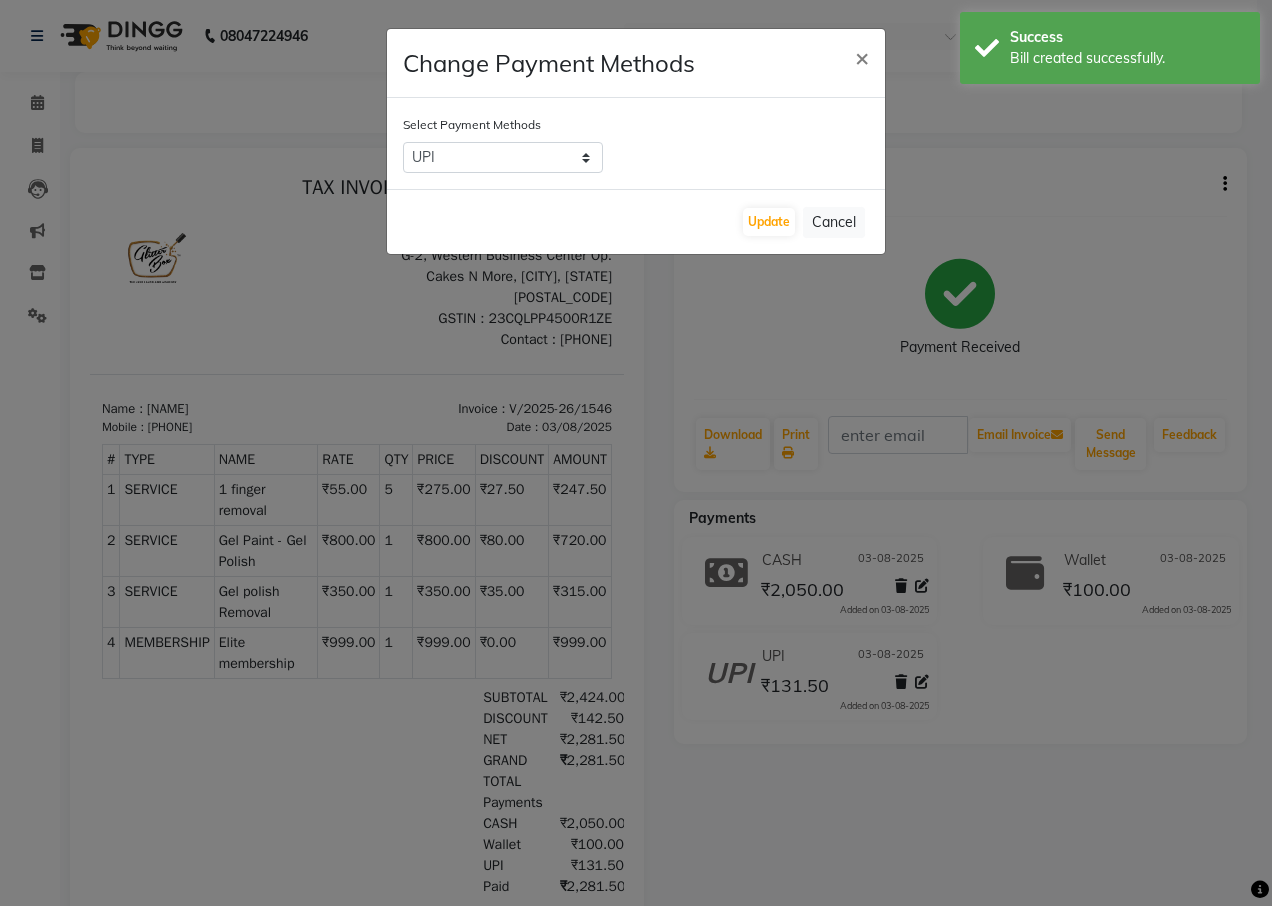 drag, startPoint x: 773, startPoint y: 646, endPoint x: 773, endPoint y: 680, distance: 34 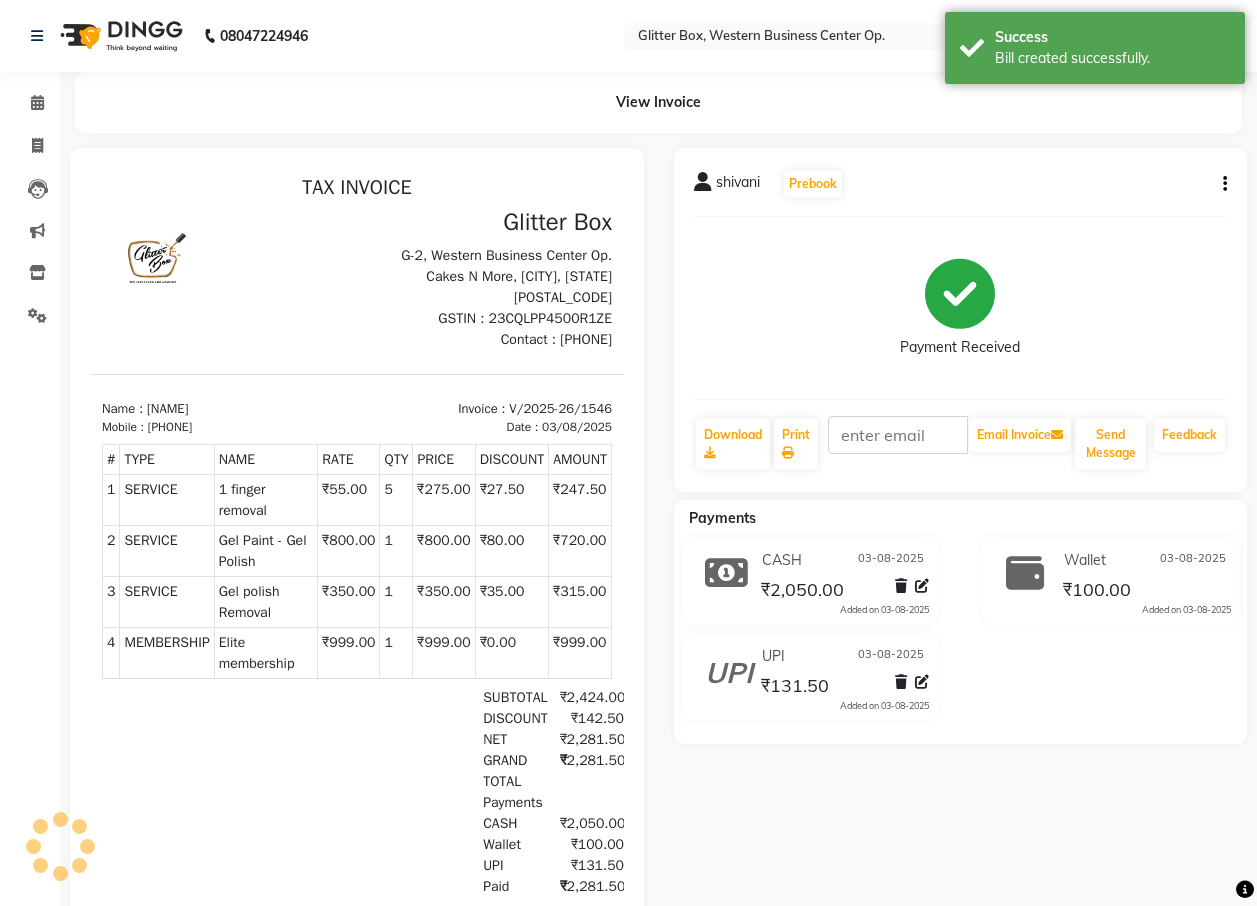 click on "UPI [DATE] ₹131.50  Added on [DATE]" 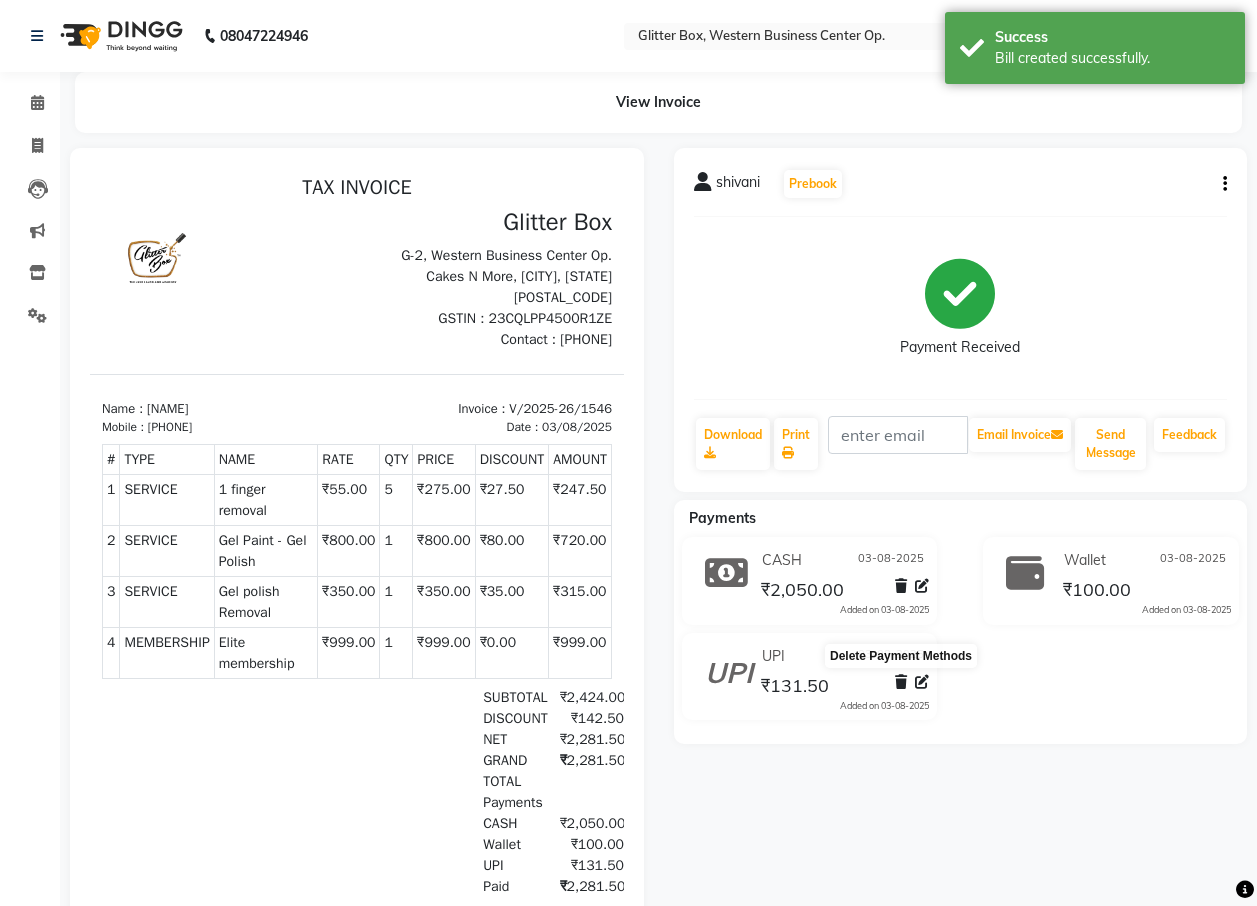click 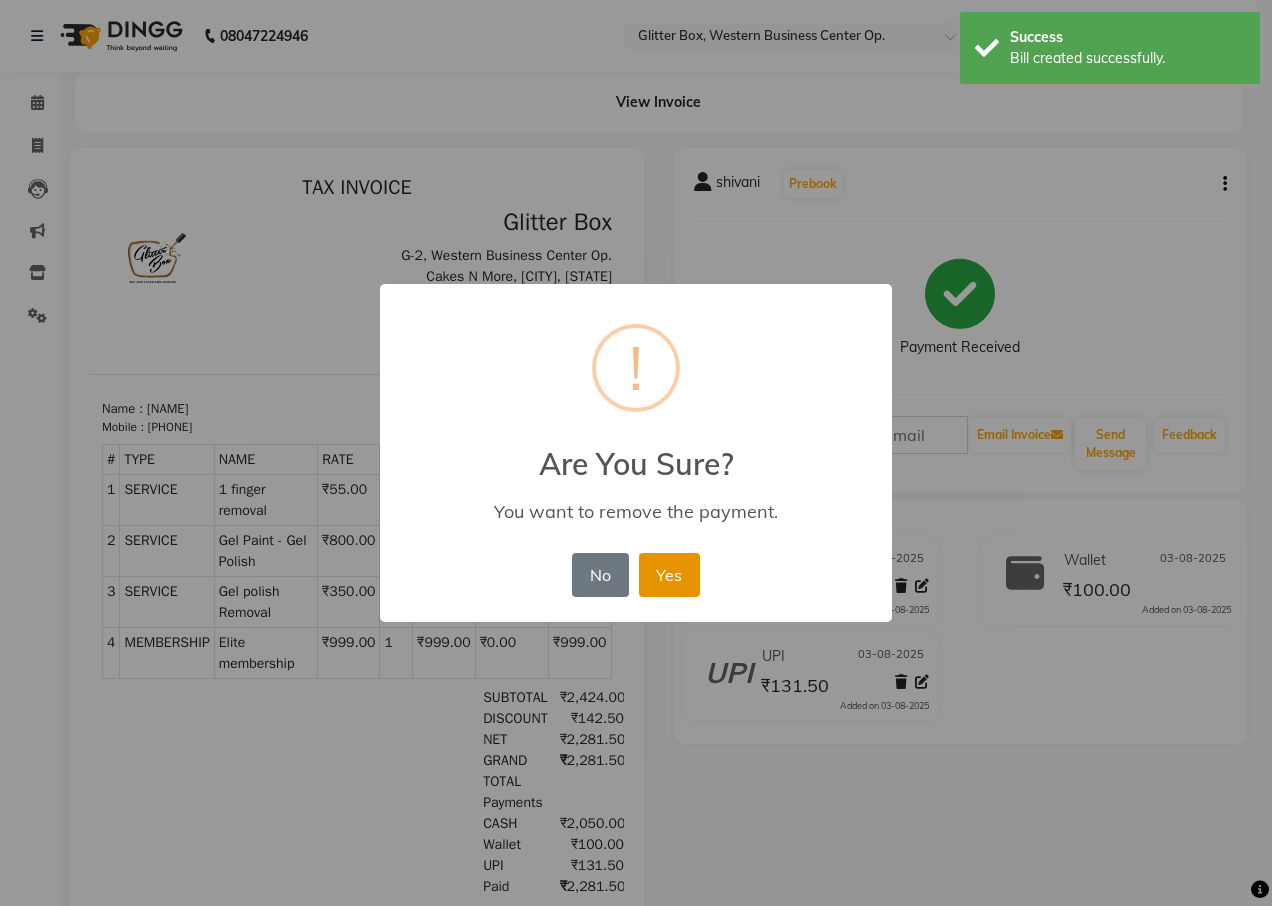 click on "Yes" at bounding box center (669, 575) 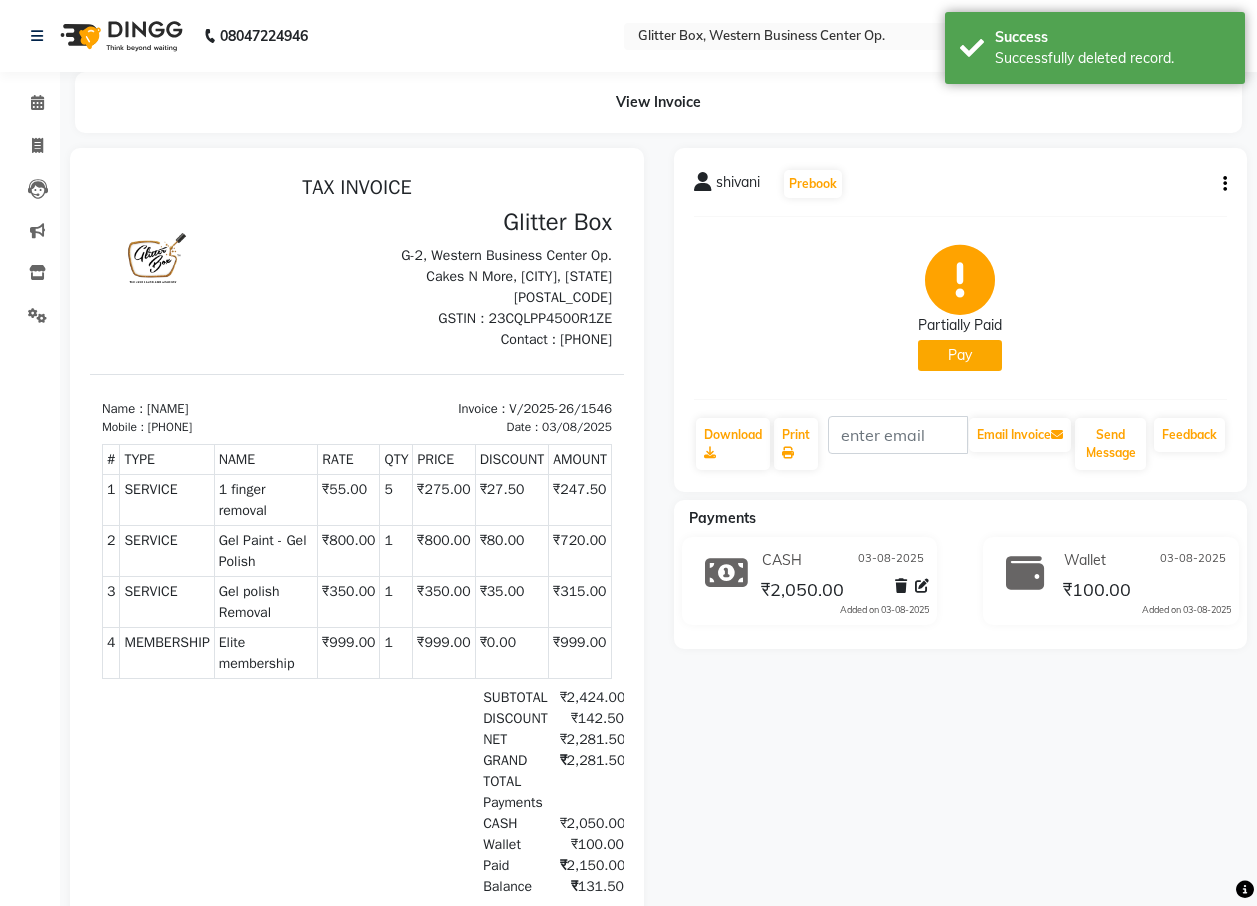 click on "Pay" 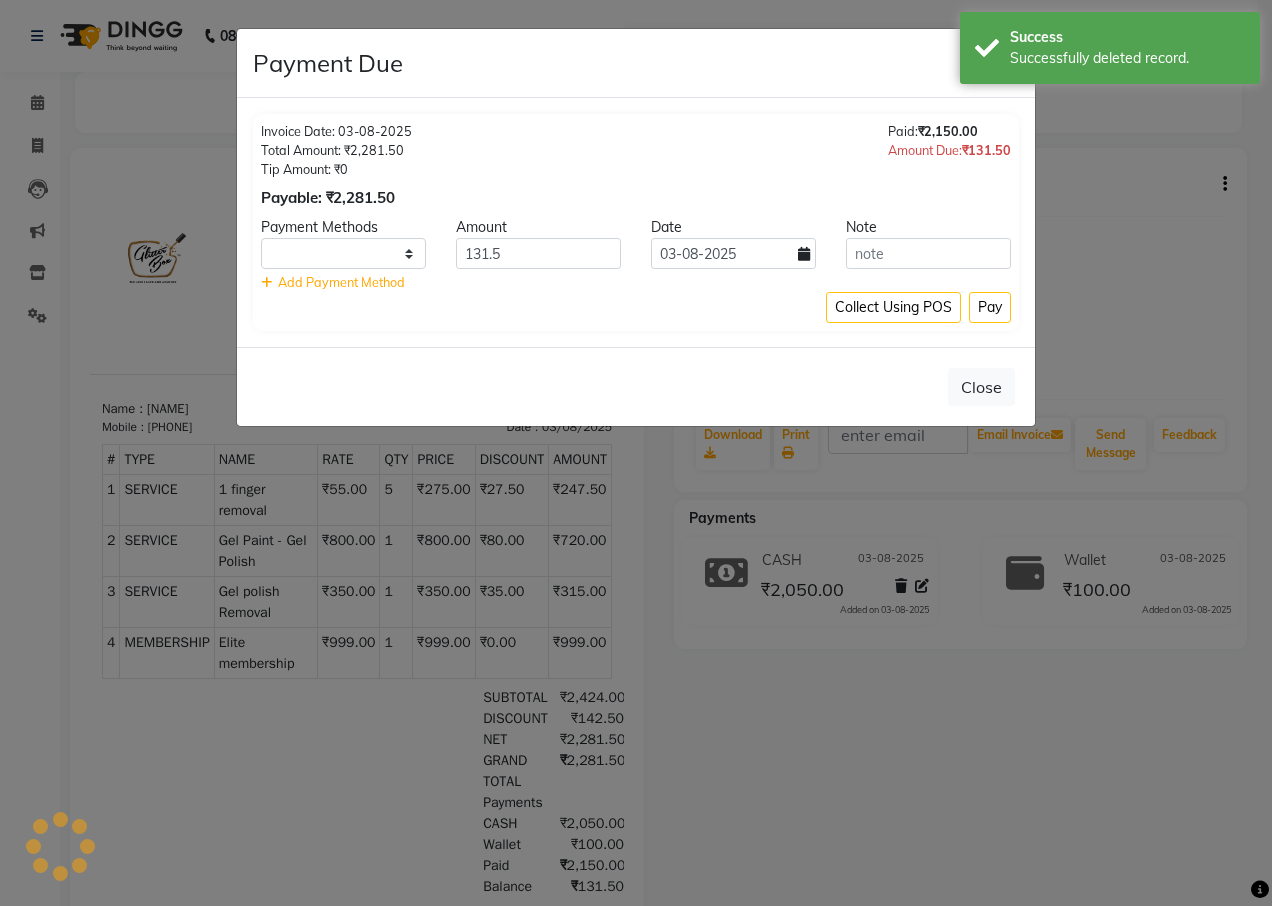select on "1" 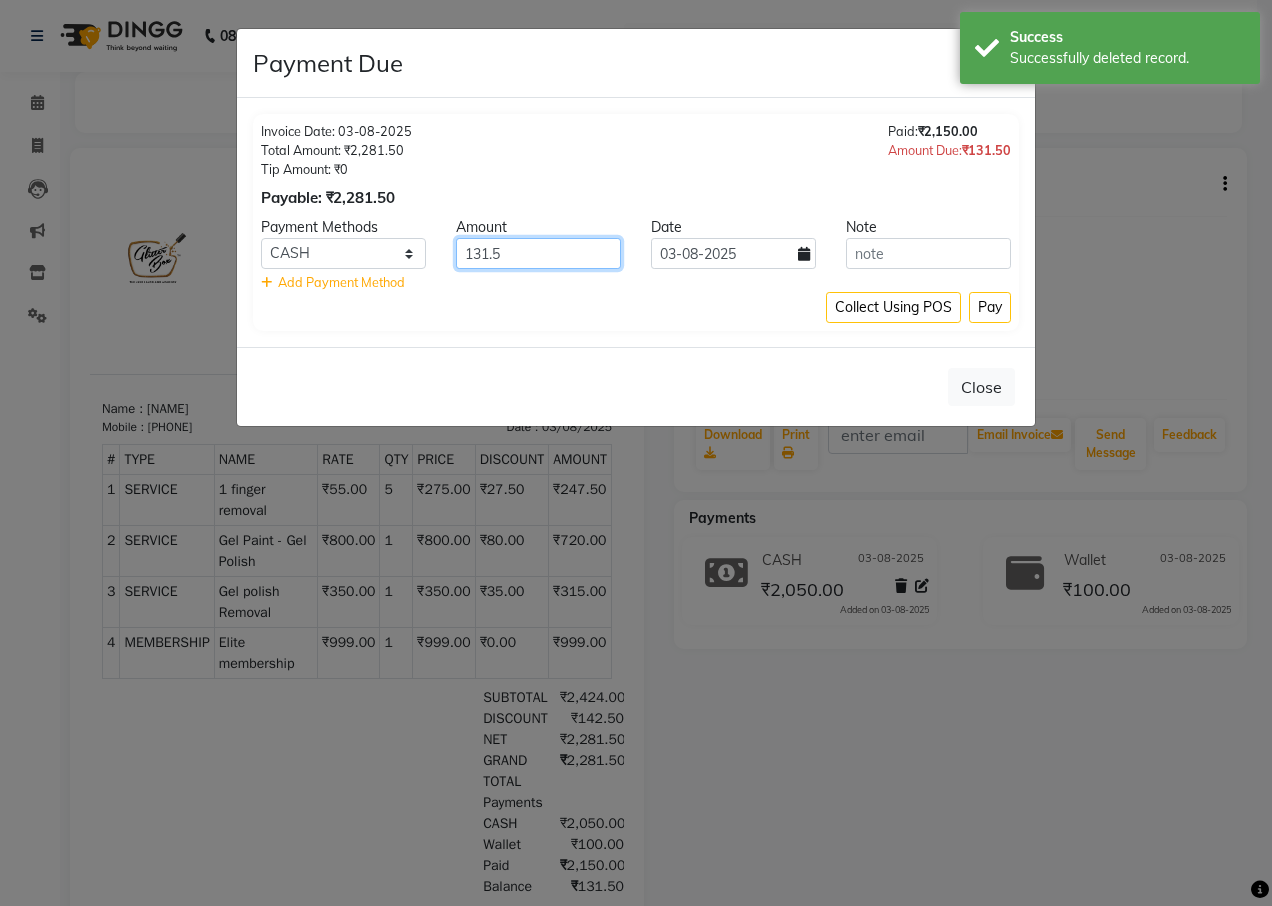 click on "131.5" 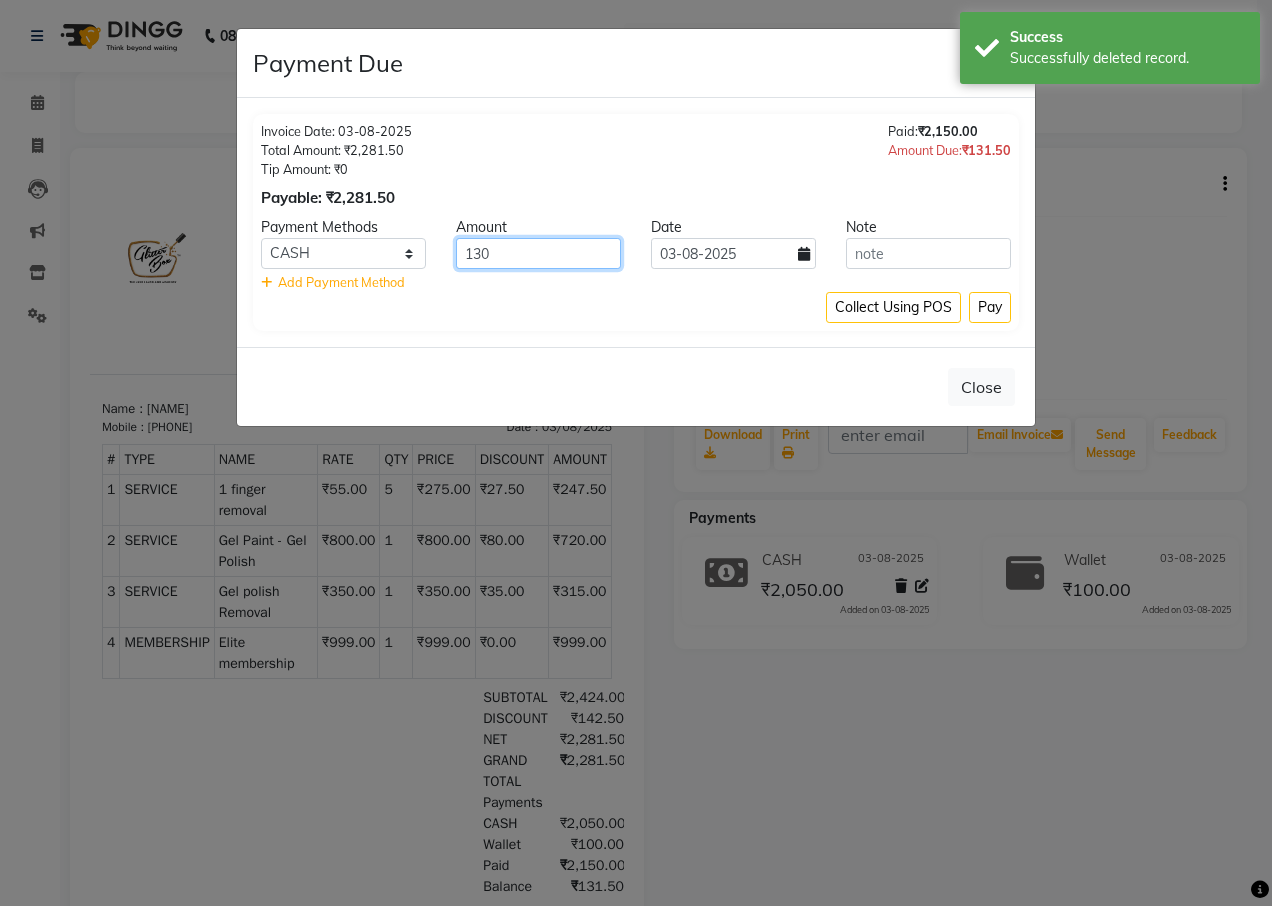 type on "130" 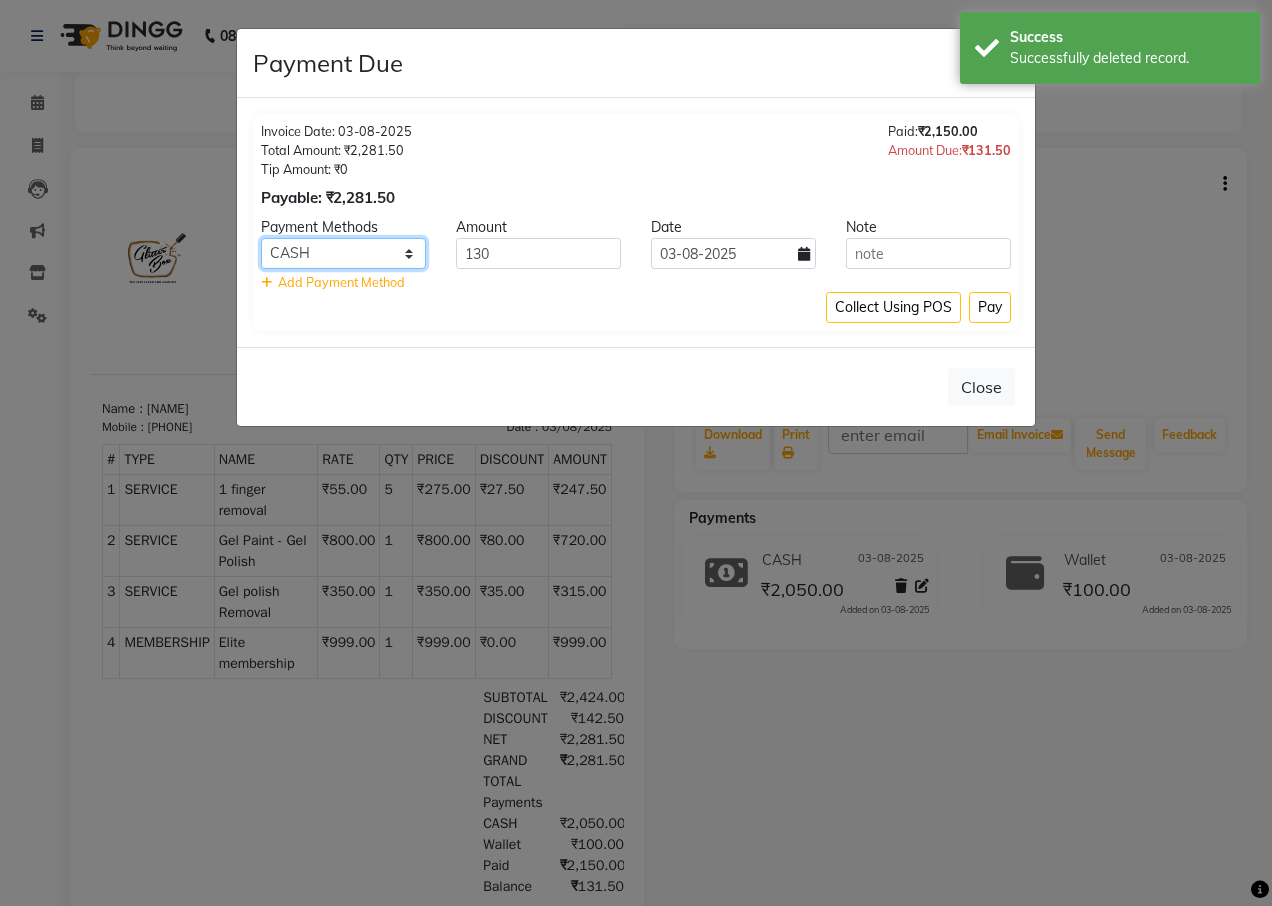 click on "Bank Other Cards Credit Card Card (Indian Bank) Debit Card Online W UPI PayTM CASH PhonePe GPay" 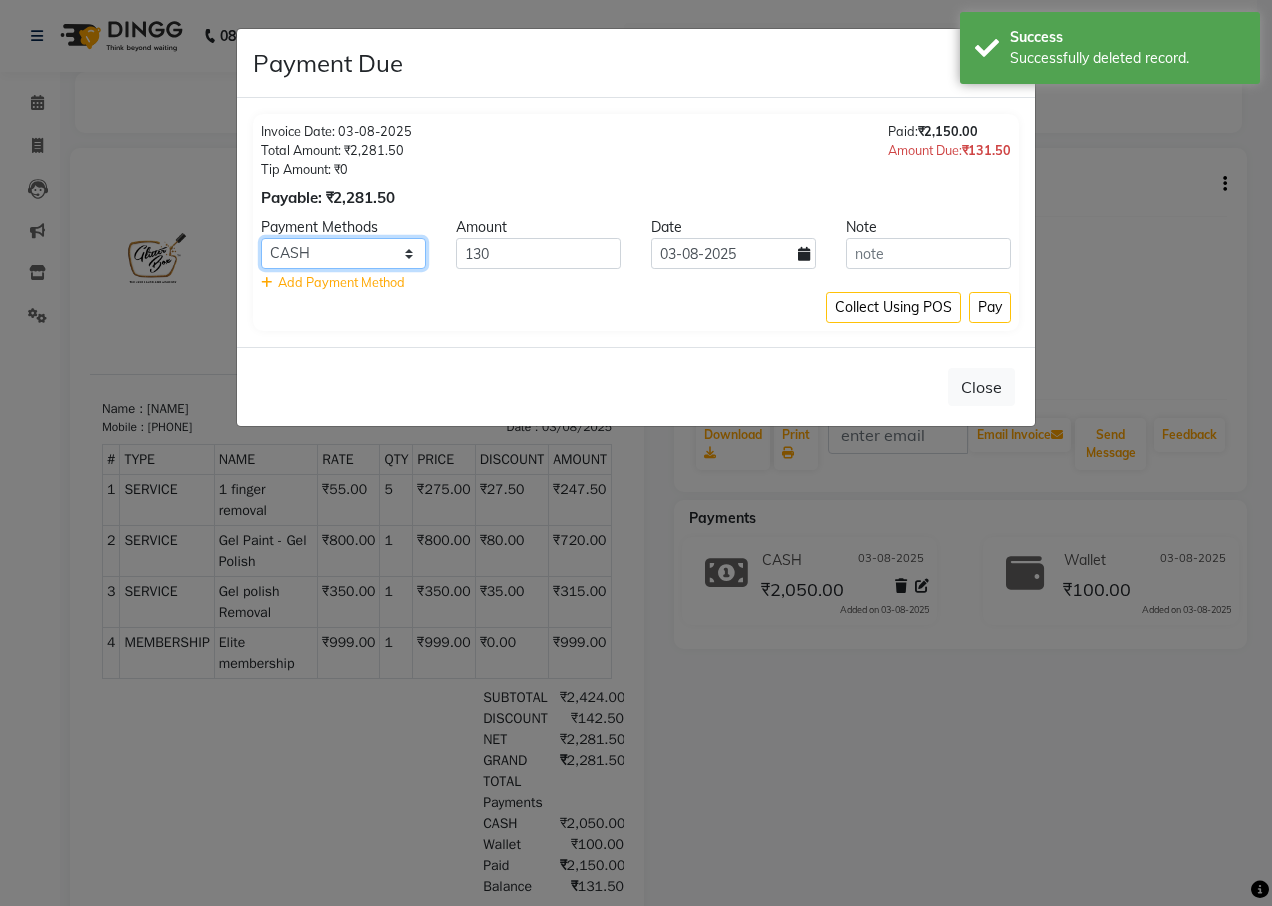 select on "8" 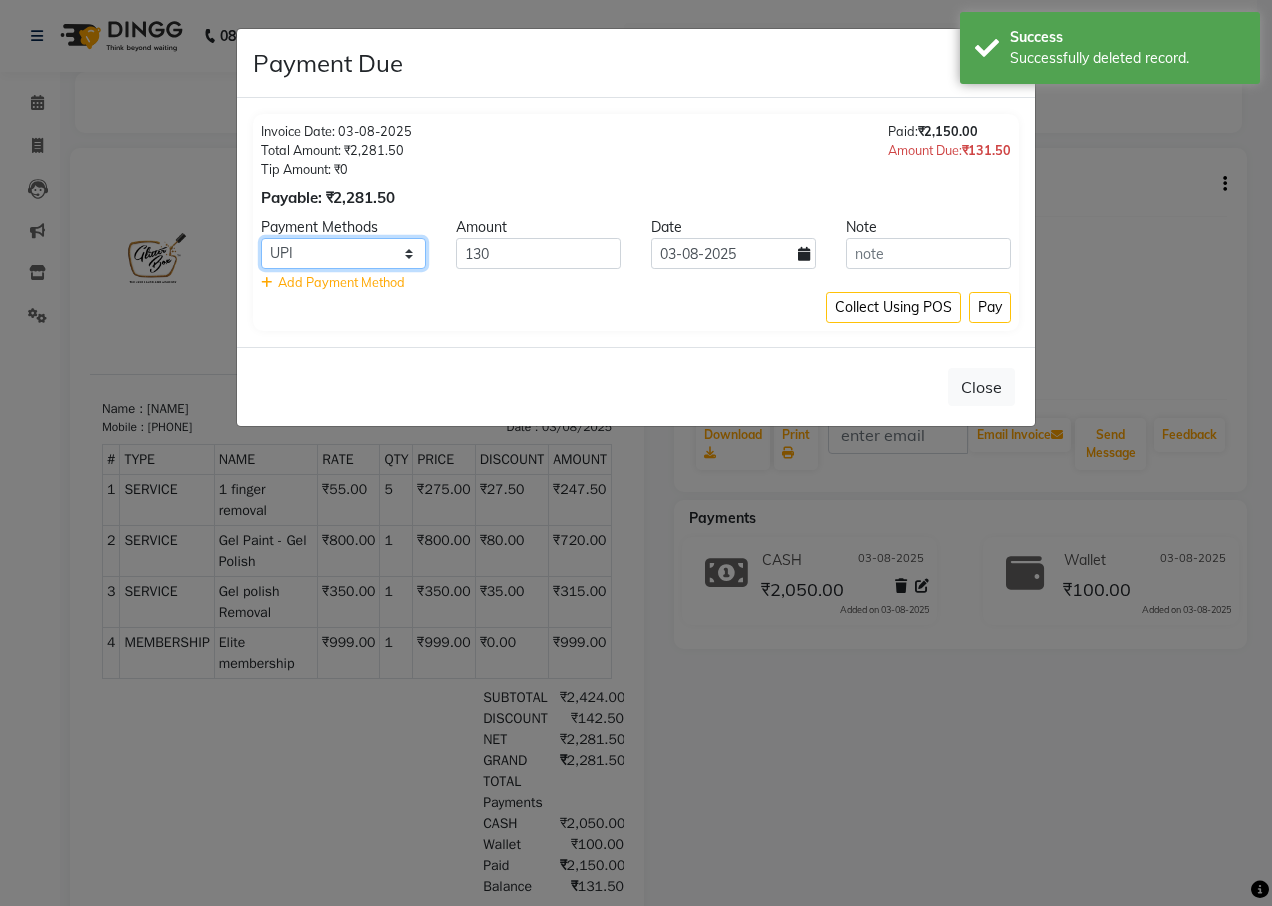 click on "Bank Other Cards Credit Card Card (Indian Bank) Debit Card Online W UPI PayTM CASH PhonePe GPay" 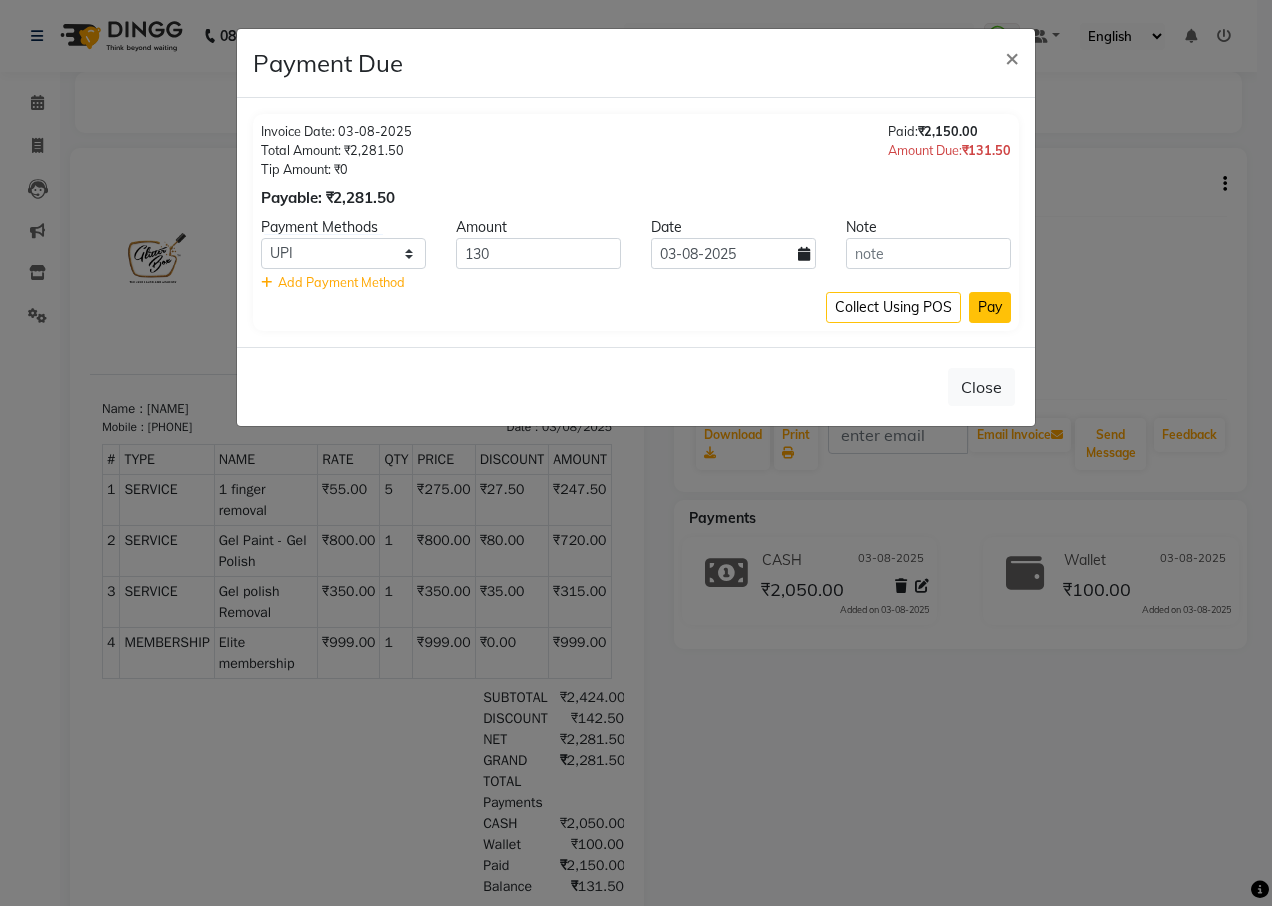 click on "Pay" 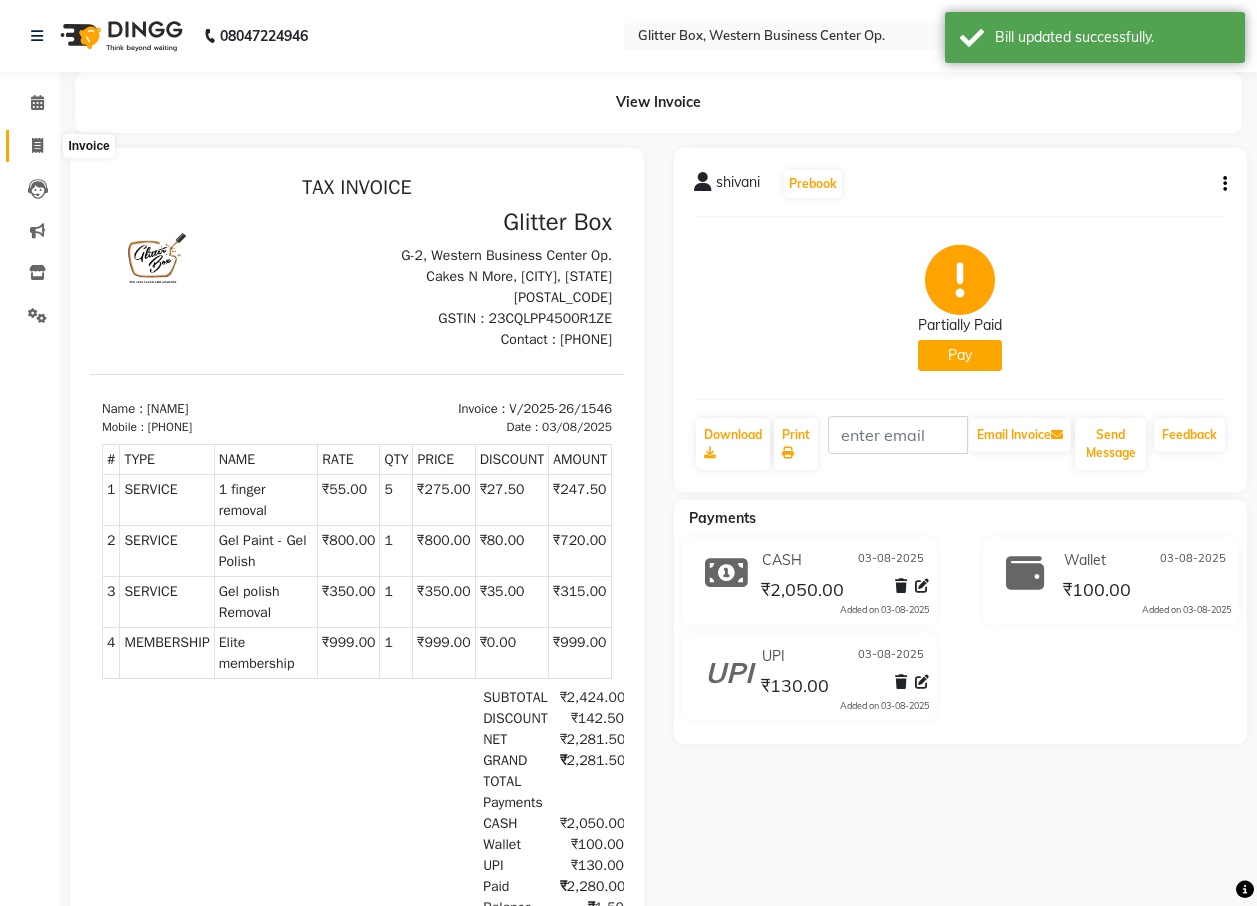 click 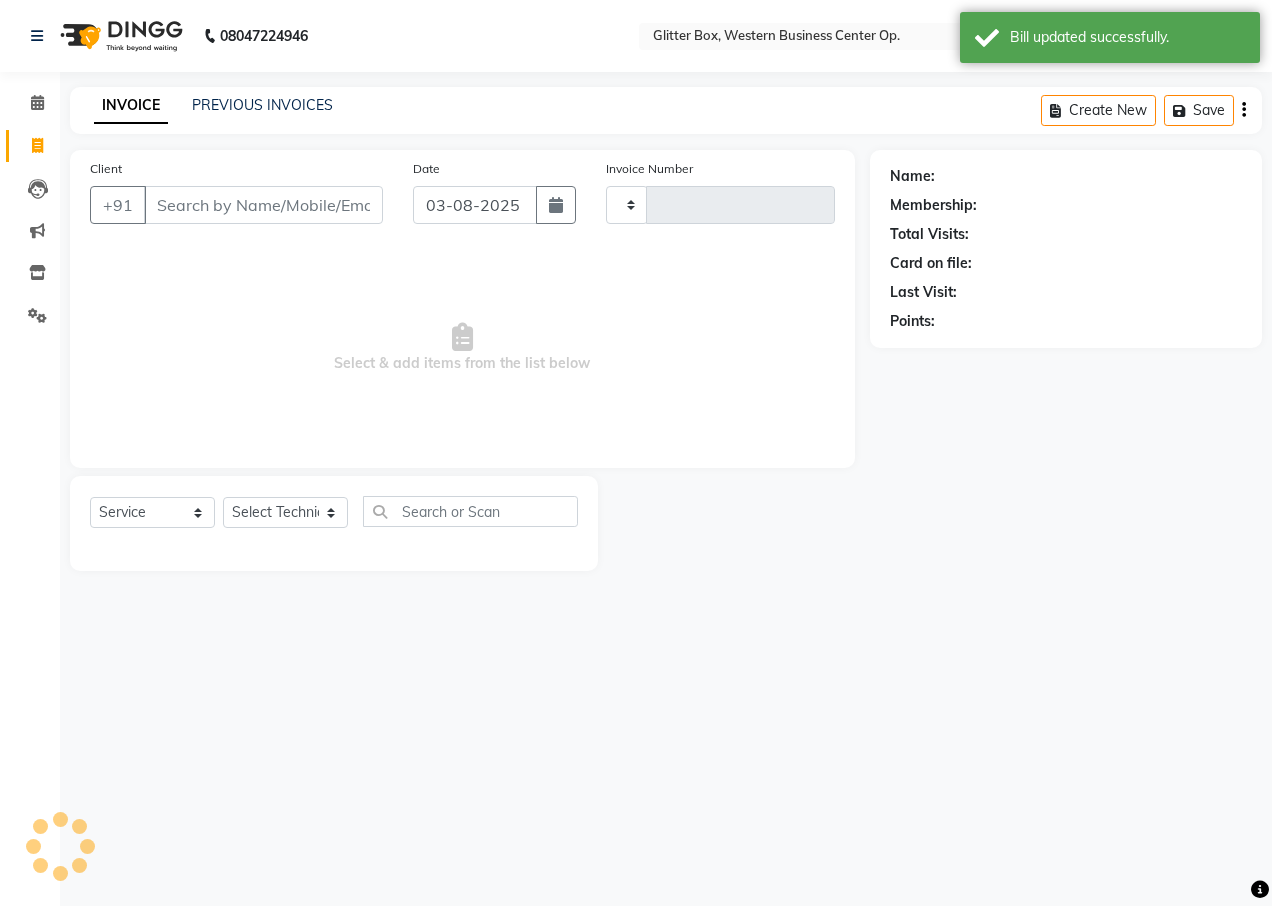 type on "1547" 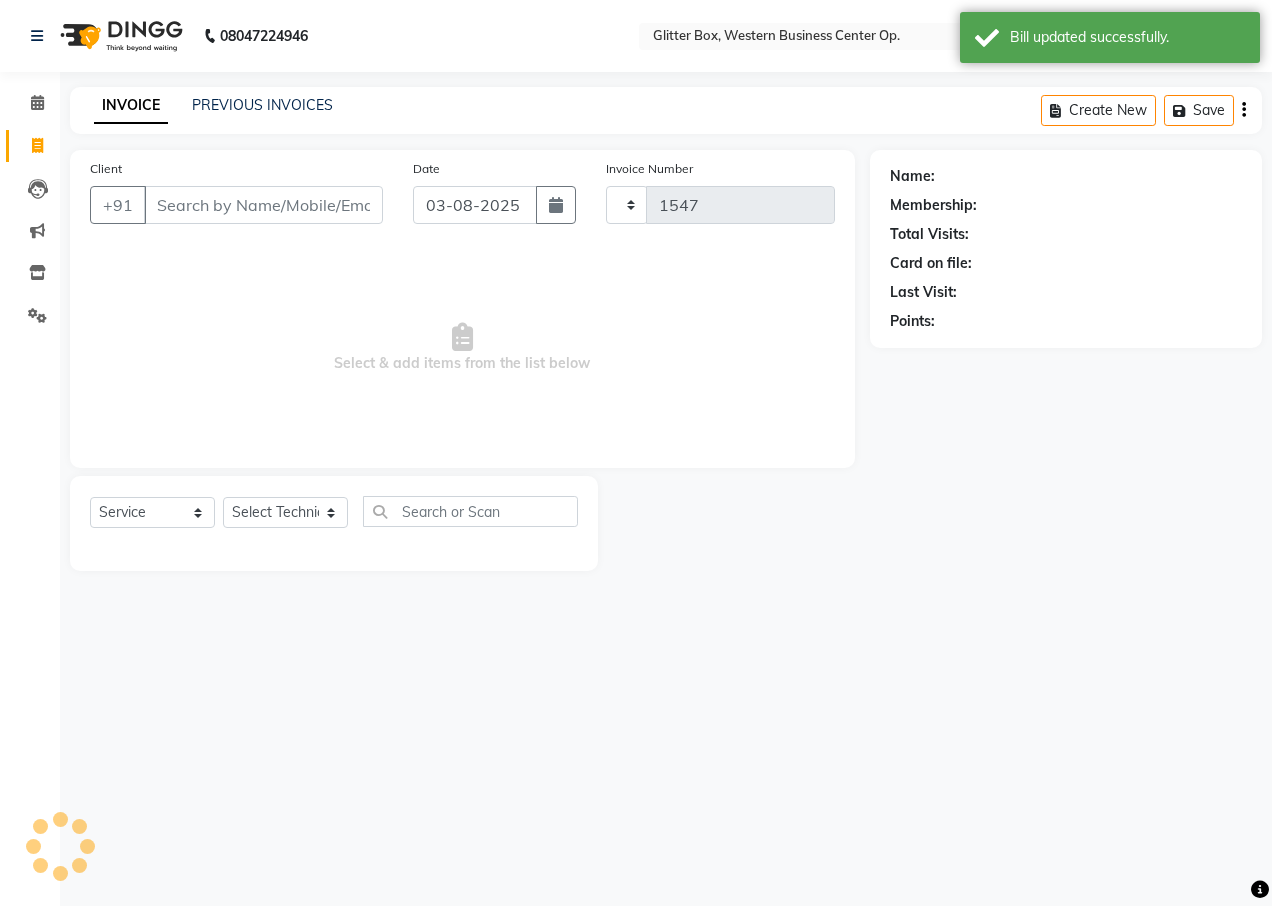 select on "5563" 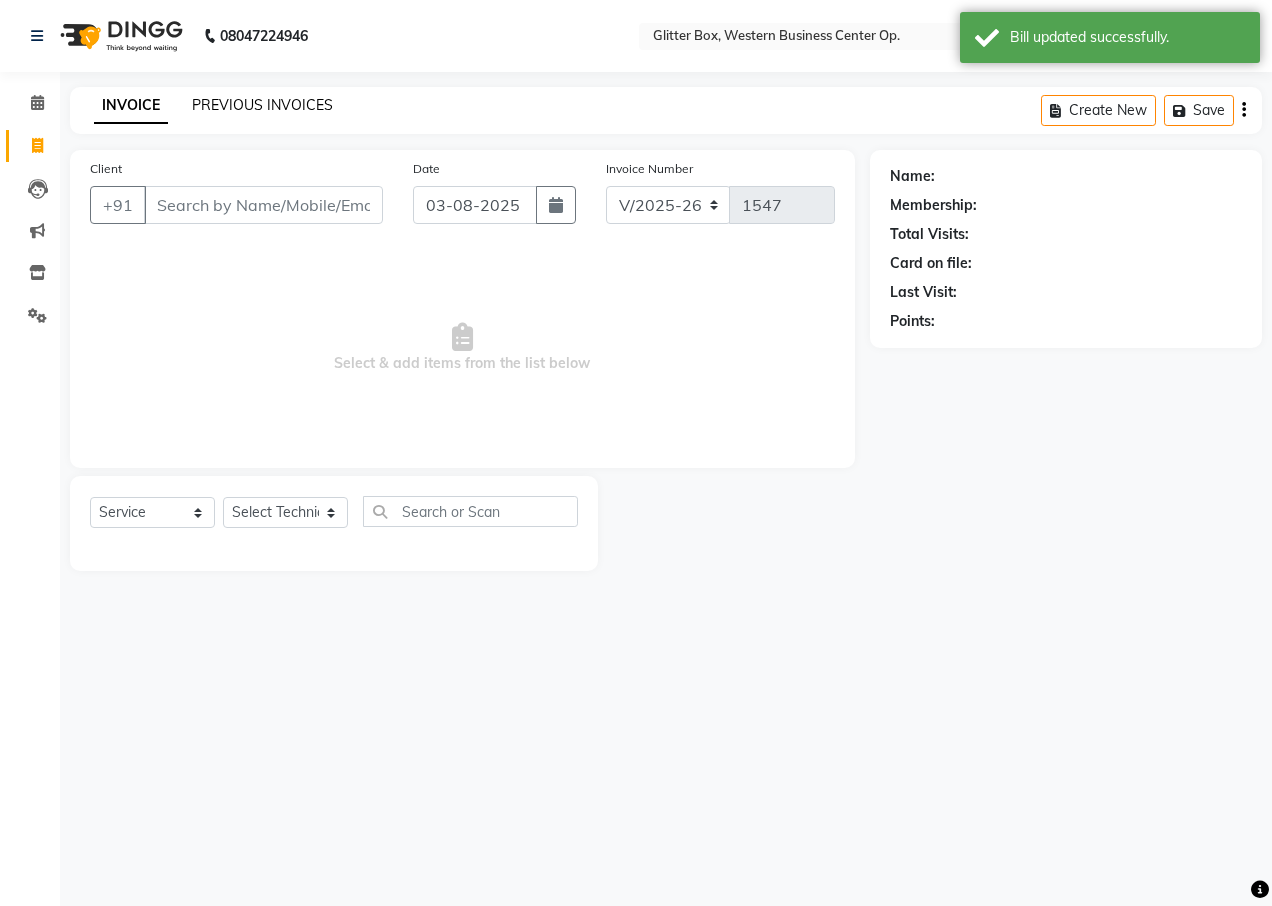 click on "PREVIOUS INVOICES" 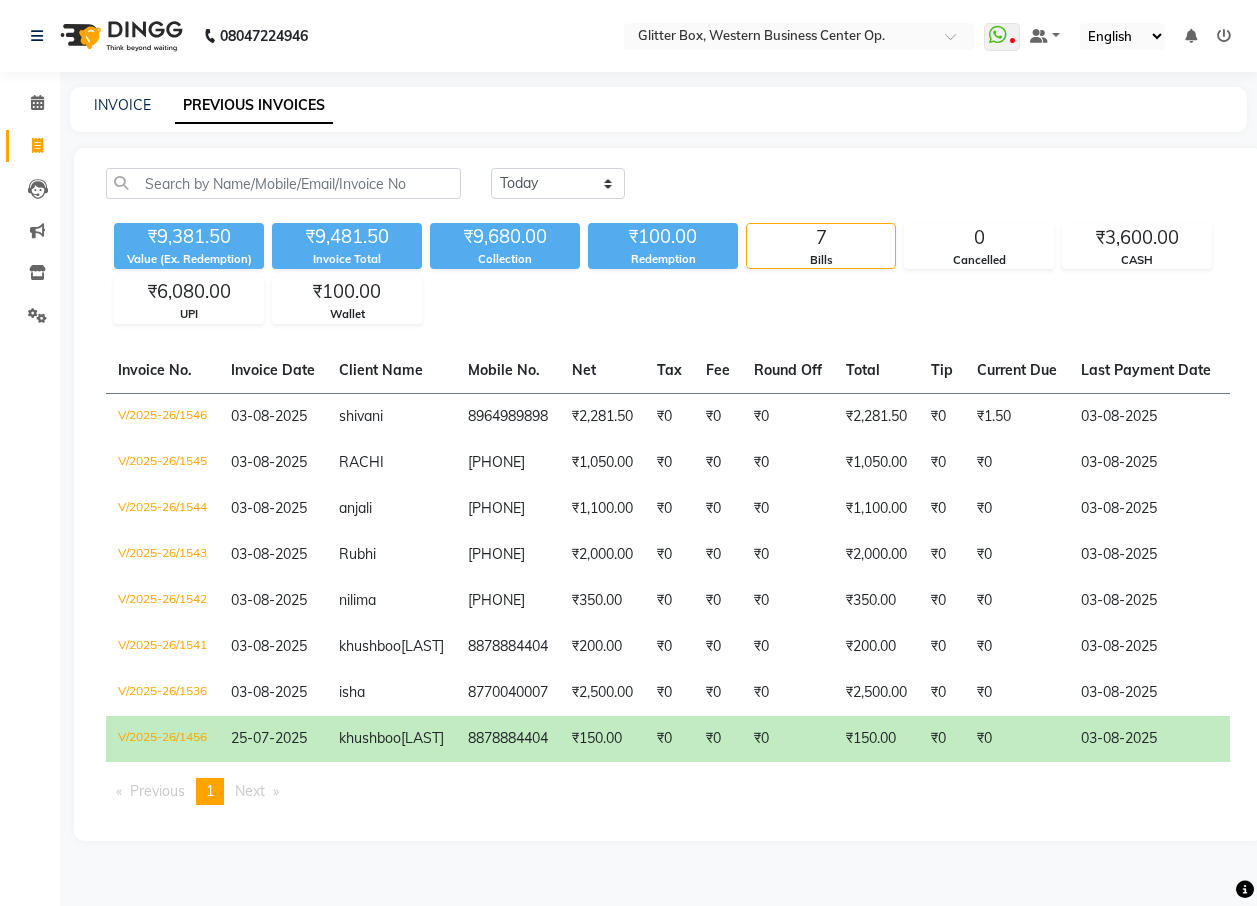 click on "INVOICE PREVIOUS INVOICES" 